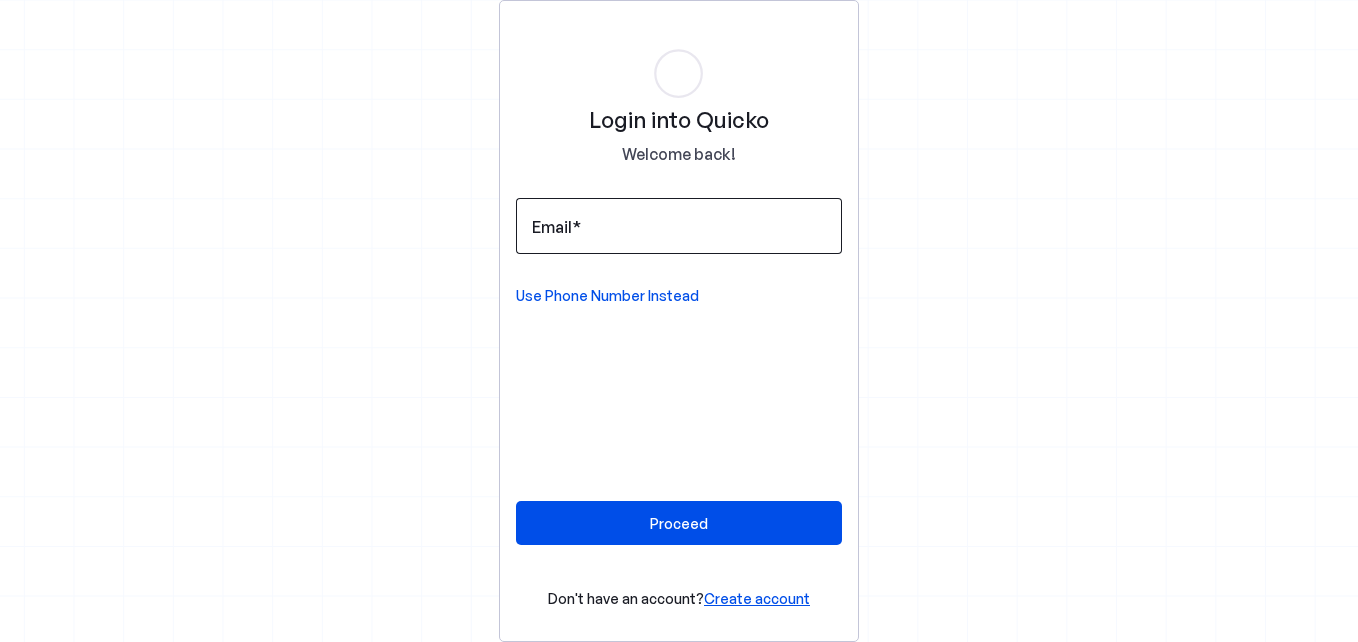 scroll, scrollTop: 0, scrollLeft: 0, axis: both 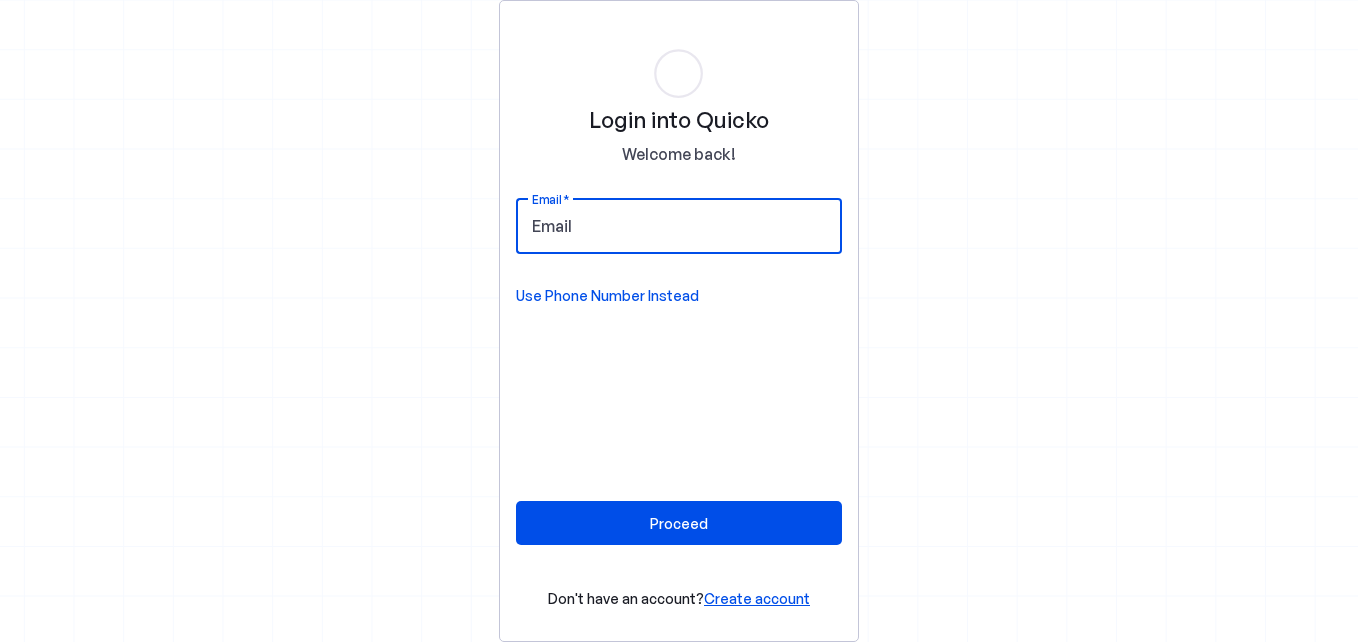 click on "Email" at bounding box center (679, 226) 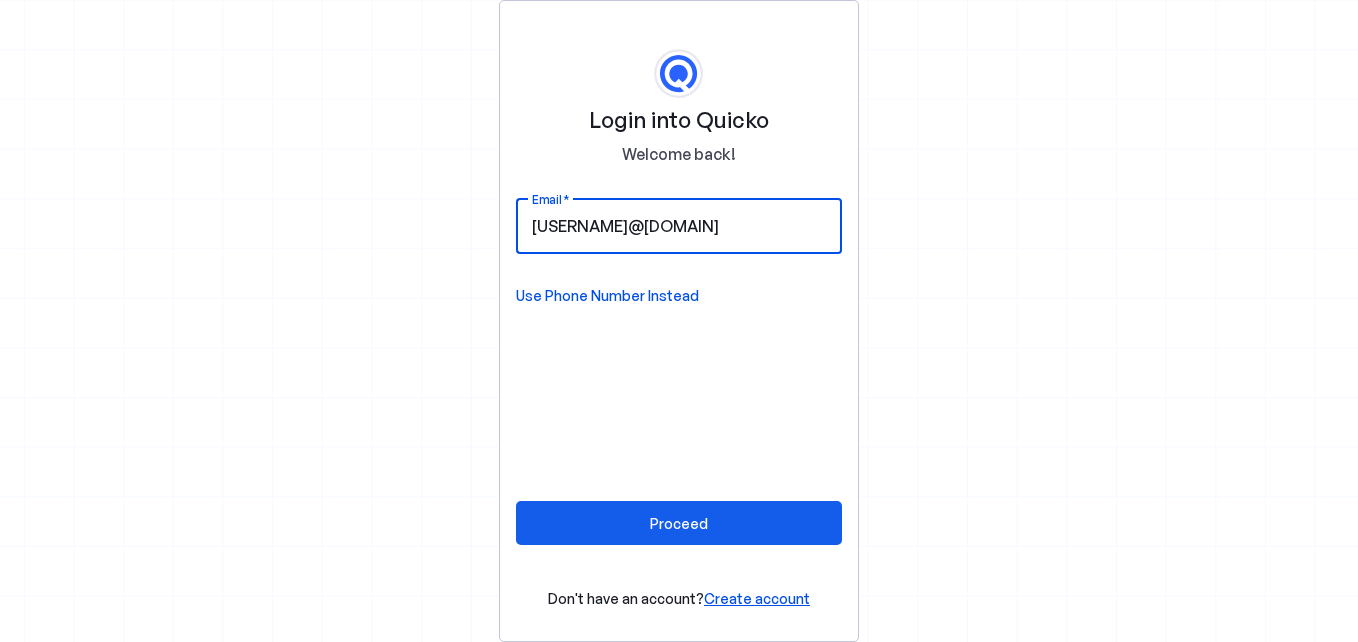 click on "Proceed" at bounding box center [679, 523] 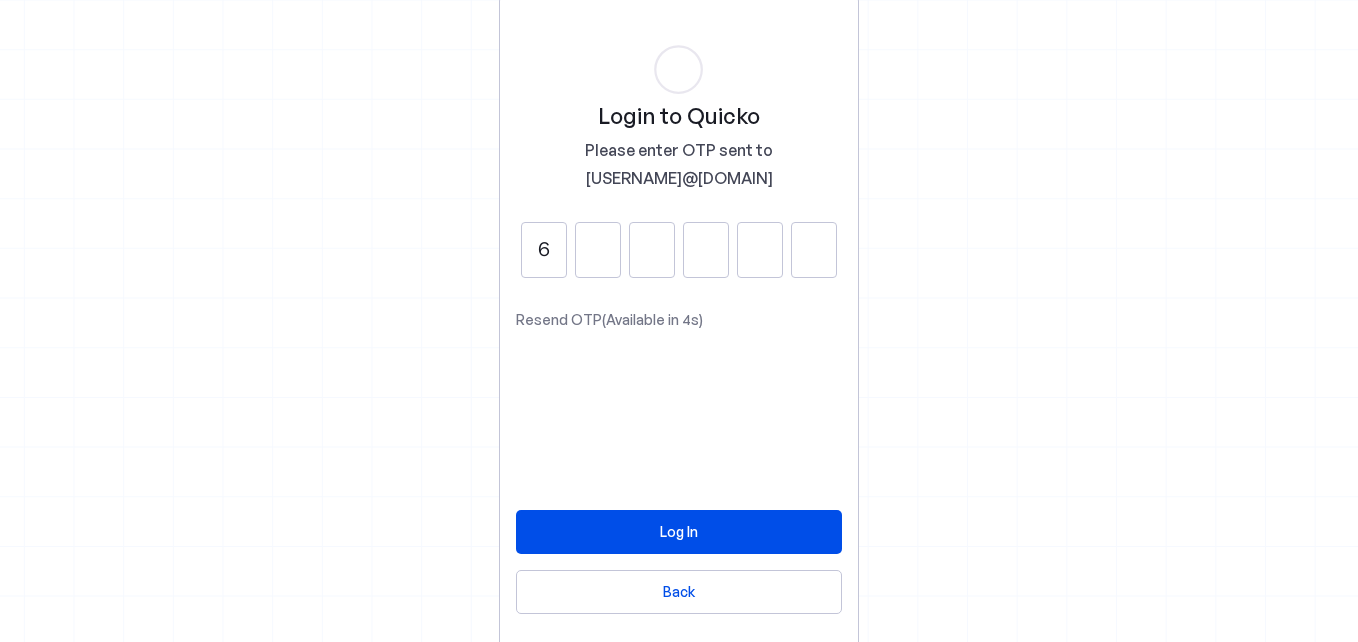 type on "6" 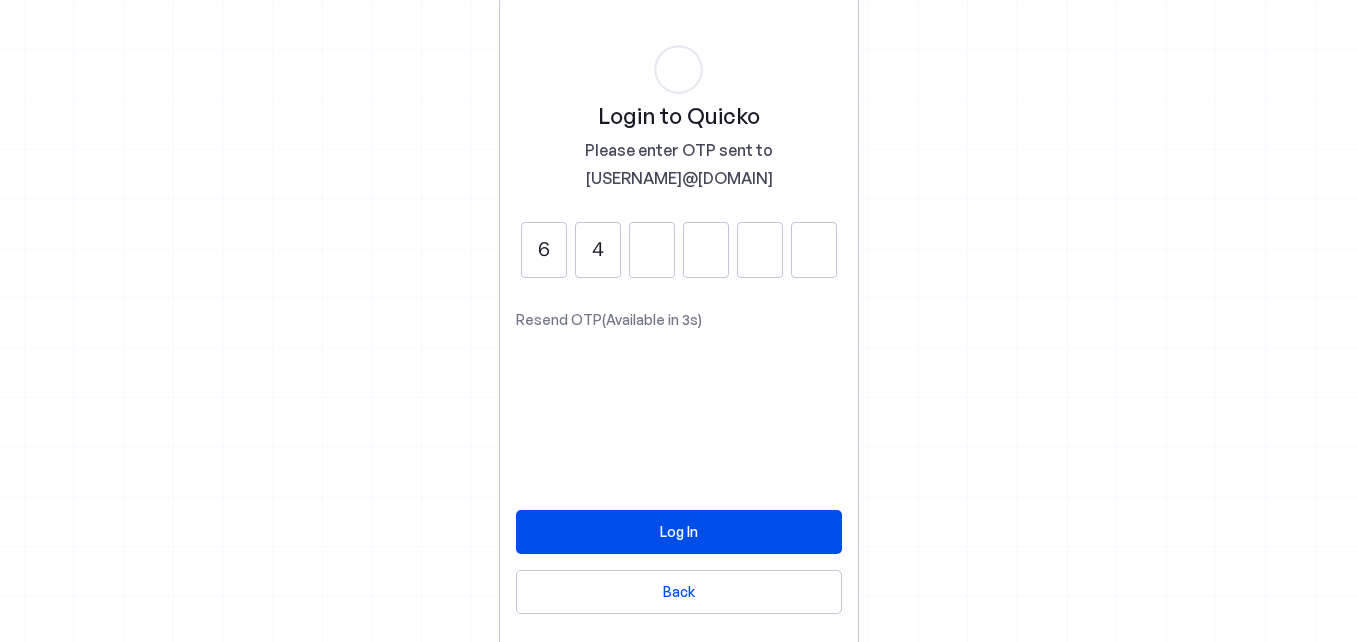 type on "4" 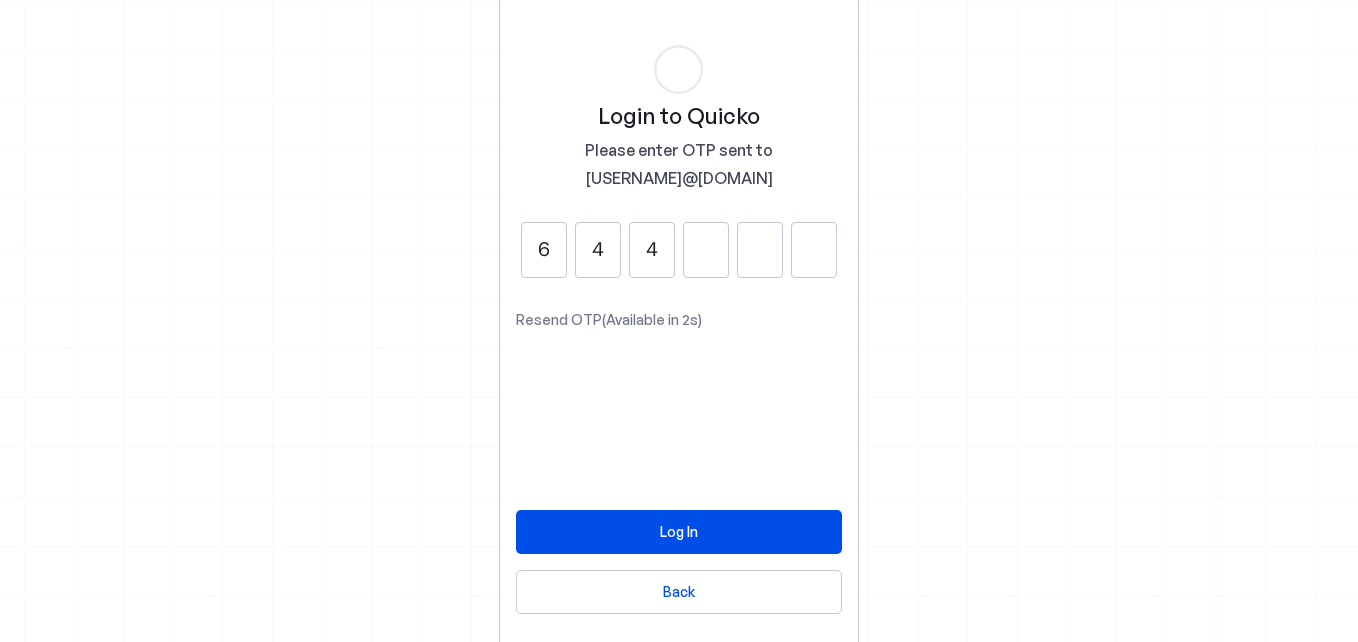 type on "4" 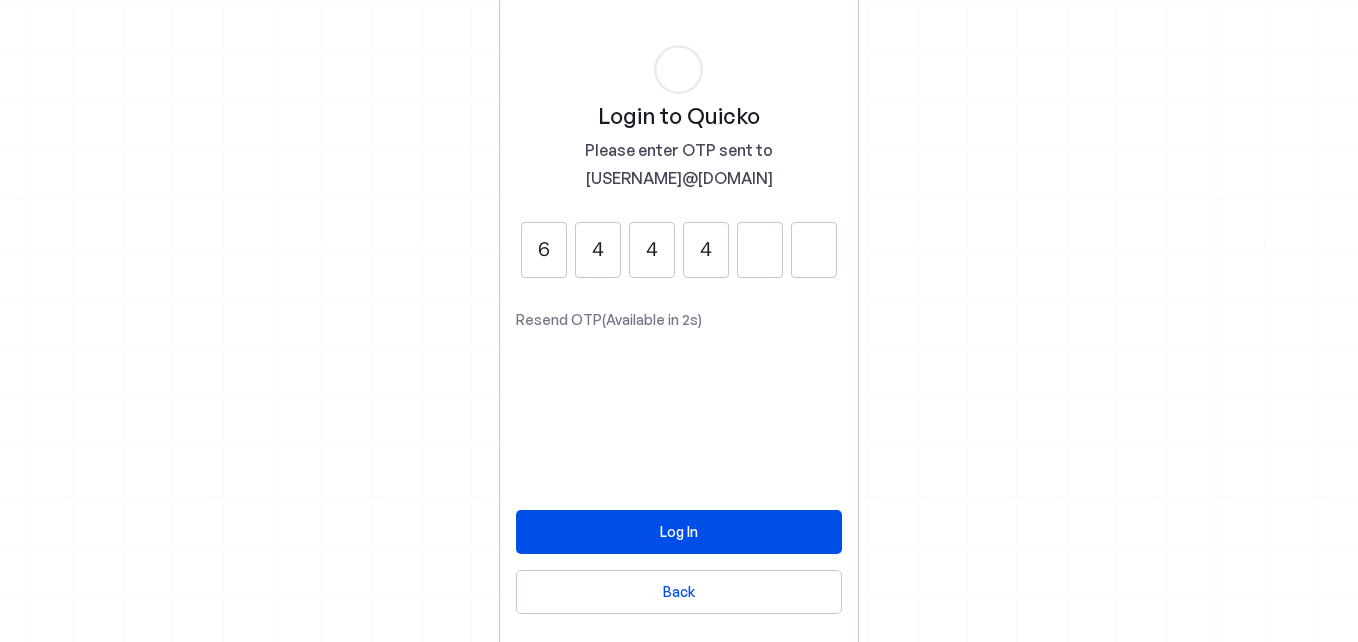 type on "4" 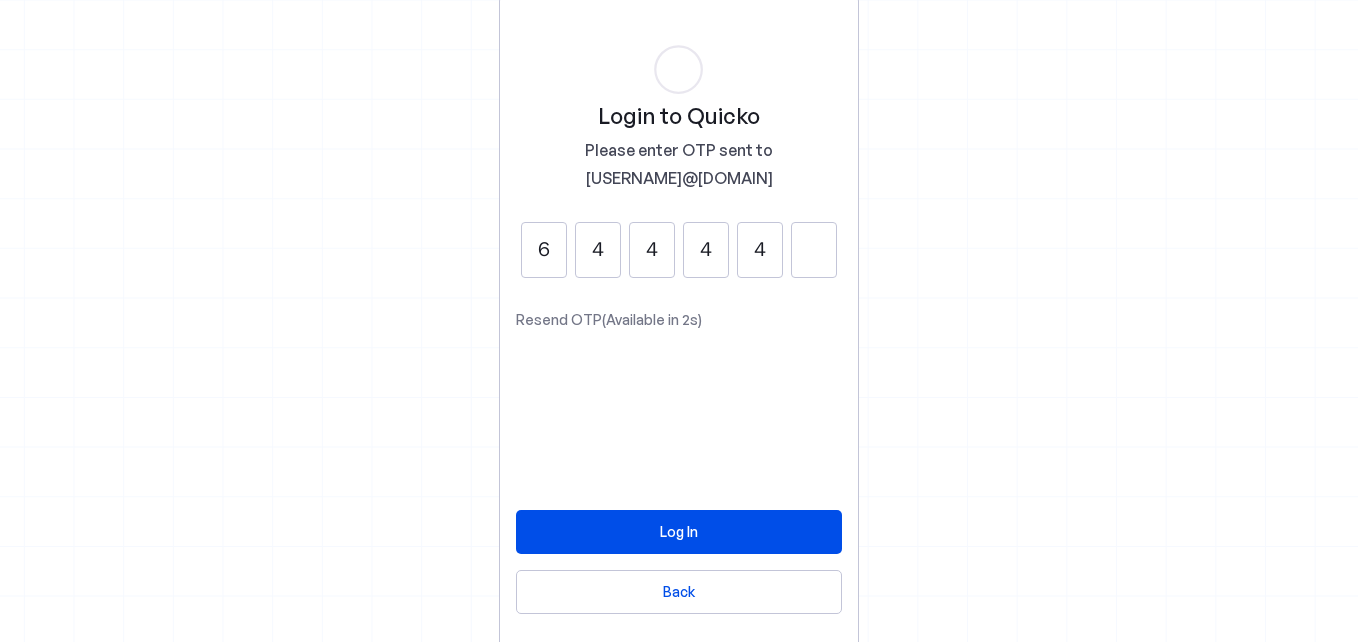 type on "4" 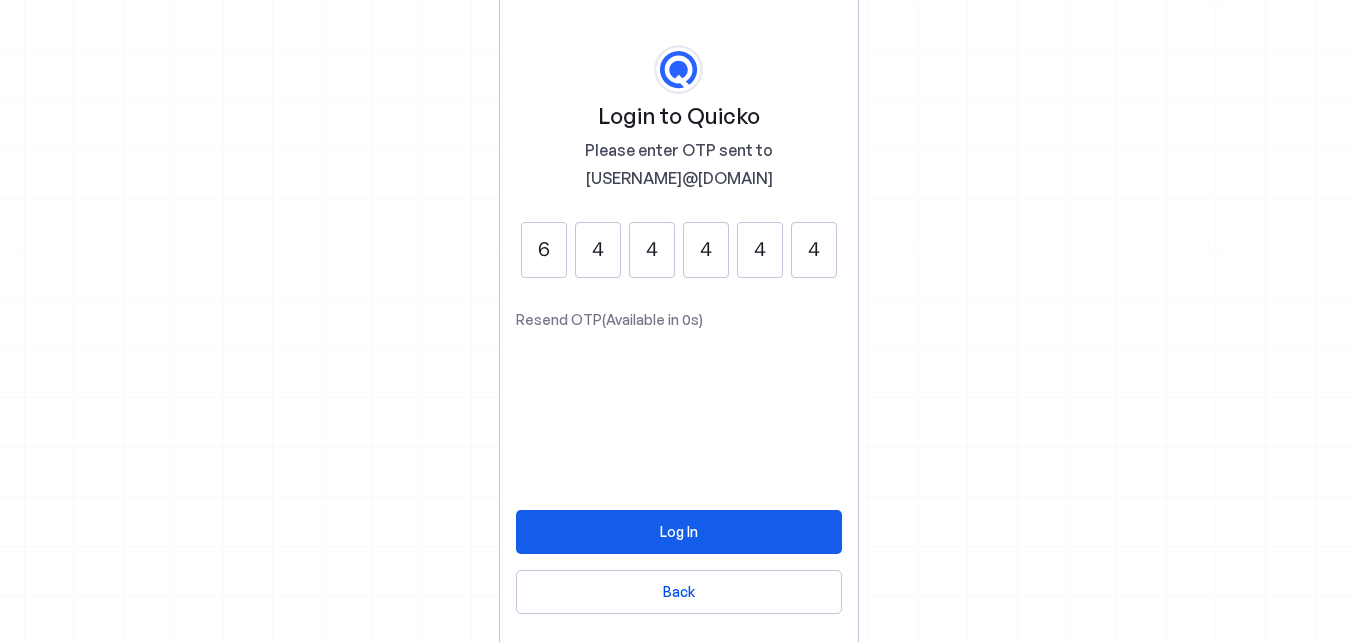 type on "4" 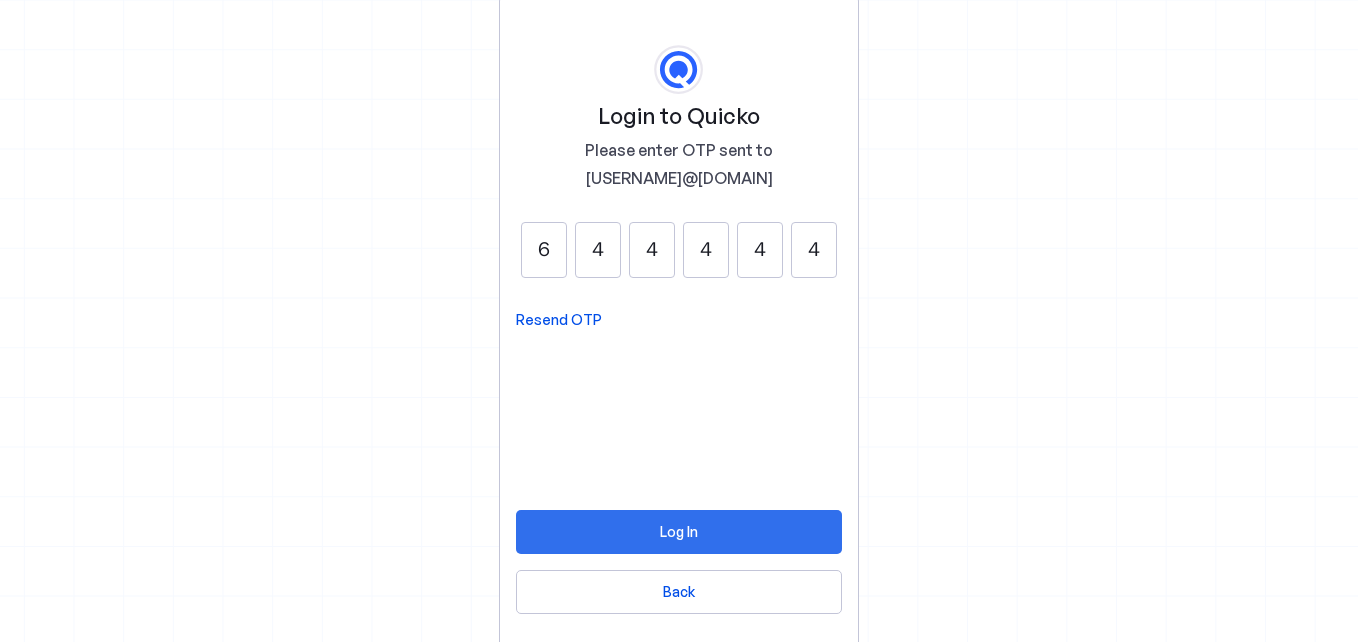 click at bounding box center (679, 532) 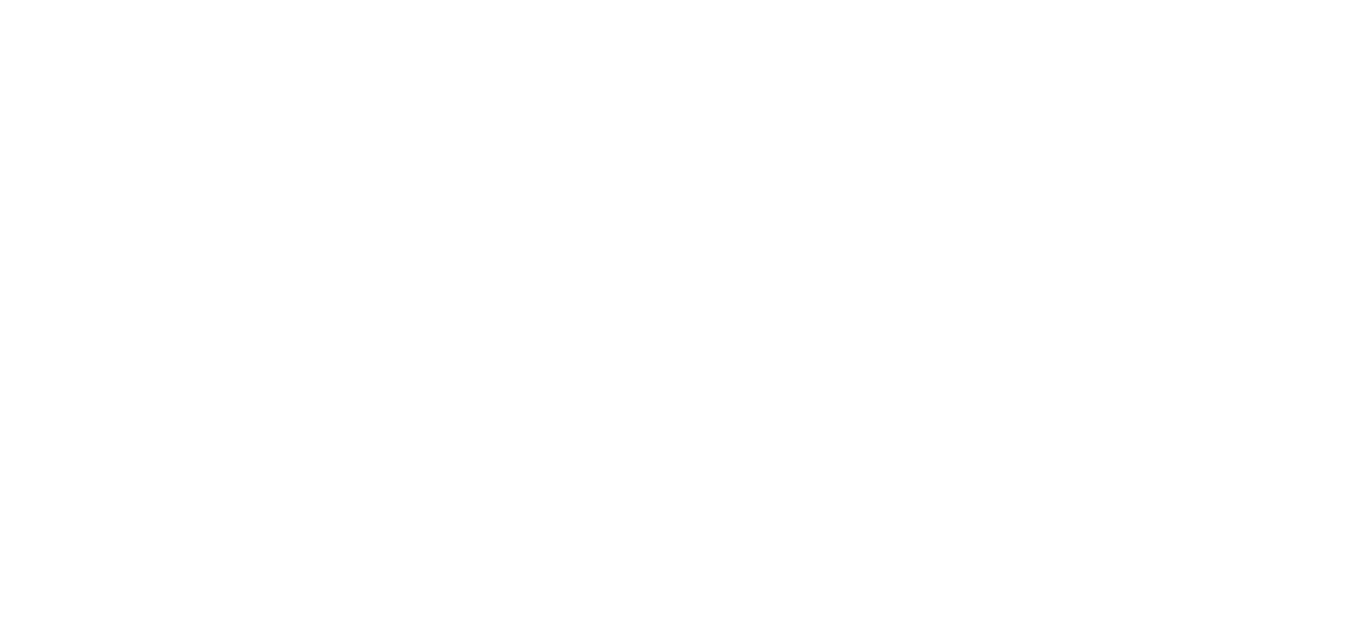 scroll, scrollTop: 0, scrollLeft: 0, axis: both 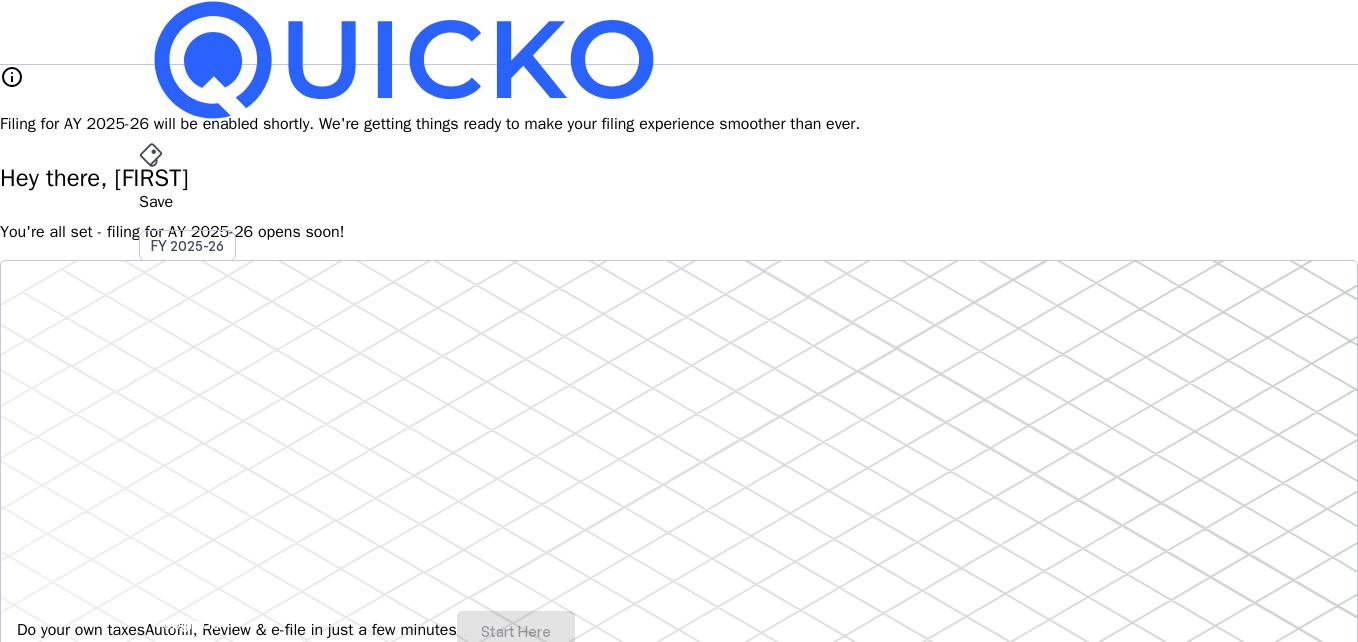 click on "arrow_drop_down" at bounding box center (151, 536) 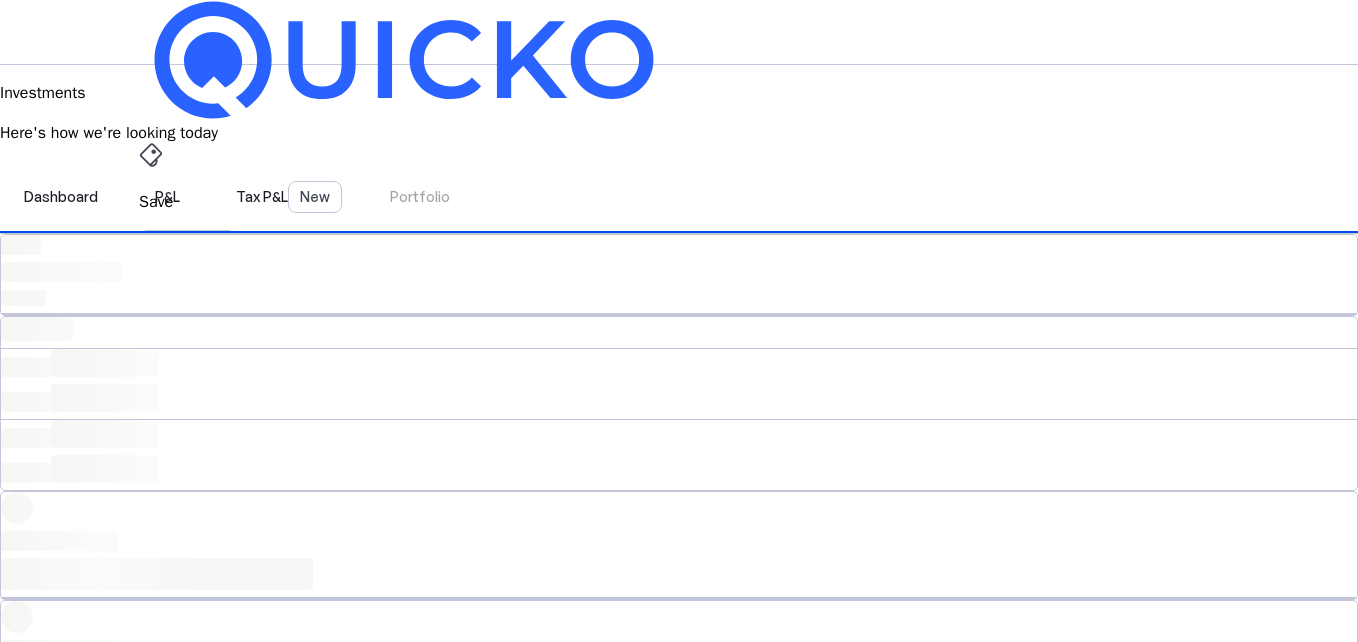 click on "Dashboard   P&L   Tax P&L  New  Portfolio" at bounding box center [679, 197] 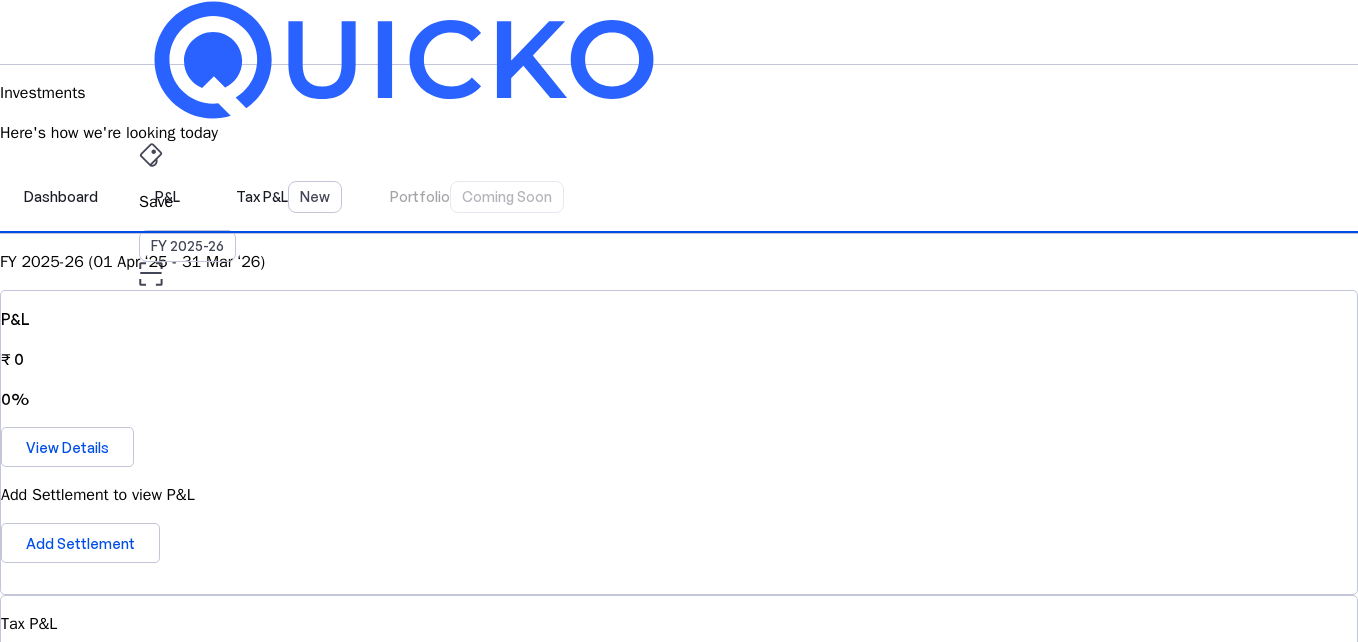 click on "FY 2025-26 (01 Apr ‘25 - 31 Mar ‘26)" at bounding box center [679, 262] 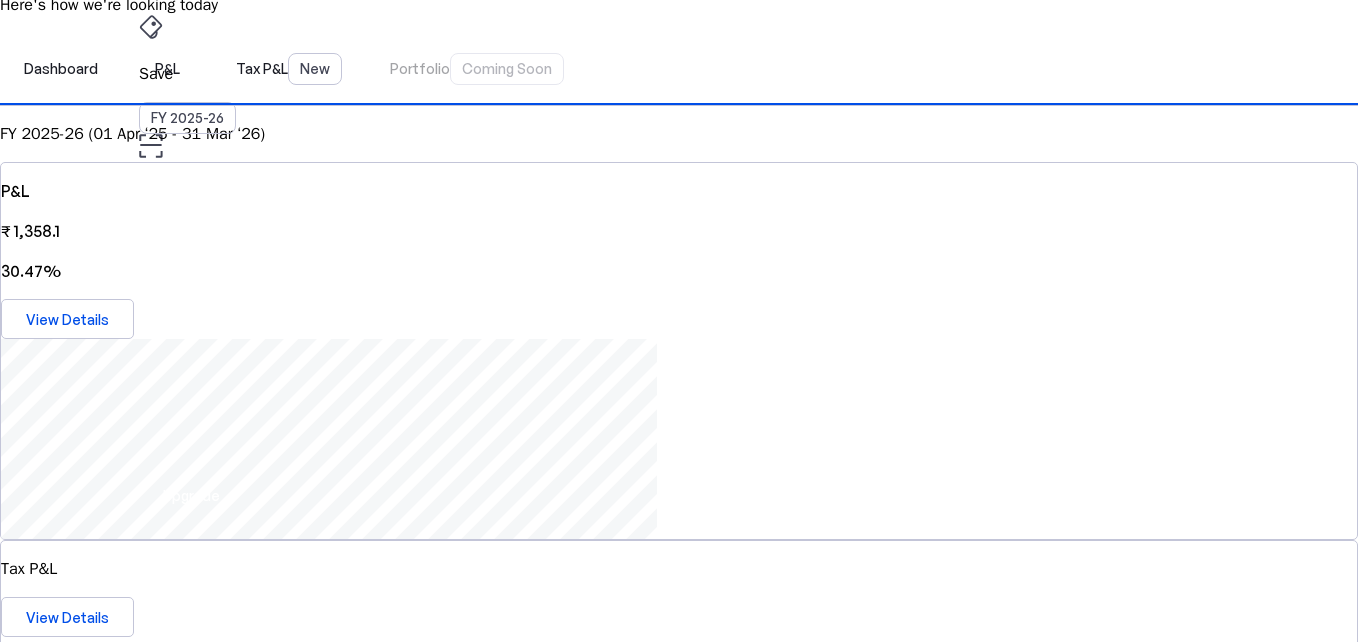 scroll, scrollTop: 100, scrollLeft: 0, axis: vertical 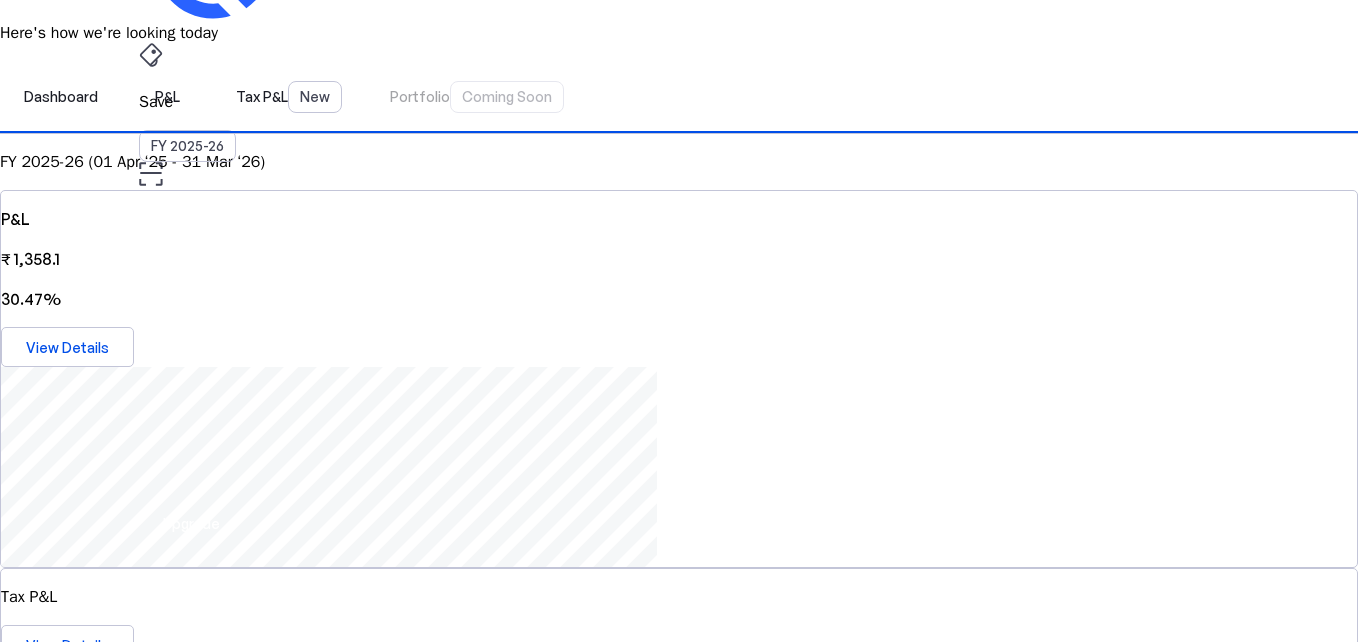 click on "FY [YEAR] (01 [DATE] ‘[YEAR] - 31 [DATE] ‘[YEAR]) P&L ₹ 1,358.1 30.47% View Details Tax P&L View Details LTCG ₹ 1,298.87 STCG ₹ 0 Intraday ₹ 0 F&O ₹ 0 Insights based on your Investments Most Profitable Day lightbulb 03 [DATE] You made ₹ 1,358.1 this day Most Traded Asset description HDFC BANK LT You traded it 3 times Most Traded Account Upstox You've traded 2 times Settlements 2 View category Investment Accounts Share your aggregate P&L and Portfolio for them to help you gain some actionable insights! Groww 3301603085731 Upstox BE0330 add Connect Account download_file Coming soon Download reports Get your aggregate P&L details all laid out in a uniform, readable and clean document download_file Download supervised_user_circle Coming soon Share with your accountant Share your aggregate P&L and Portfolio for them to help you gain some actionable insights! settings Manage Access" at bounding box center (679, 1601) 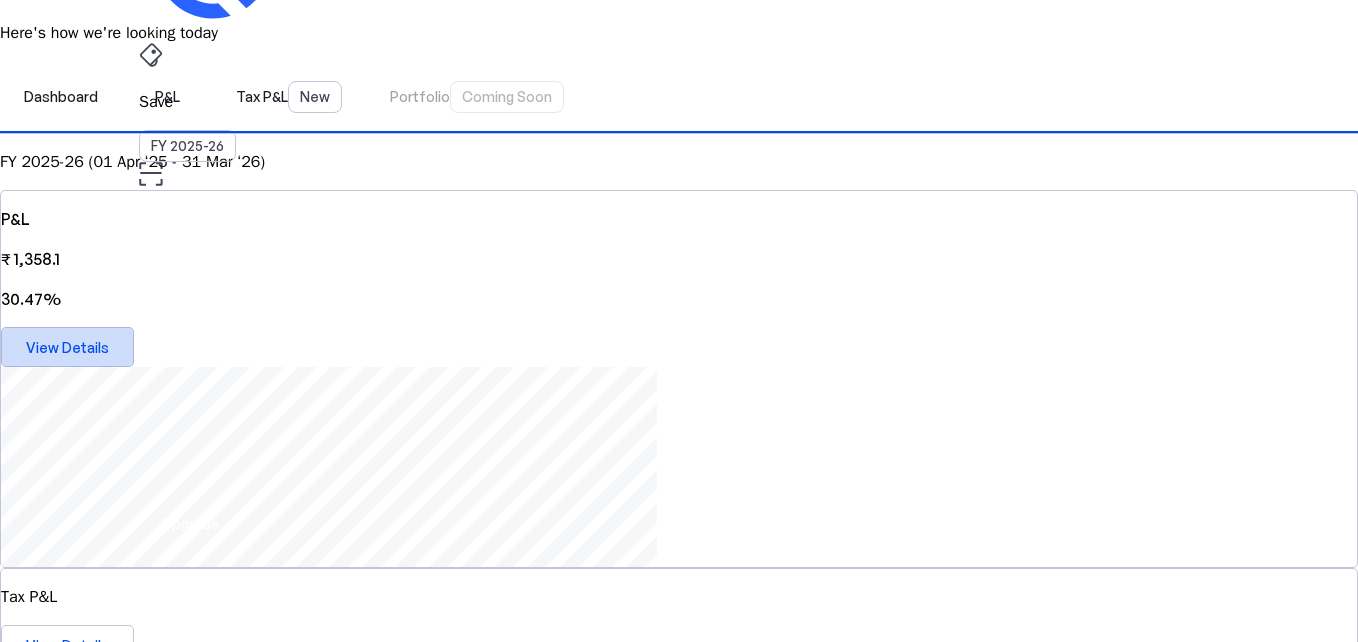 click on "View Details" at bounding box center [67, 347] 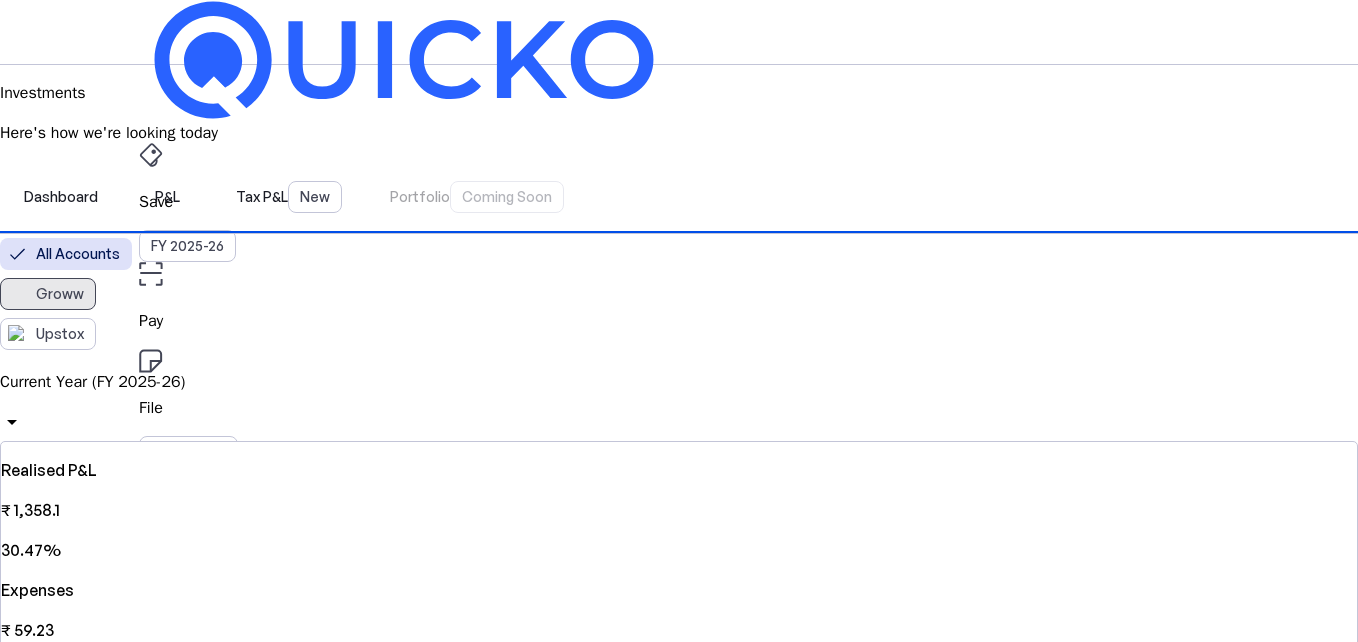 click on "Groww" at bounding box center (60, 294) 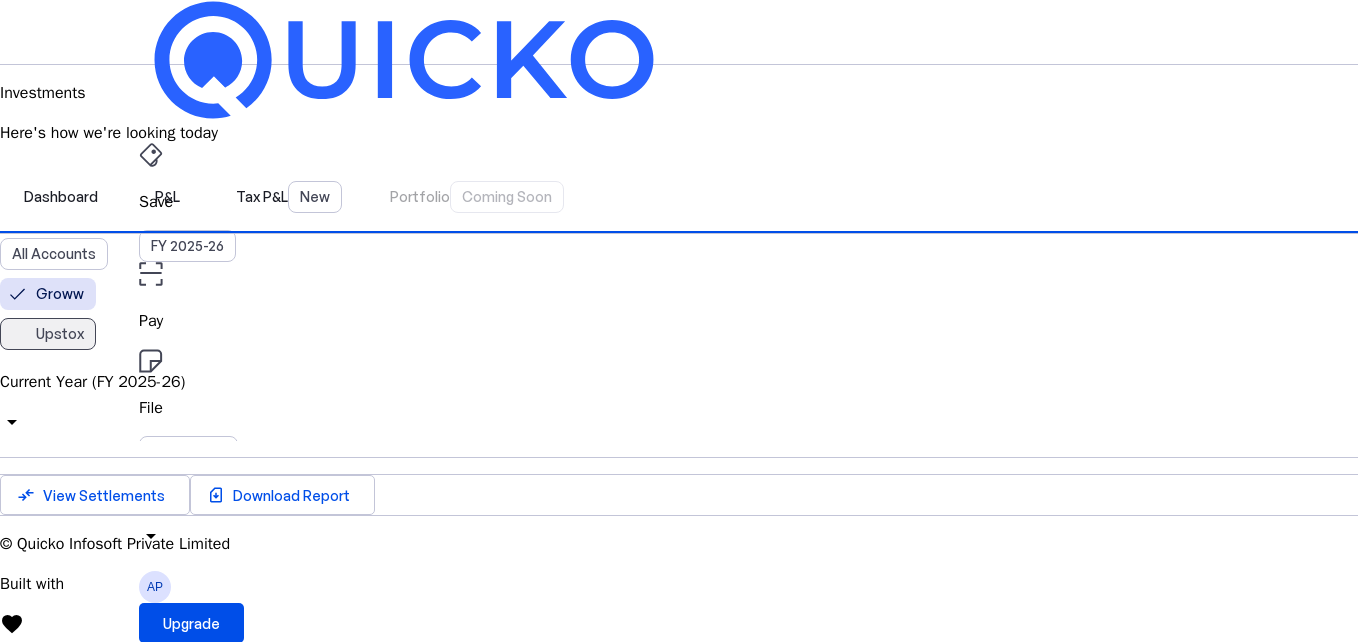 click on "Upstox" at bounding box center (60, 334) 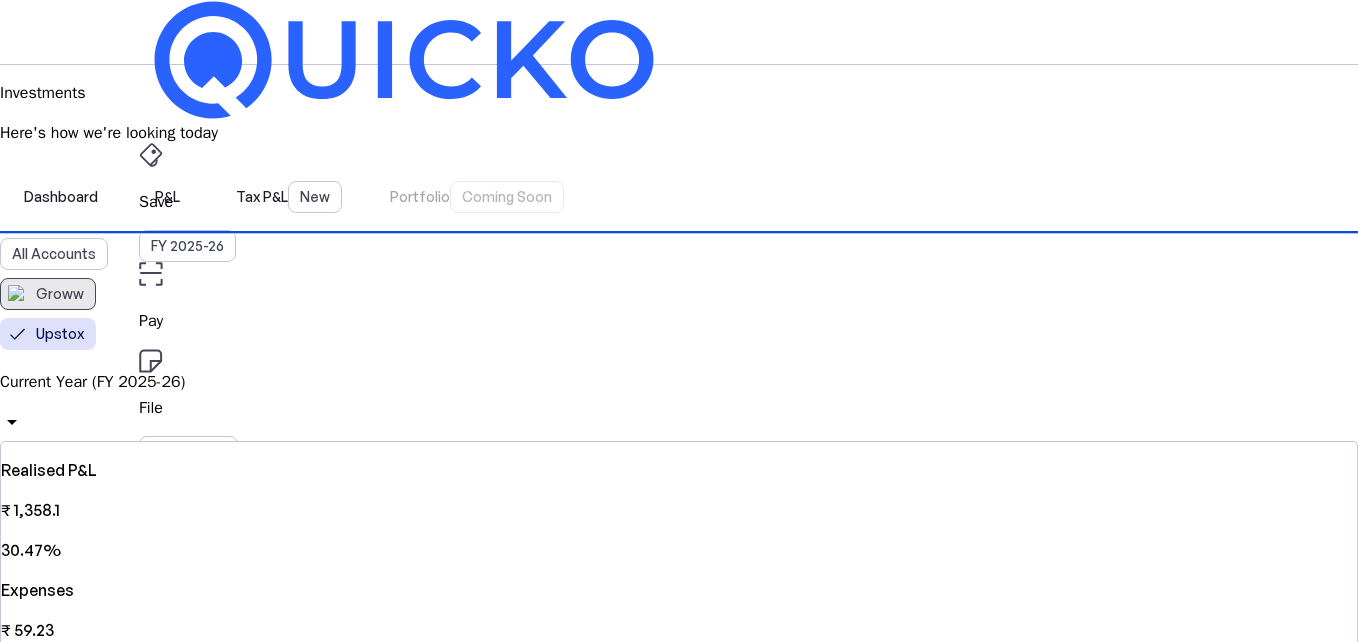 click on "Groww" at bounding box center [60, 294] 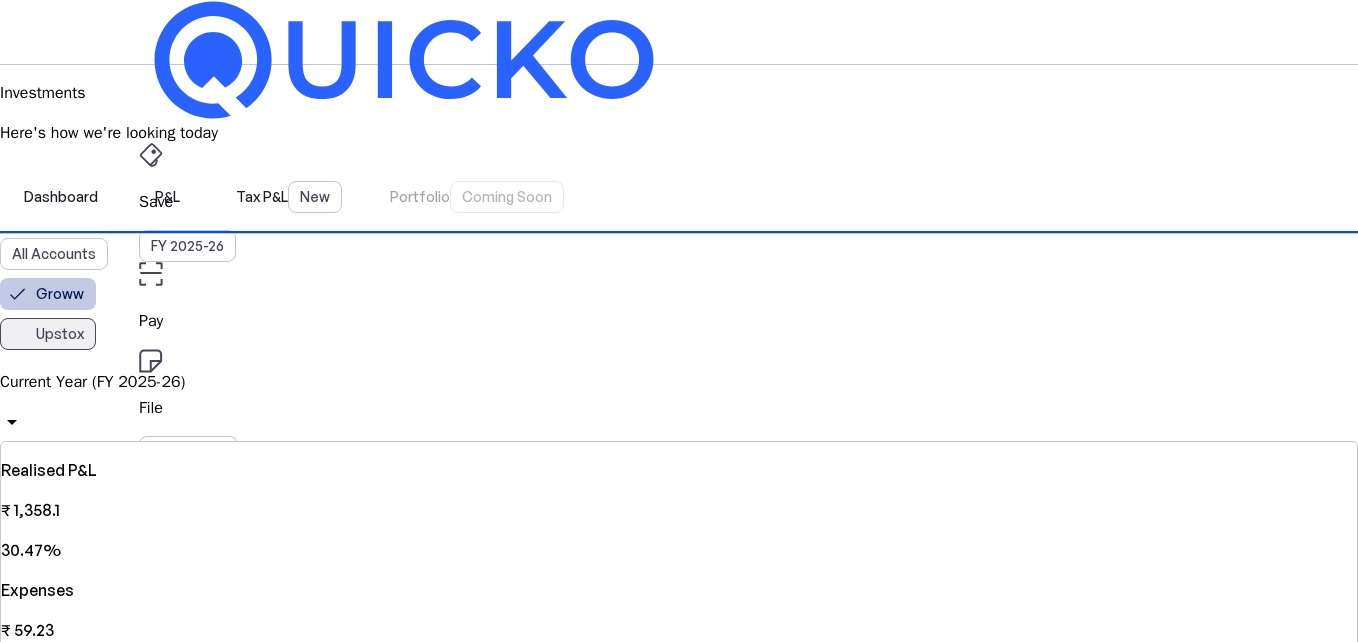 click on "Upstox" at bounding box center [60, 334] 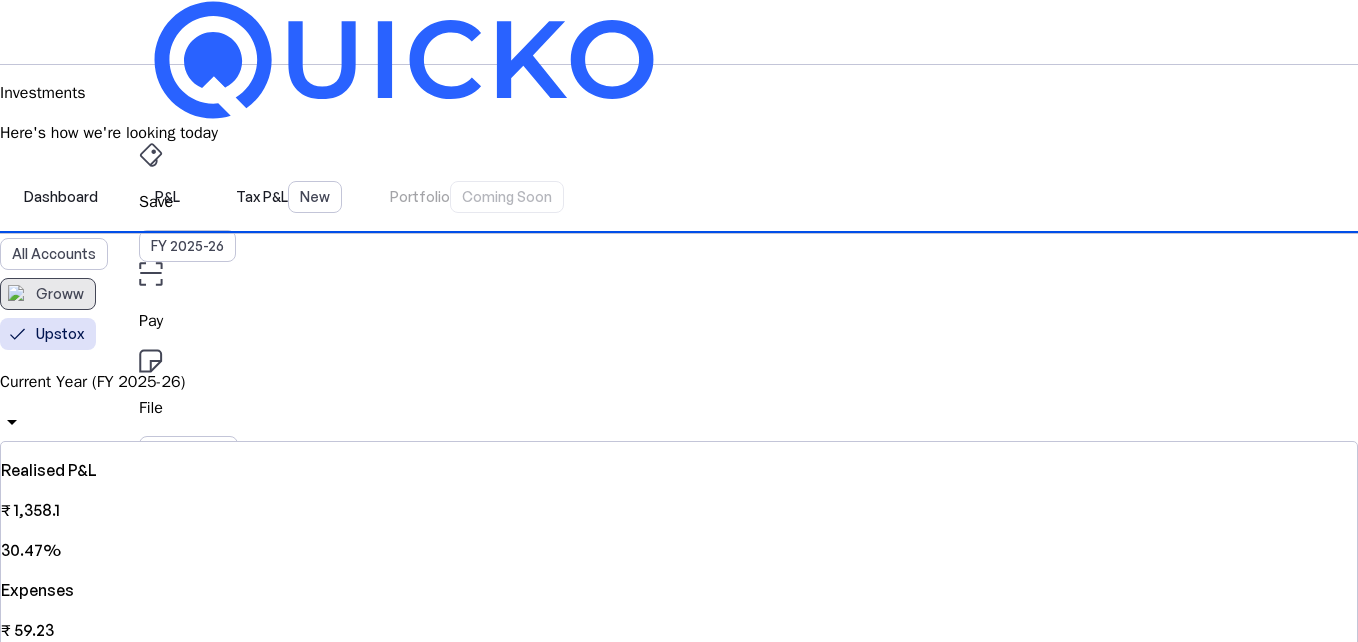 click on "Groww" at bounding box center (60, 294) 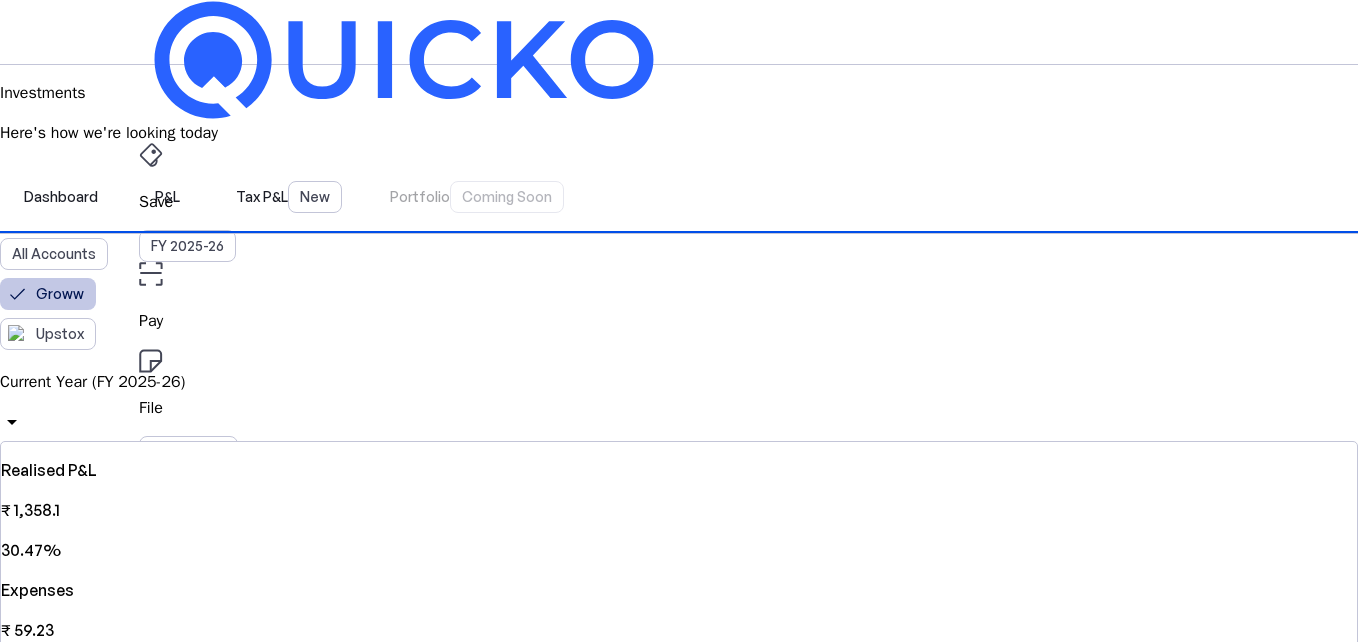 click on "Current Year (FY 2025-26)" at bounding box center (679, 382) 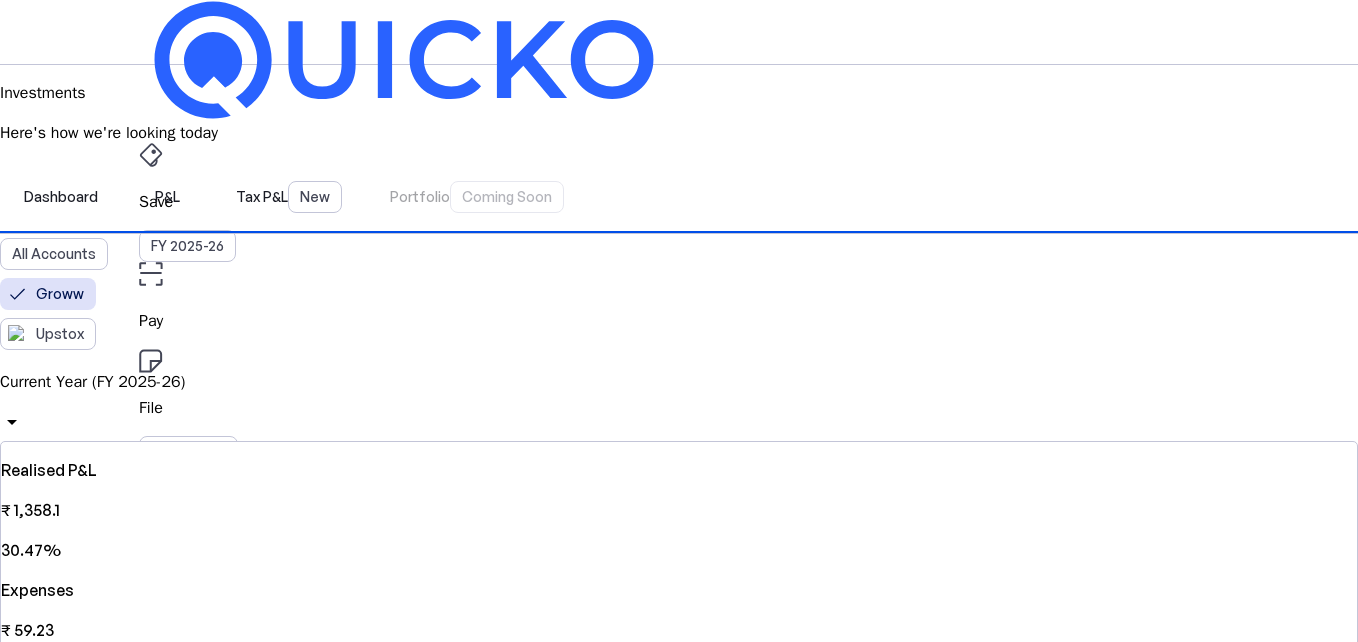 click on "Previous Year (FY 2024-25)" at bounding box center (140, 3070) 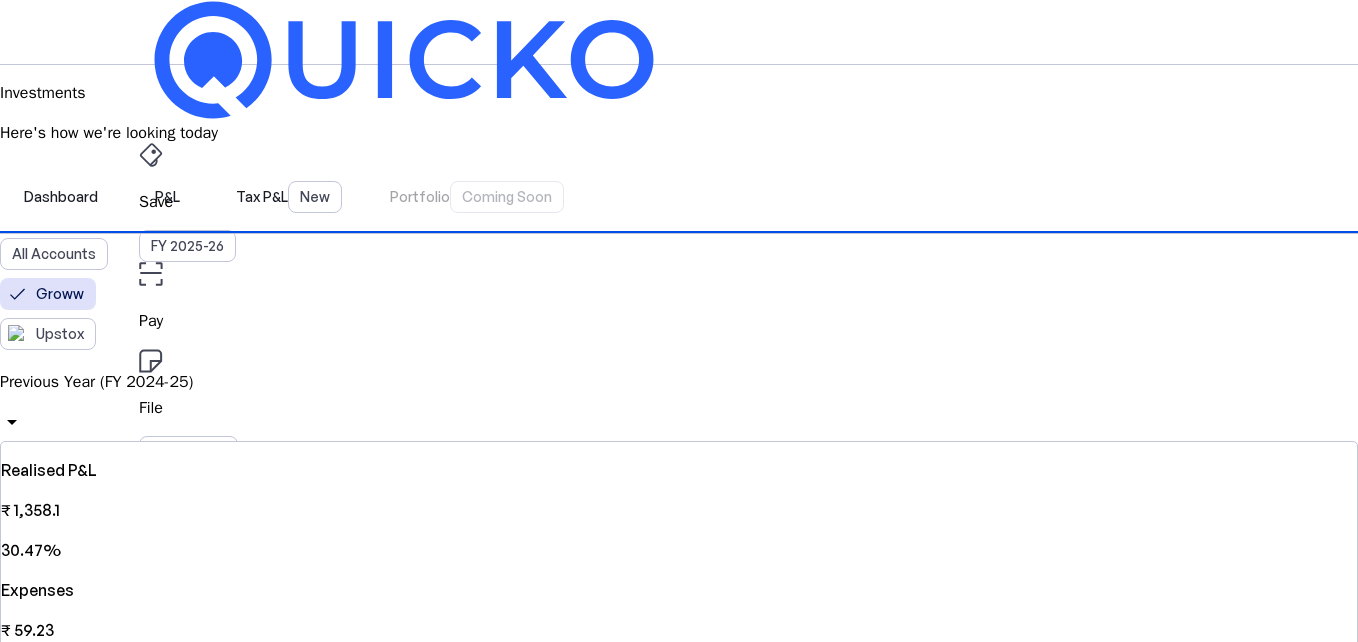 click on "Realised P&L ₹ 1,358.1 30.47% Expenses ₹ 59.23 Net Realised P&L ₹ 1,298.87 29.14%" at bounding box center [679, 610] 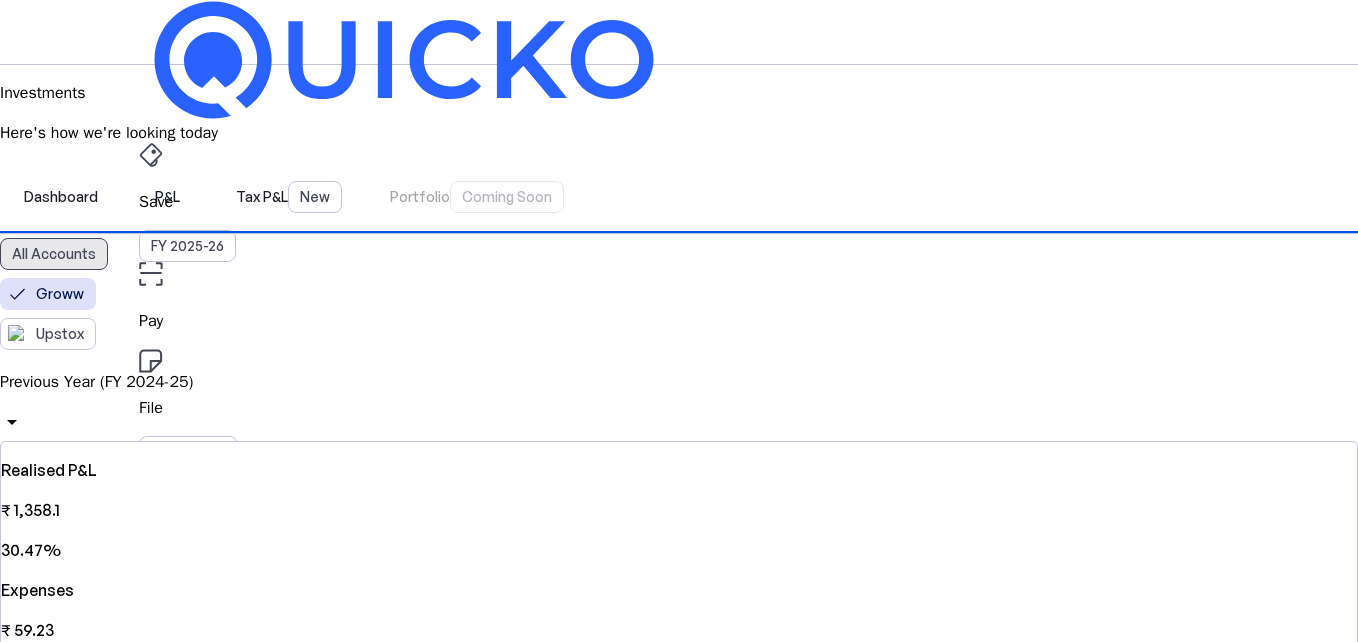 click on "All Accounts" at bounding box center [54, 254] 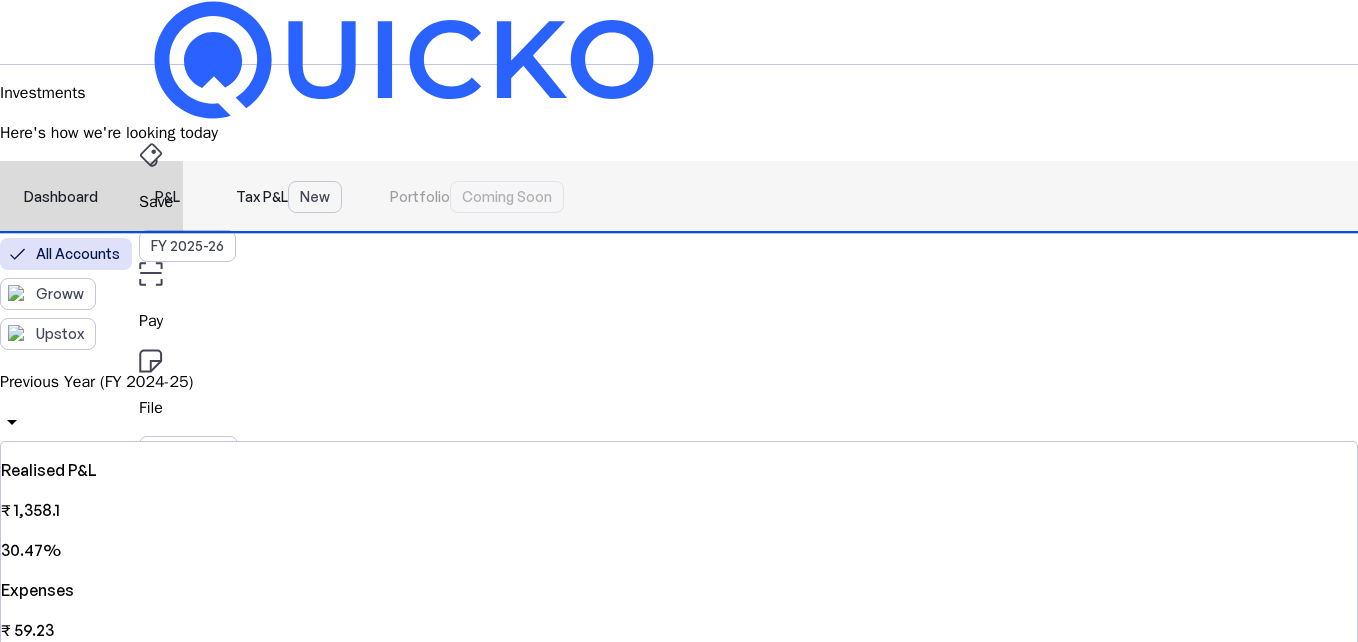 click on "Dashboard" at bounding box center (61, 197) 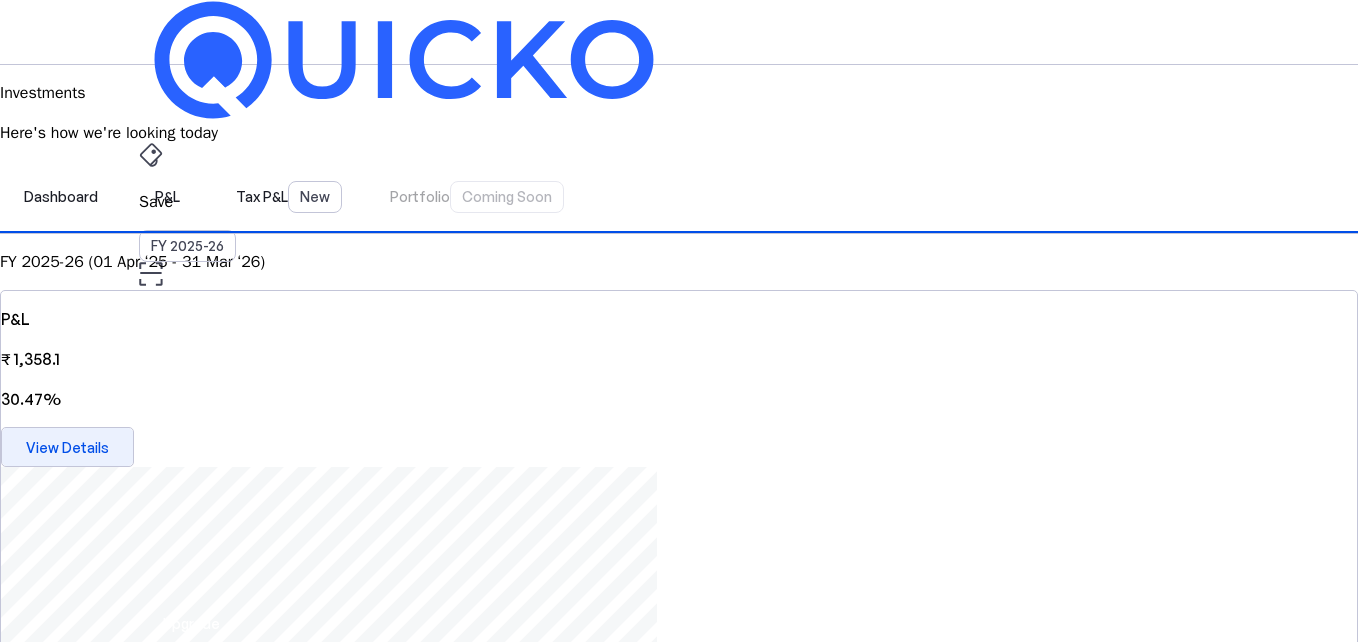 click on "View Details" at bounding box center (67, 447) 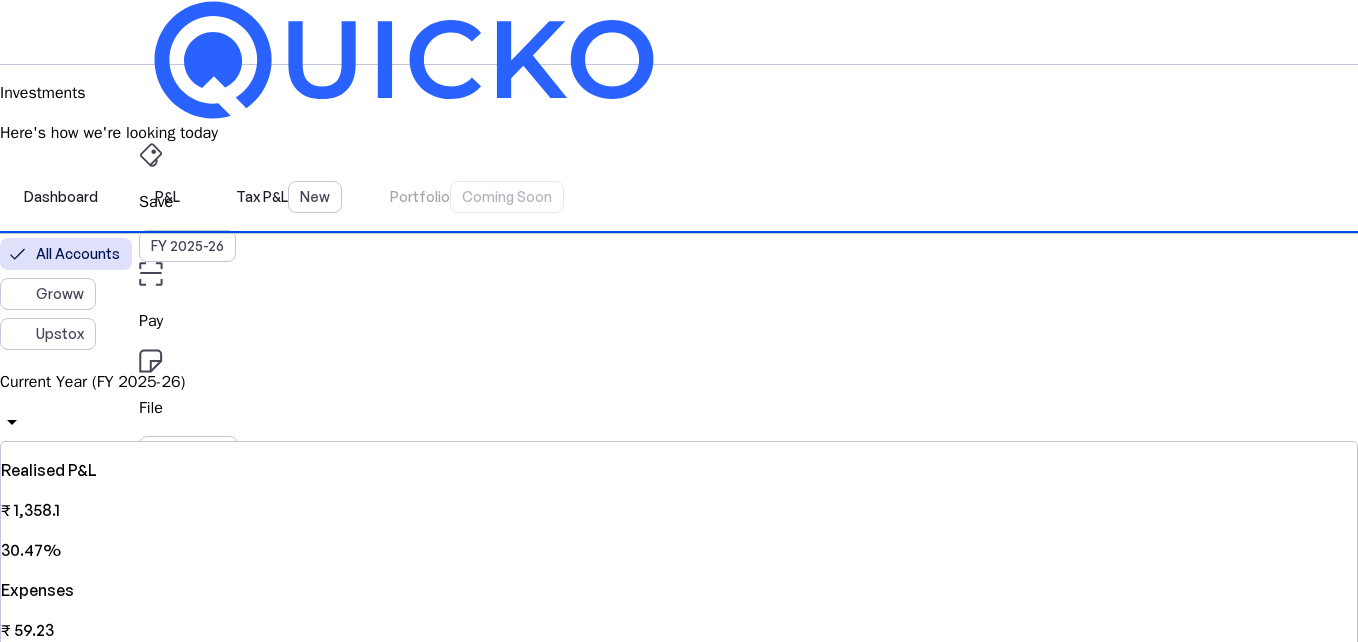 click on "Current Year (FY 2025-26)" at bounding box center (679, 382) 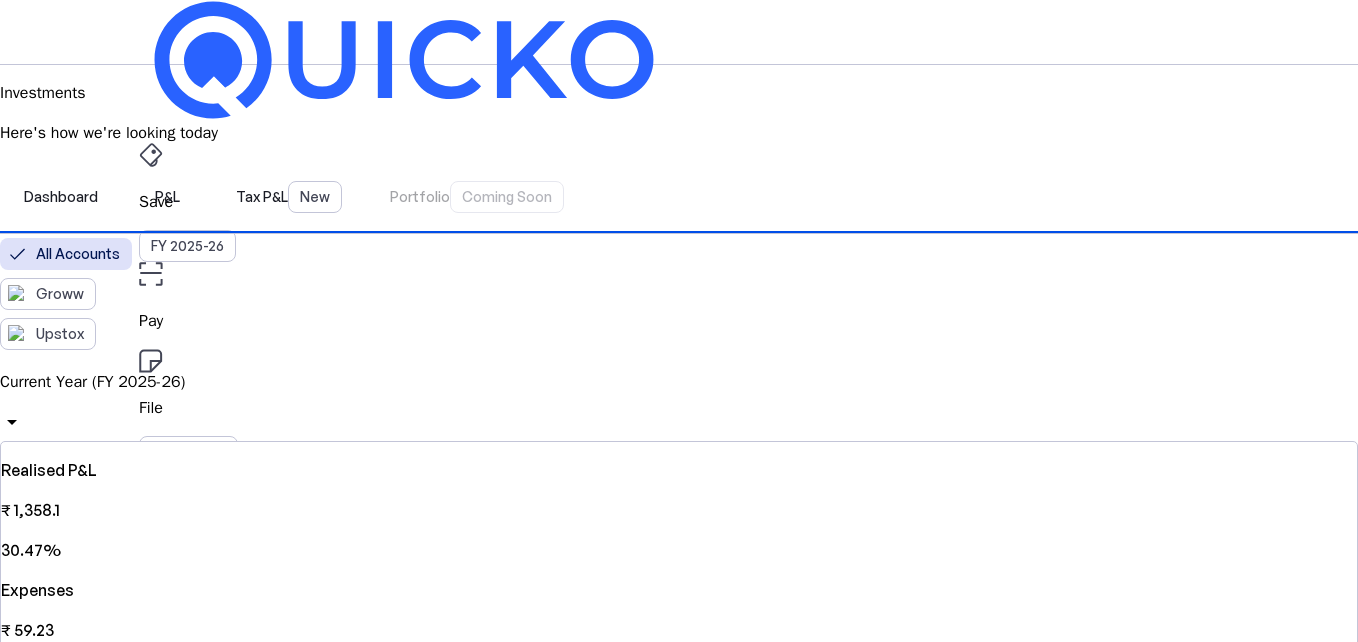 click on "Previous Year (FY 2024-25)" at bounding box center [140, 3070] 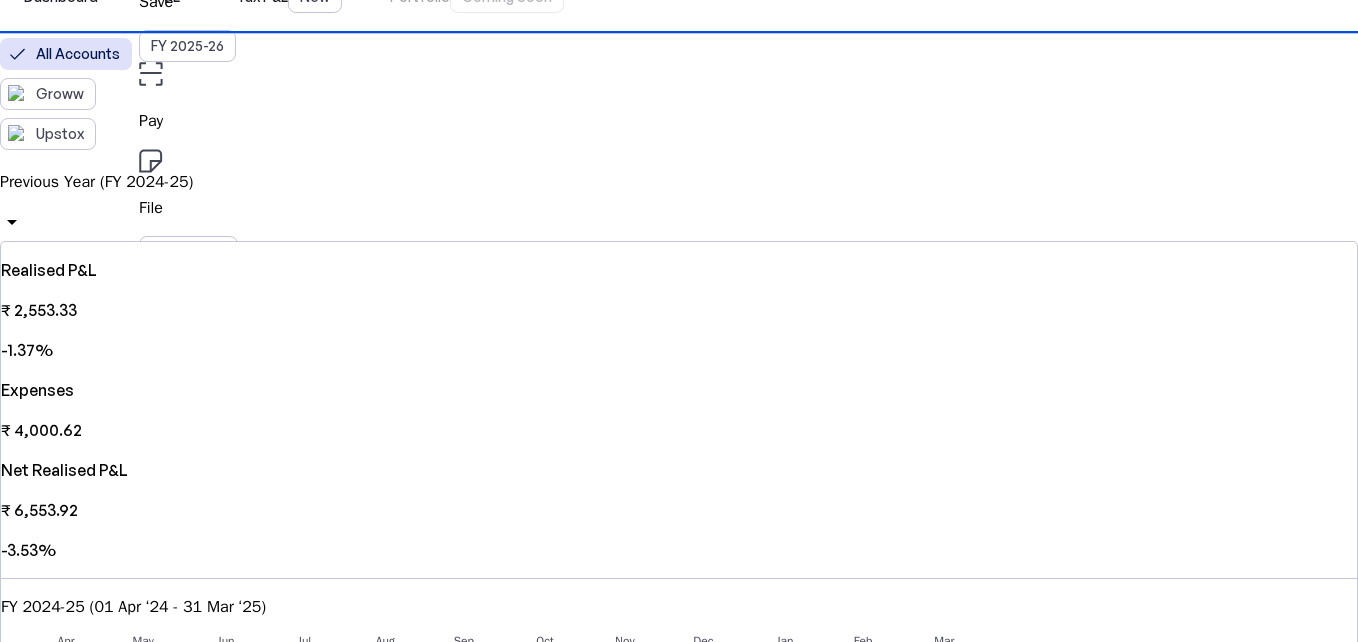 scroll, scrollTop: 0, scrollLeft: 0, axis: both 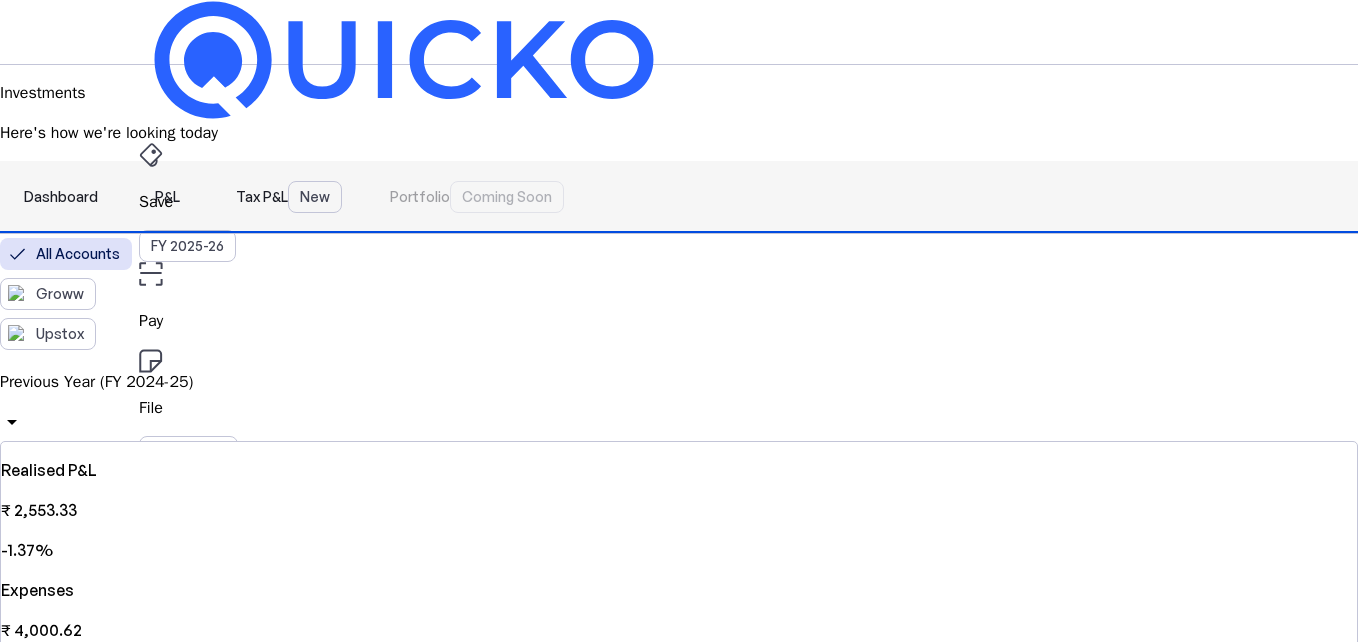 click on "Tax P&L  New" at bounding box center (289, 197) 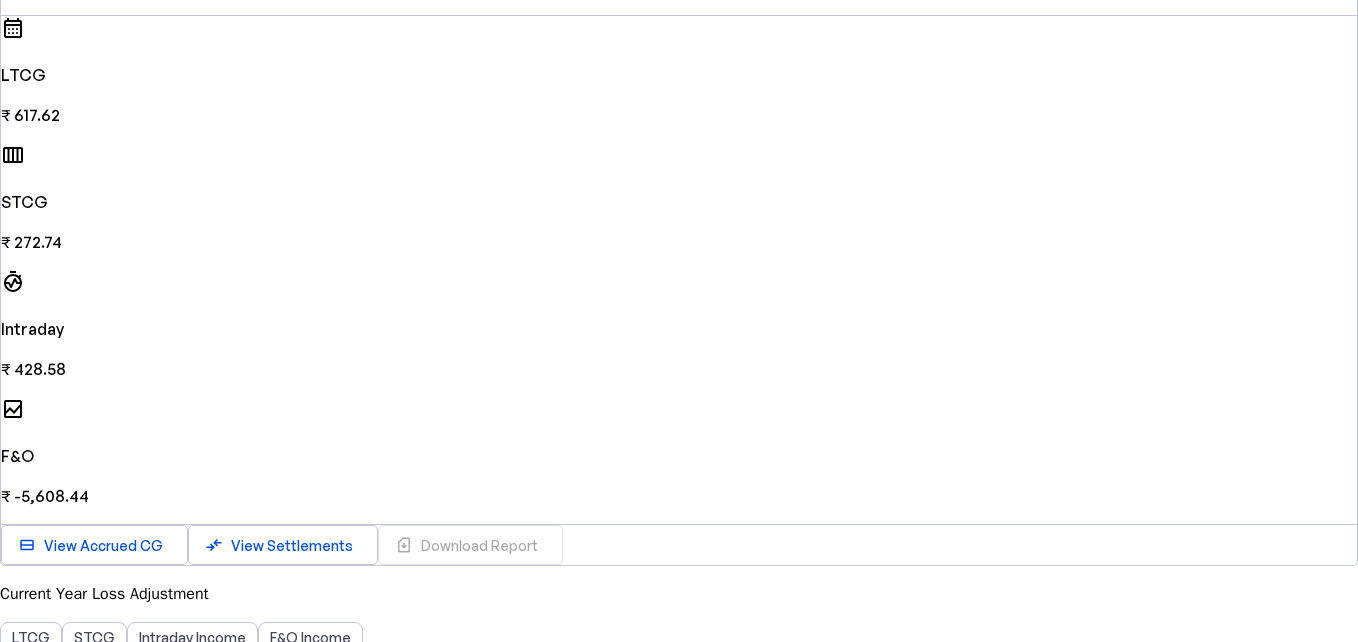 scroll, scrollTop: 500, scrollLeft: 0, axis: vertical 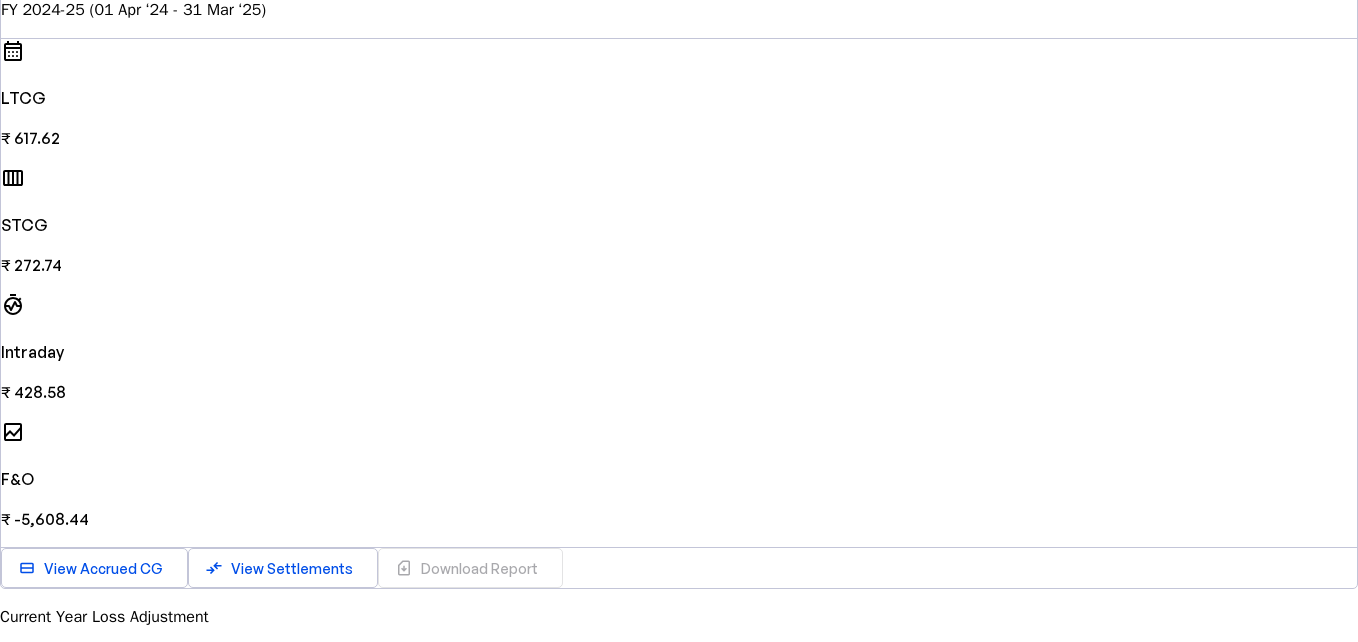 click on "STCG" at bounding box center (94, 661) 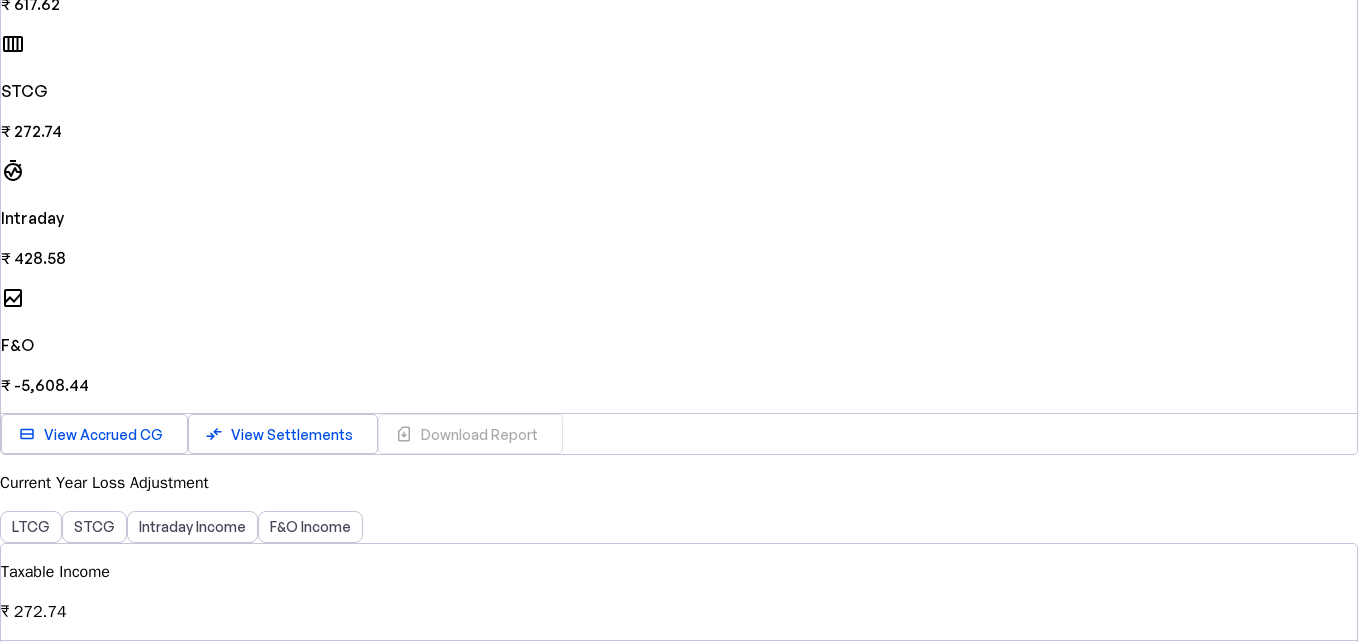 scroll, scrollTop: 600, scrollLeft: 0, axis: vertical 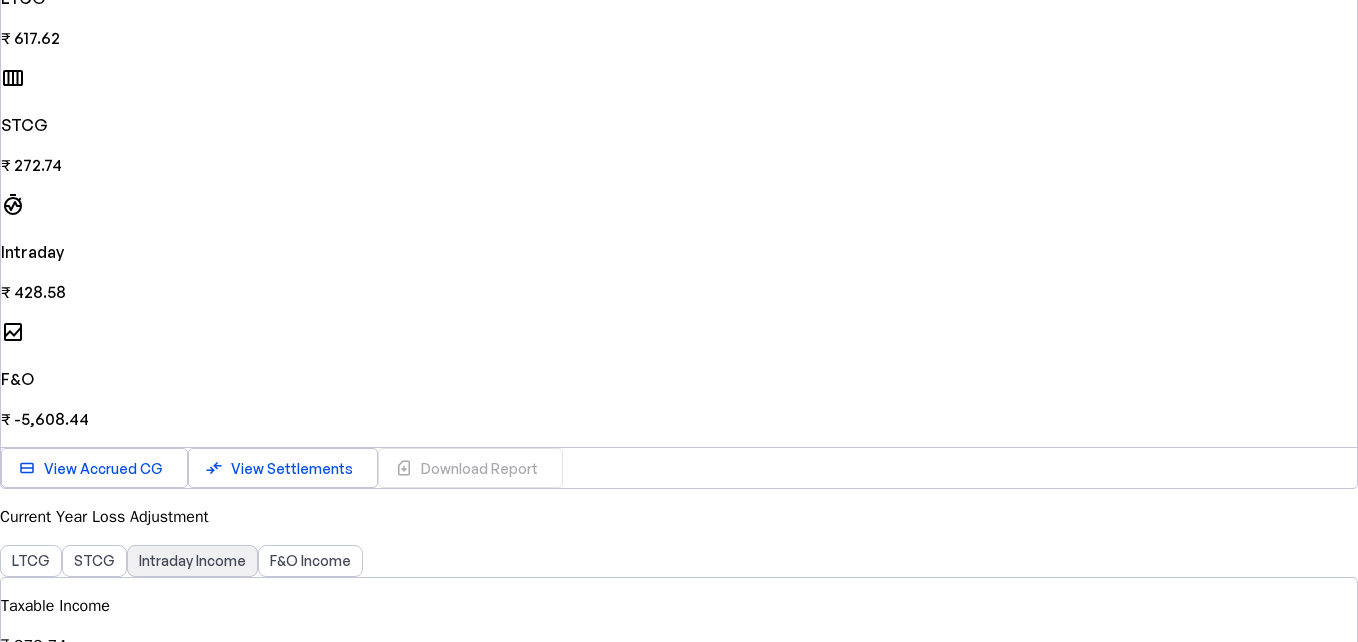 click on "Intraday Income" at bounding box center [192, 561] 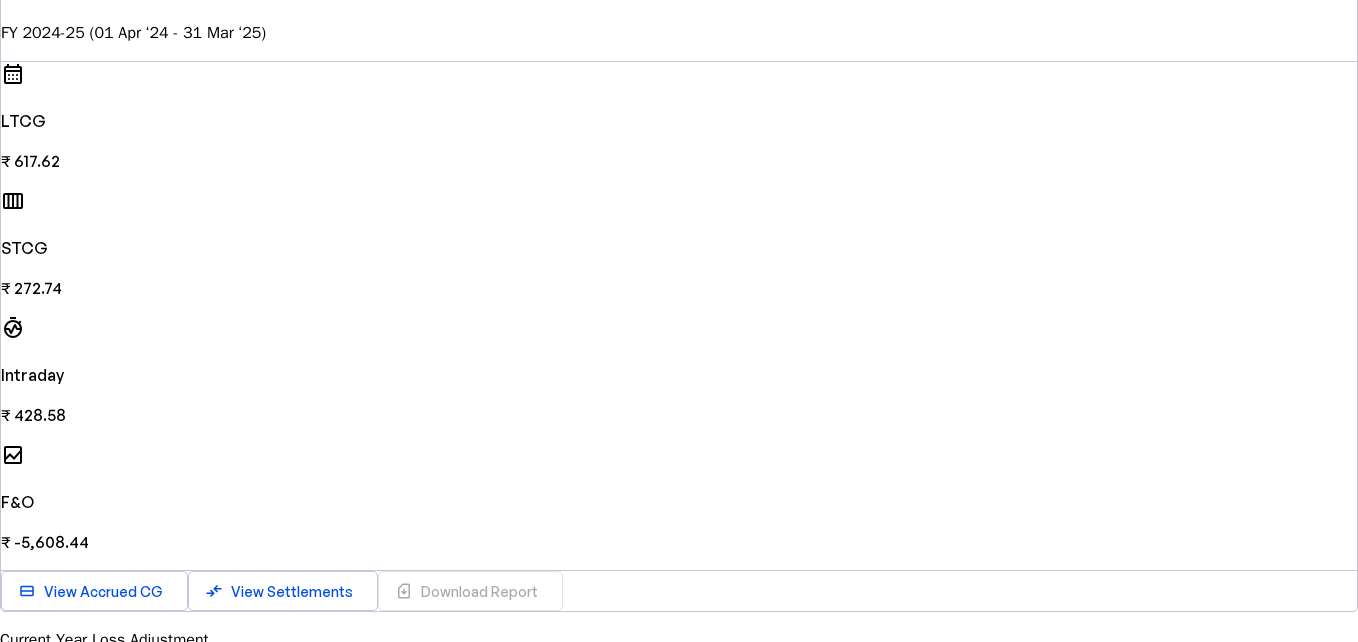 scroll, scrollTop: 500, scrollLeft: 0, axis: vertical 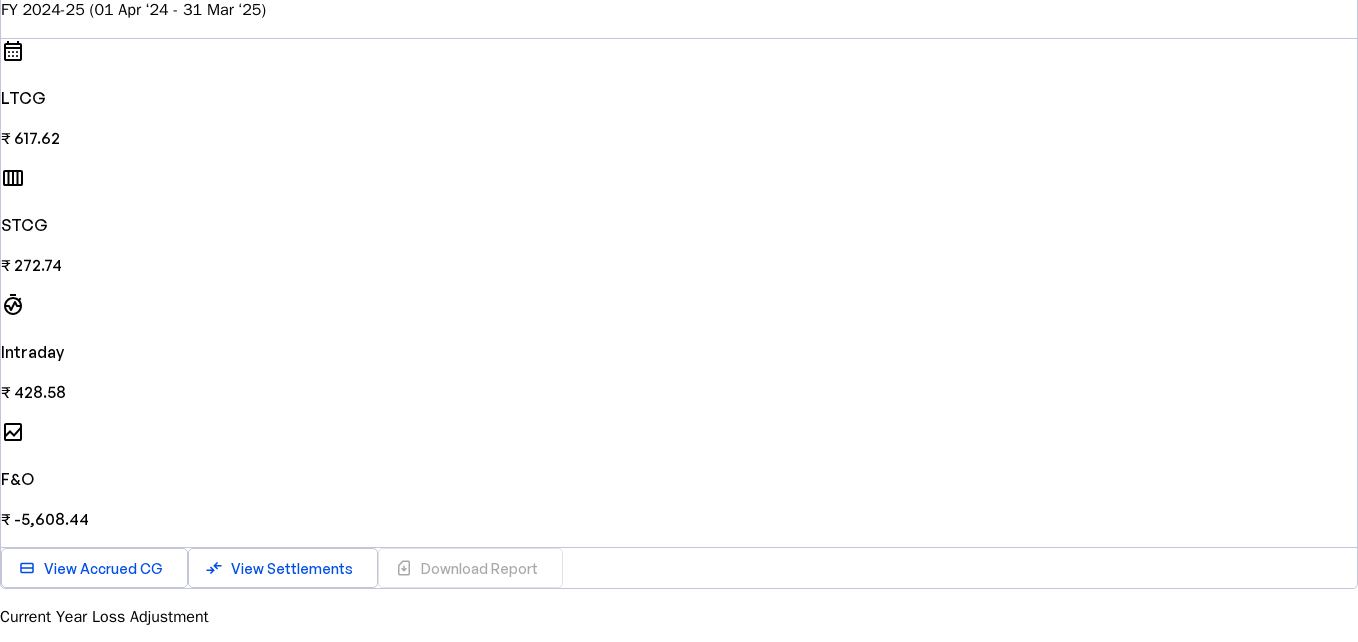 click on "F&O Income" at bounding box center (310, 661) 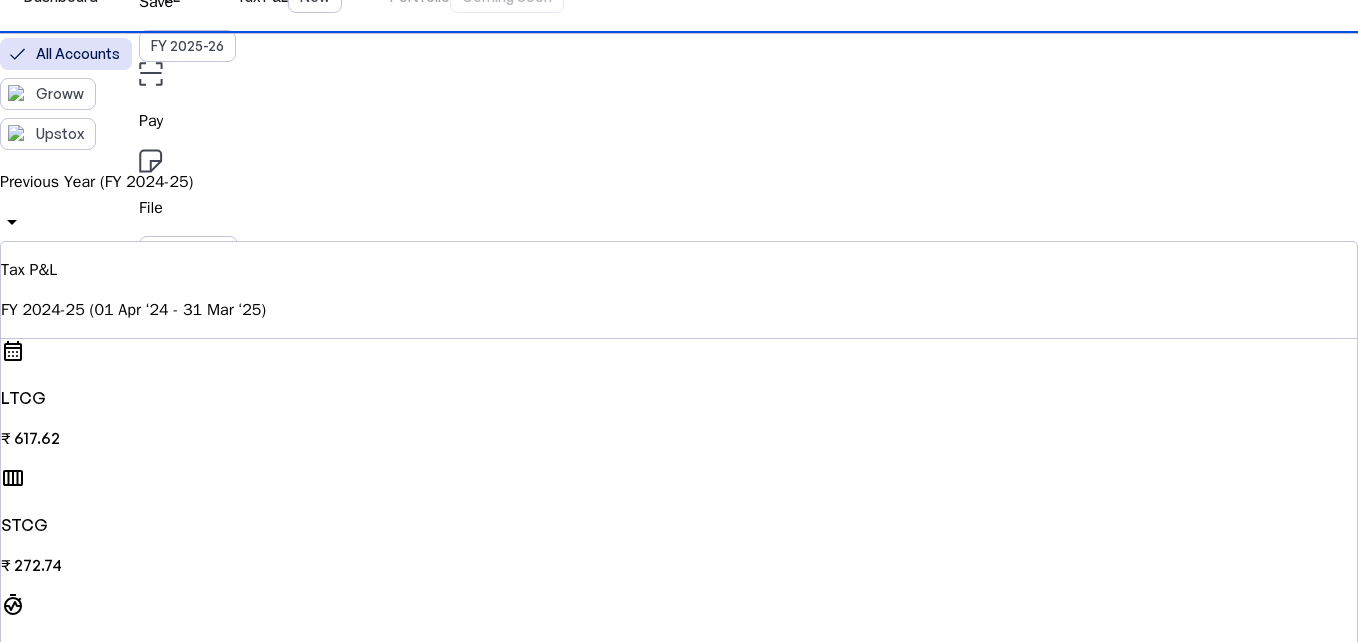 scroll, scrollTop: 100, scrollLeft: 0, axis: vertical 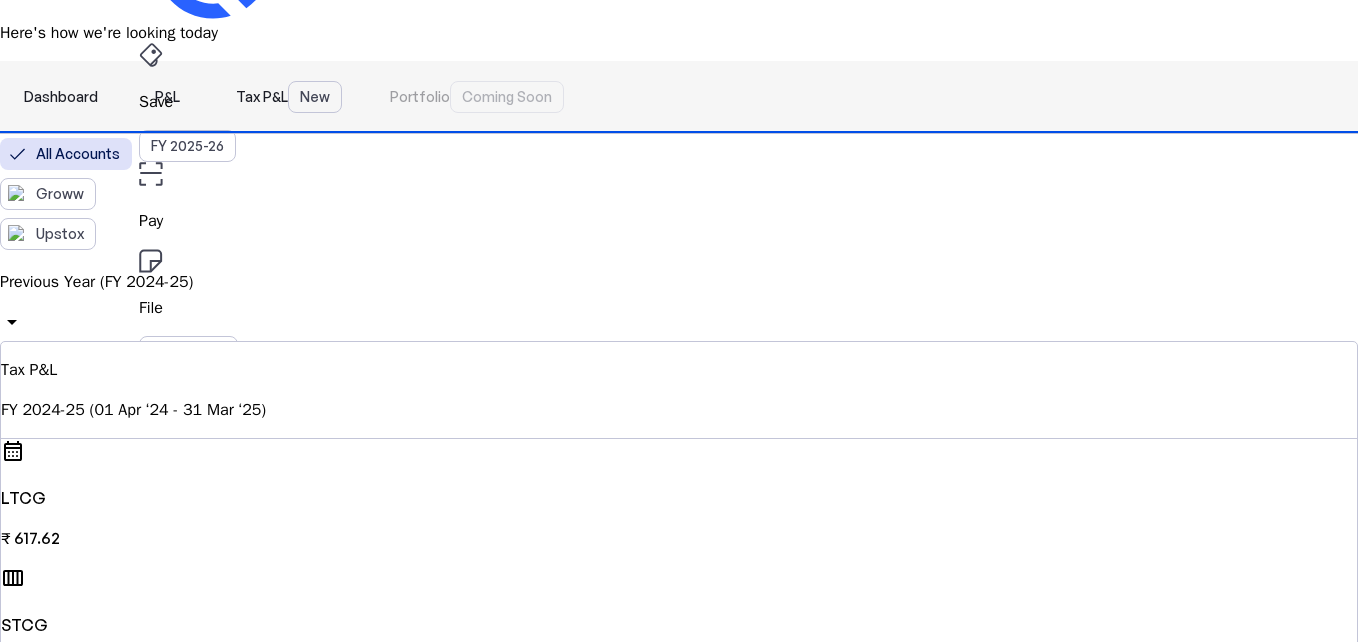 click on "P&L" at bounding box center [167, 97] 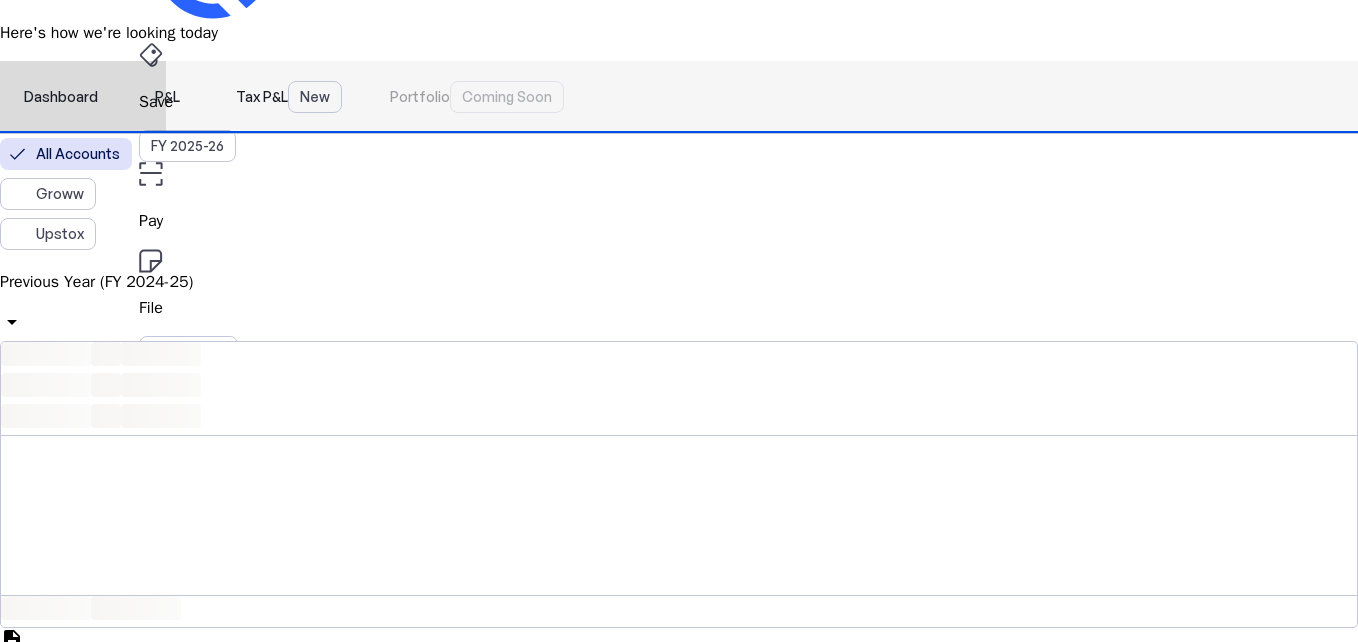 scroll, scrollTop: 0, scrollLeft: 0, axis: both 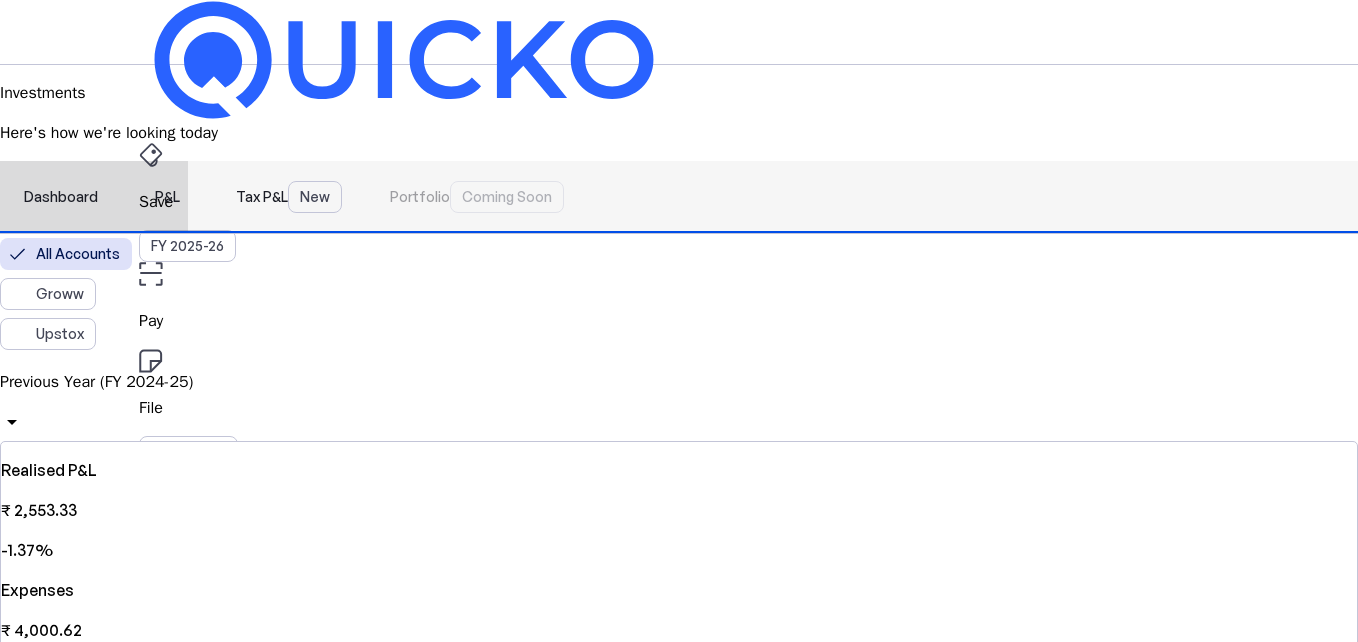 click on "Dashboard" at bounding box center (61, 197) 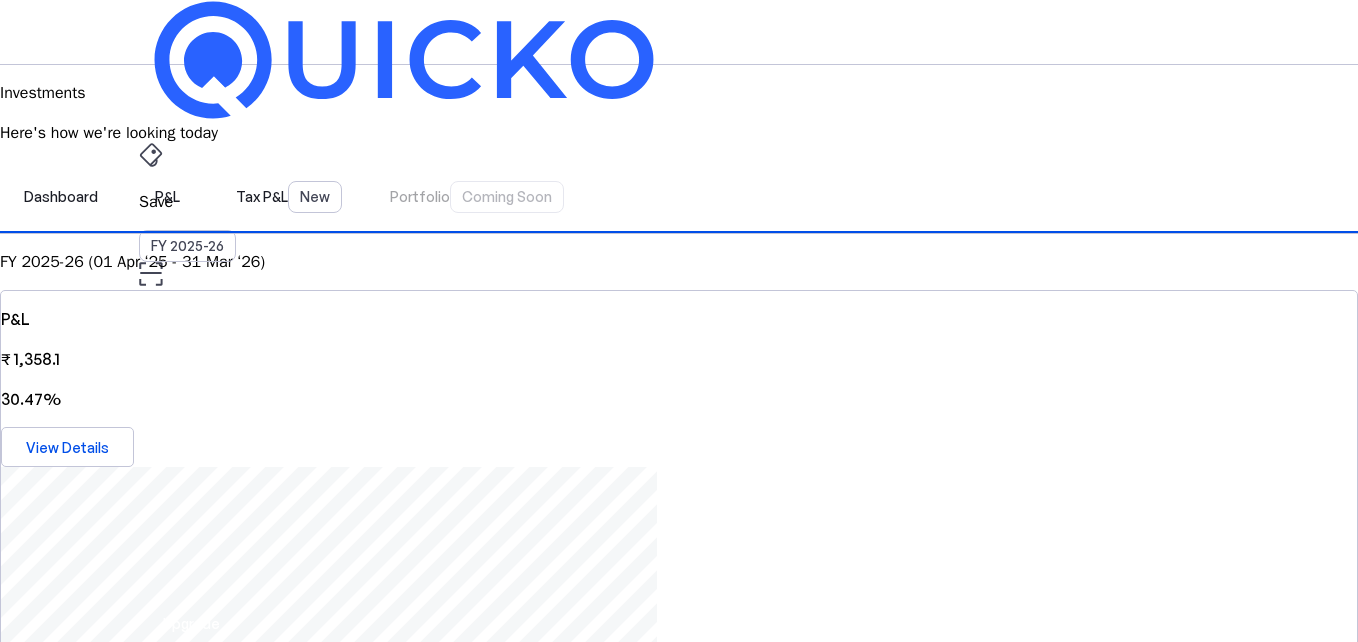 click on "FY 2025-26 (01 Apr ‘25 - 31 Mar ‘26)" at bounding box center (679, 262) 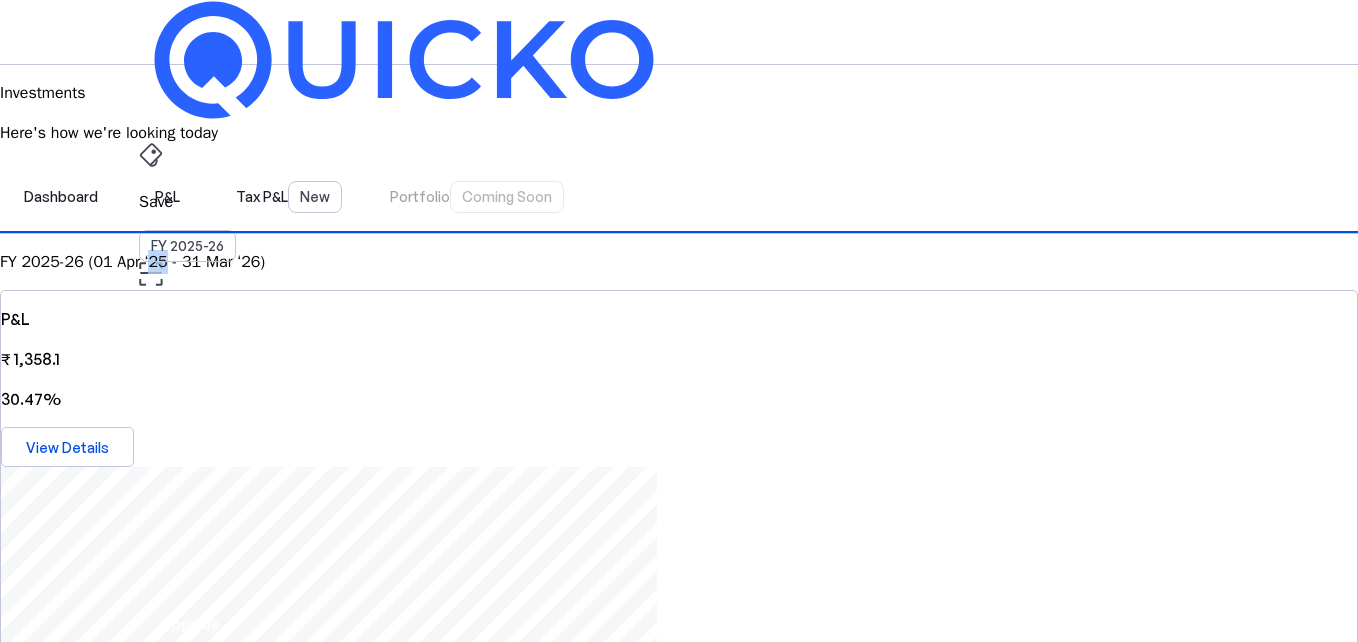 click on "FY 2025-26 (01 Apr ‘25 - 31 Mar ‘26)" at bounding box center [679, 262] 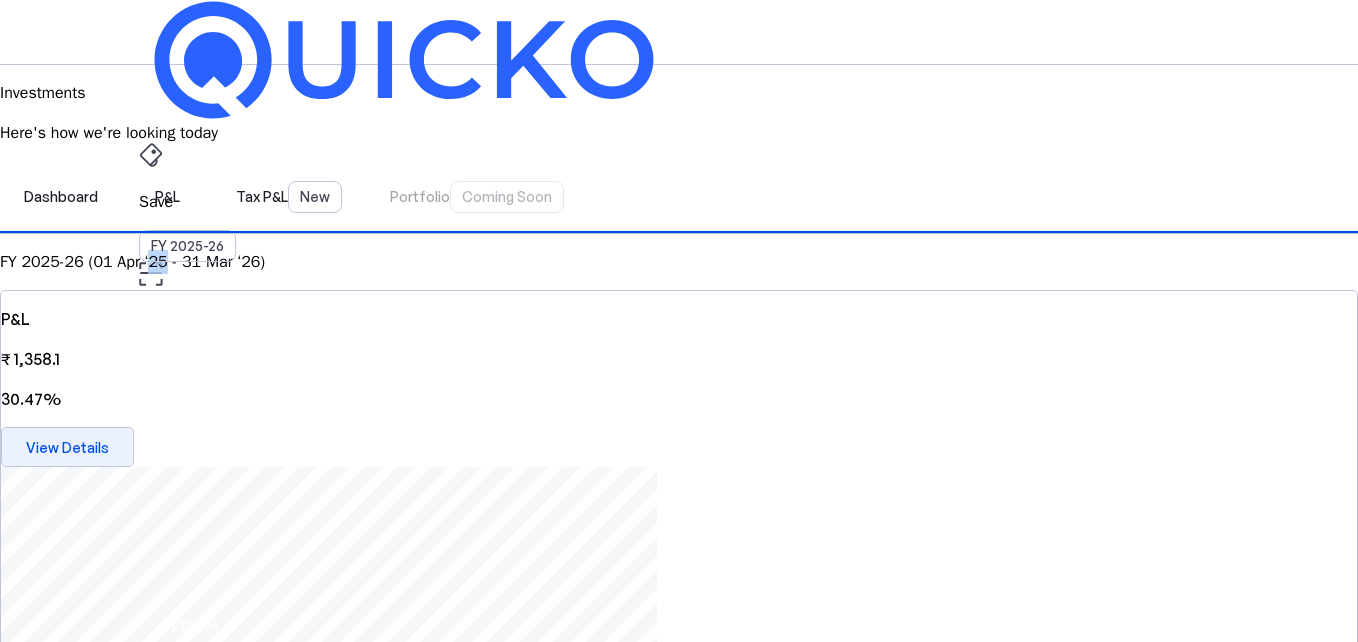 click on "View Details" at bounding box center (67, 447) 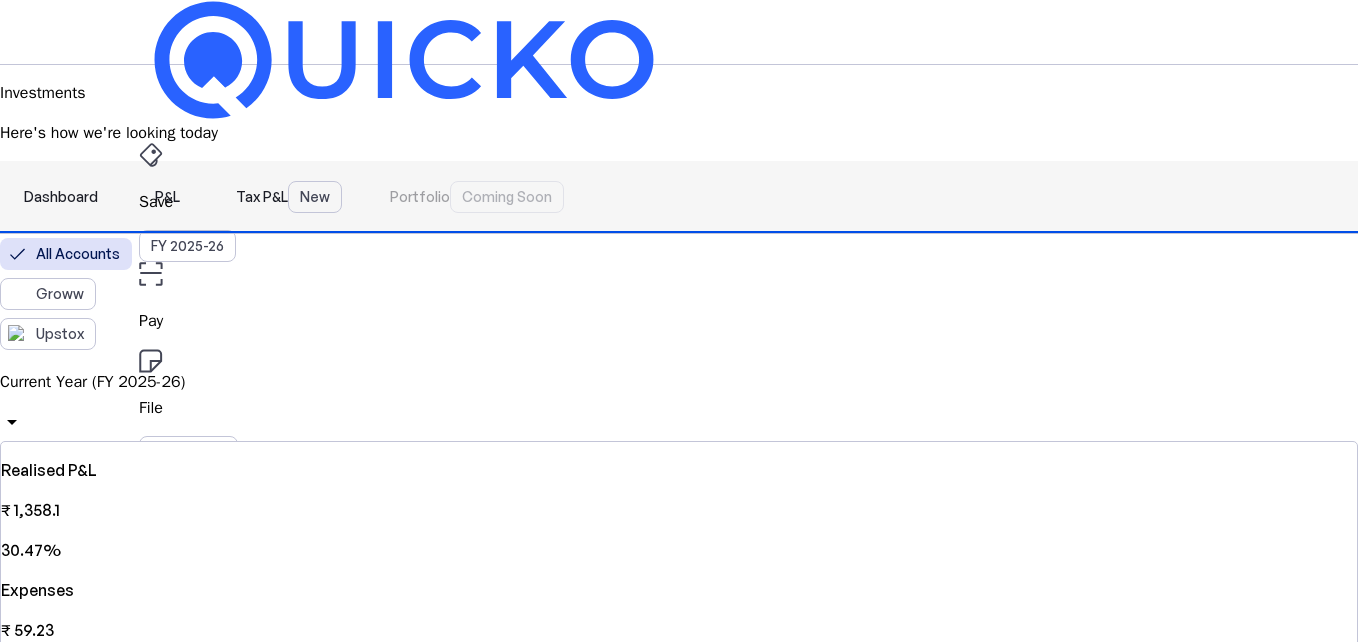 click on "Dashboard" at bounding box center (61, 197) 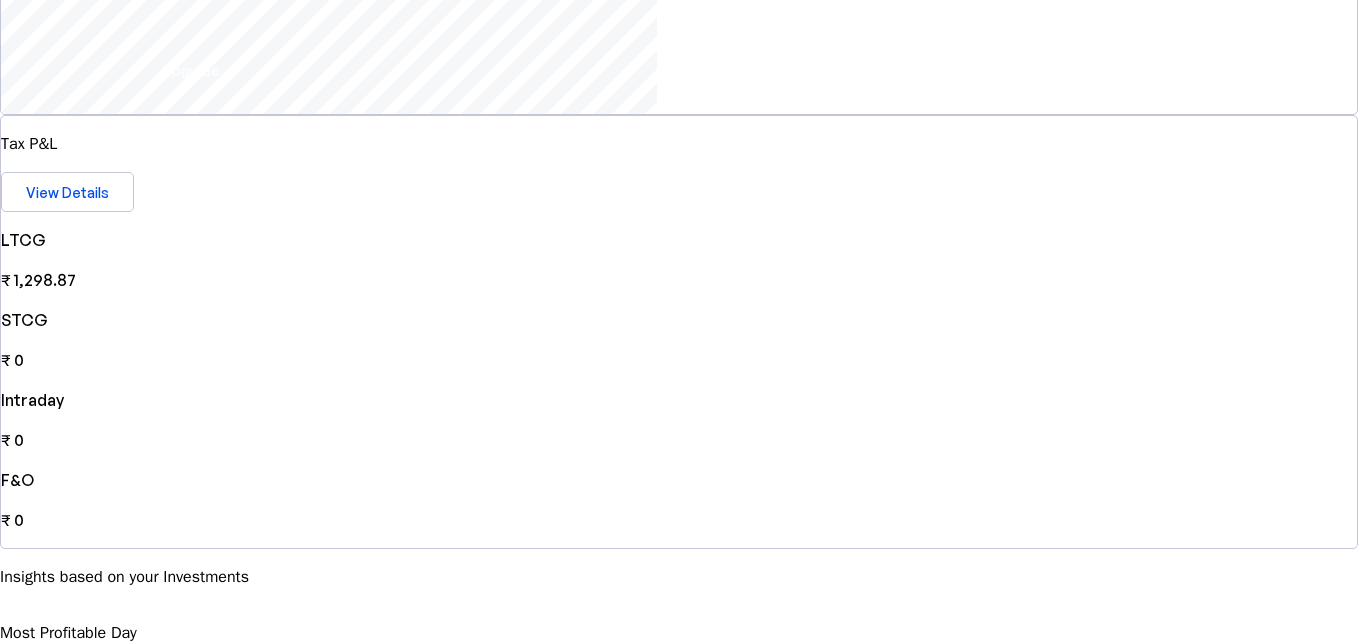 scroll, scrollTop: 600, scrollLeft: 0, axis: vertical 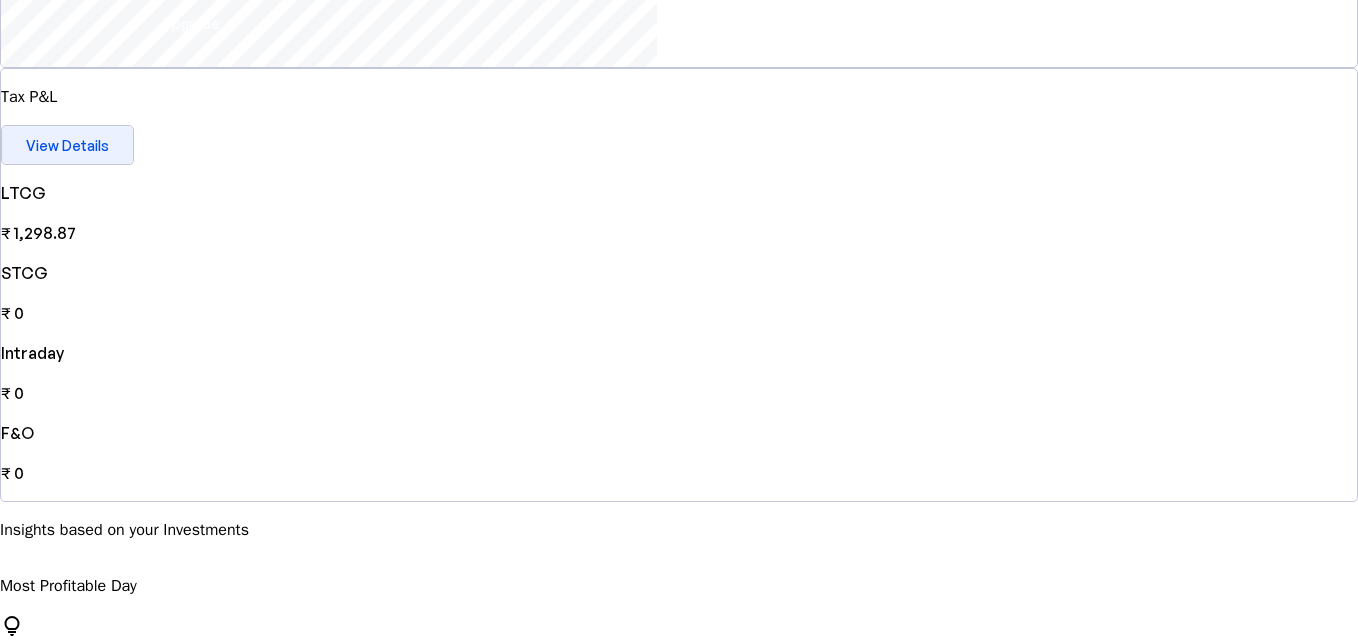 click on "View Details" at bounding box center (67, 145) 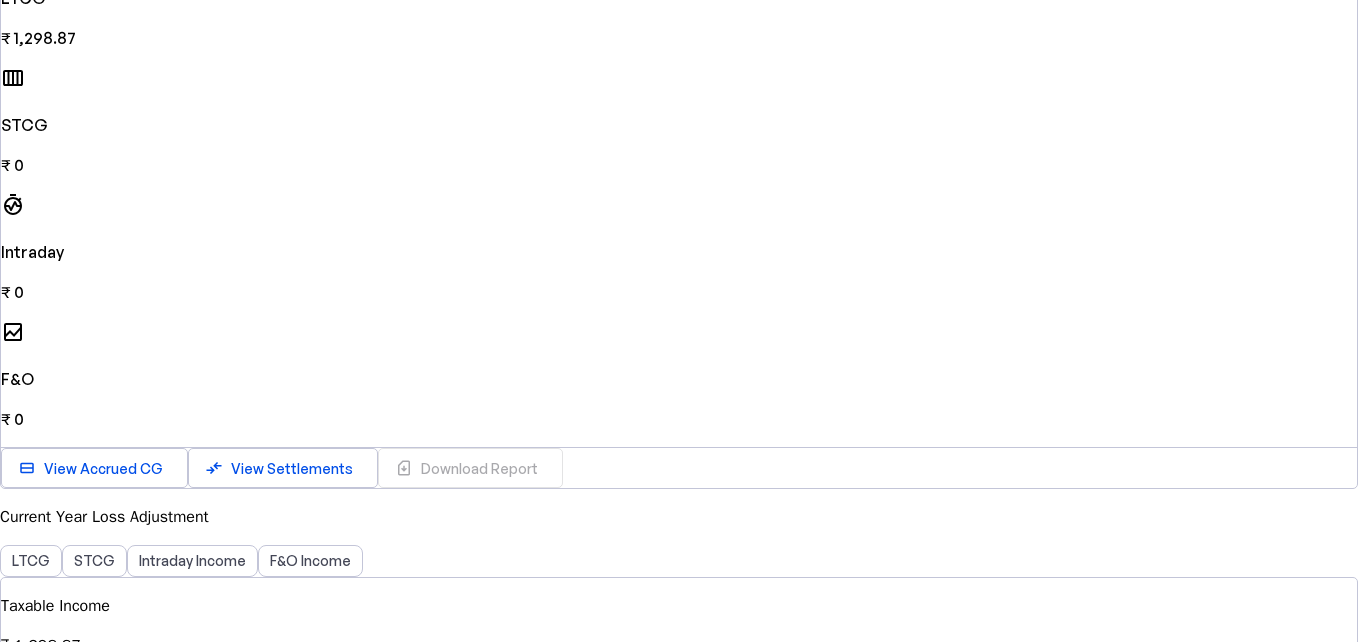 scroll, scrollTop: 0, scrollLeft: 0, axis: both 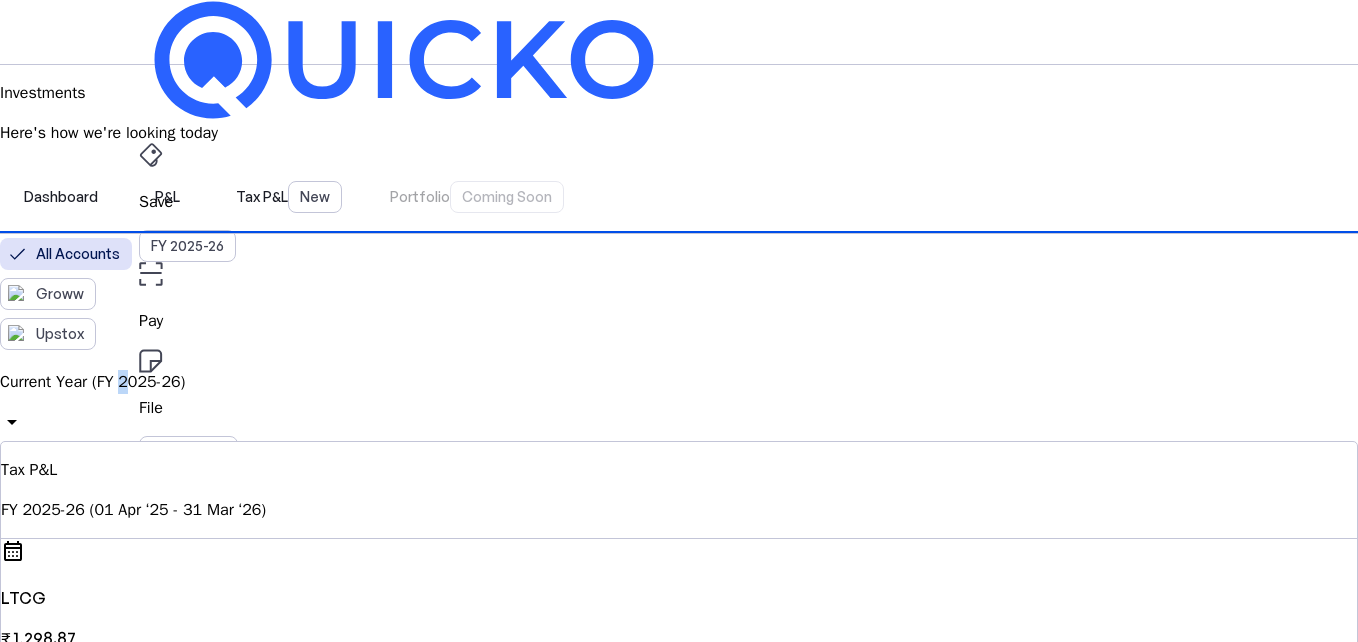 click on "Current Year (FY 2025-26)" at bounding box center [679, 382] 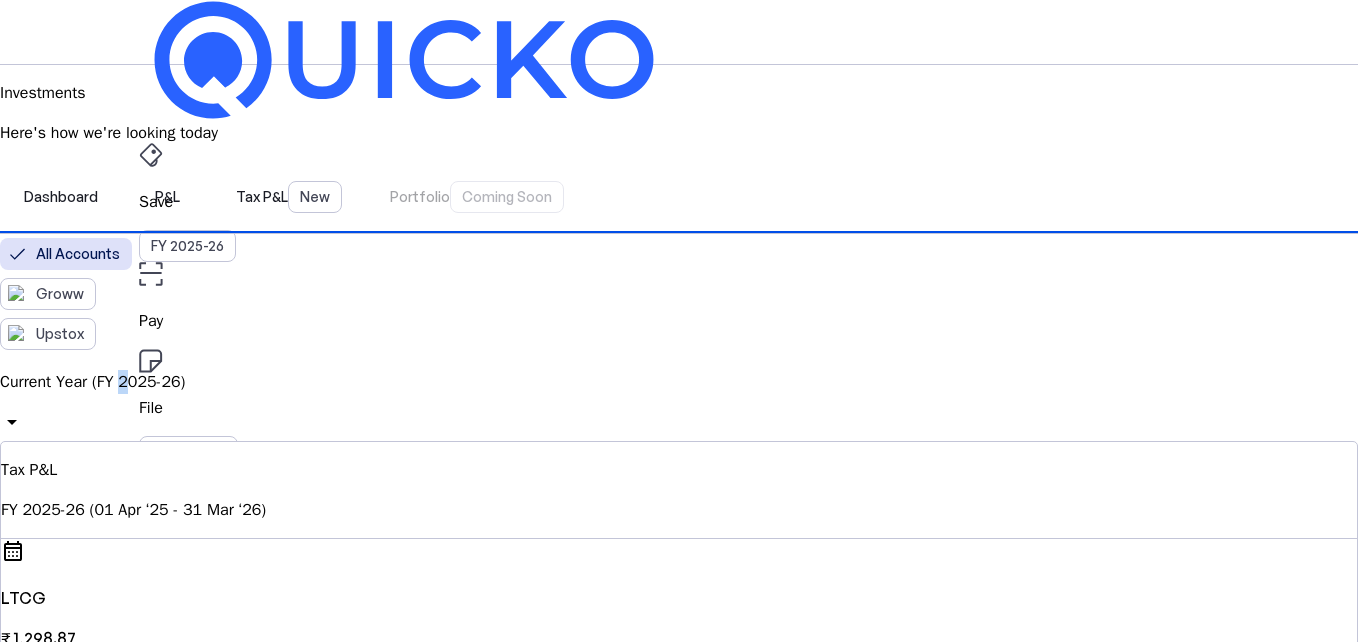 click on "Previous Year (FY 2024-25)" at bounding box center [140, 4834] 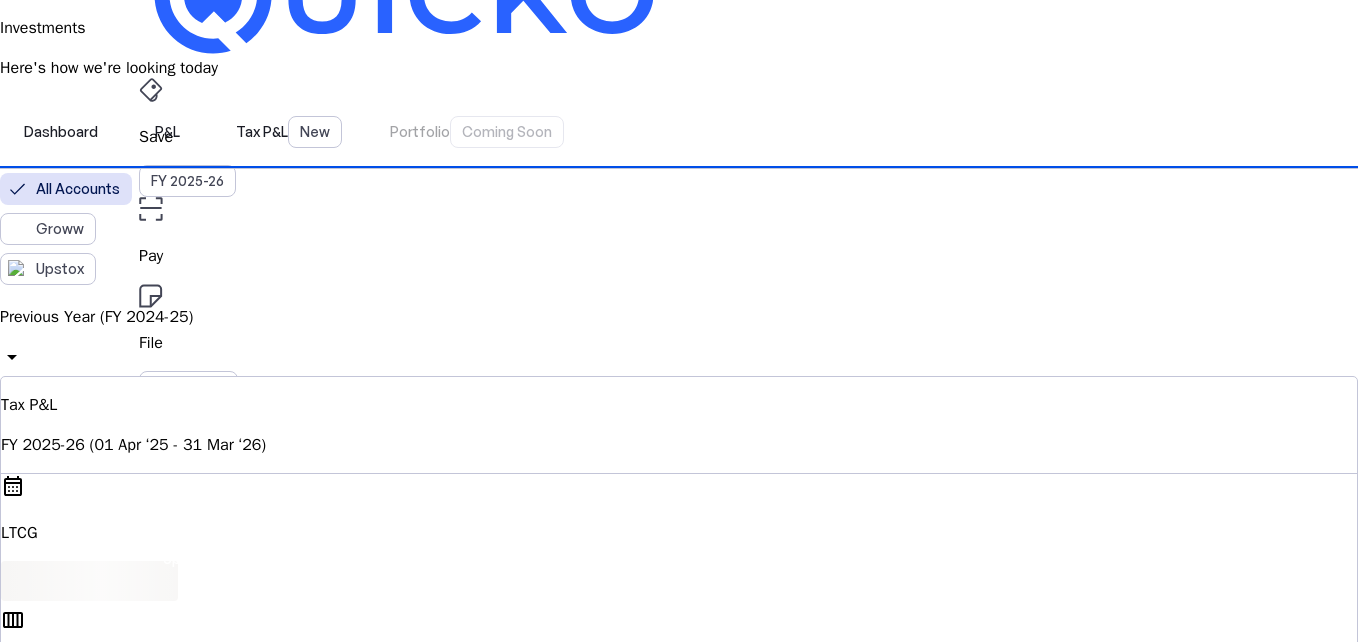 scroll, scrollTop: 100, scrollLeft: 0, axis: vertical 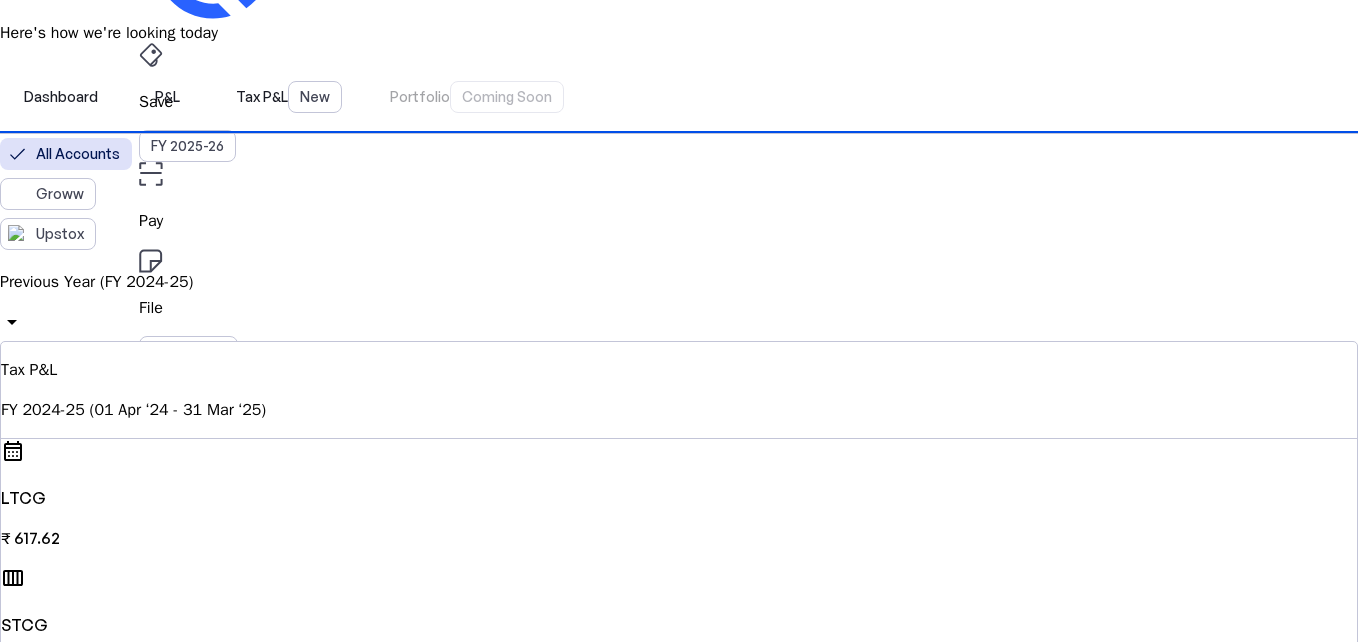 click on "Dashboard   P&L   Tax P&L  New  Portfolio  Coming Soon" at bounding box center (679, 97) 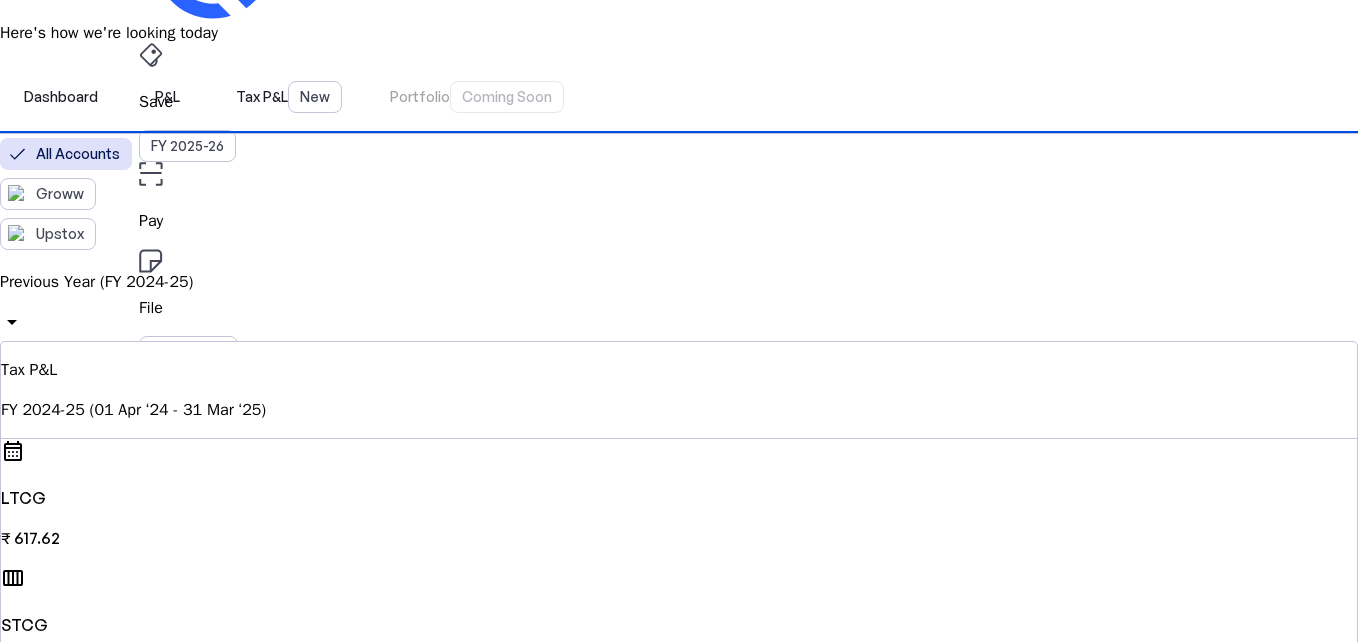 click on "Dashboard   P&L   Tax P&L  New  Portfolio  Coming Soon" at bounding box center [679, 97] 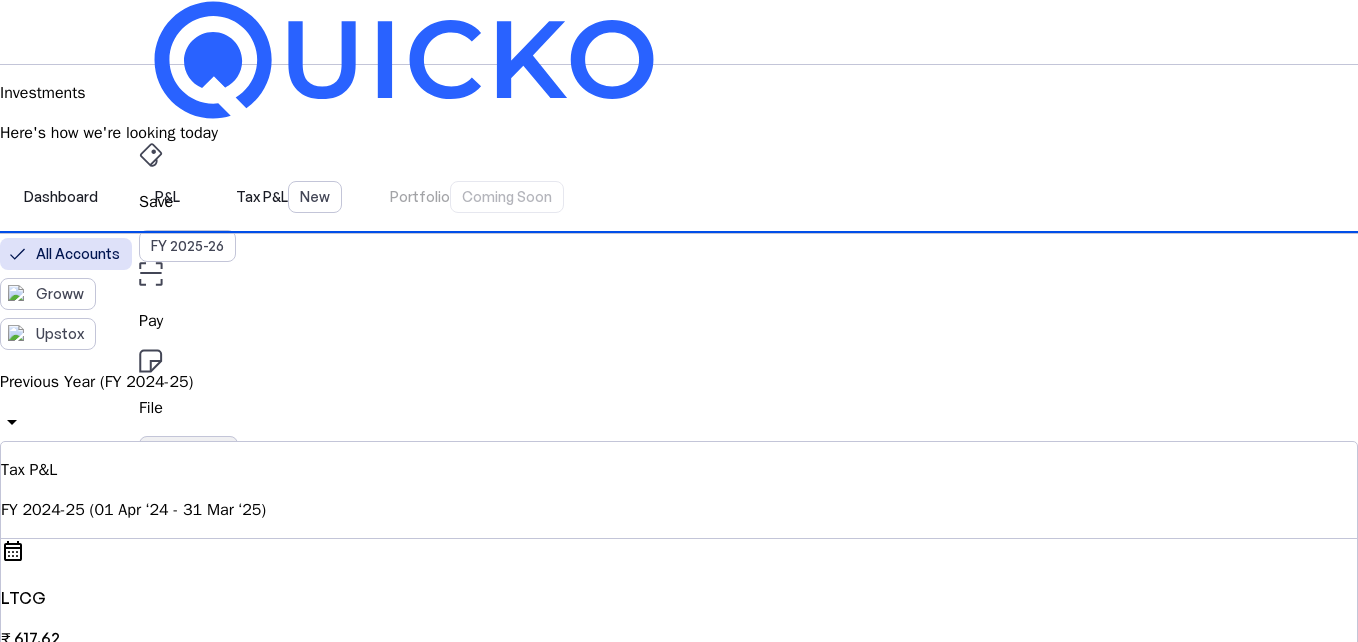click on "AY 2025-26" at bounding box center (188, 452) 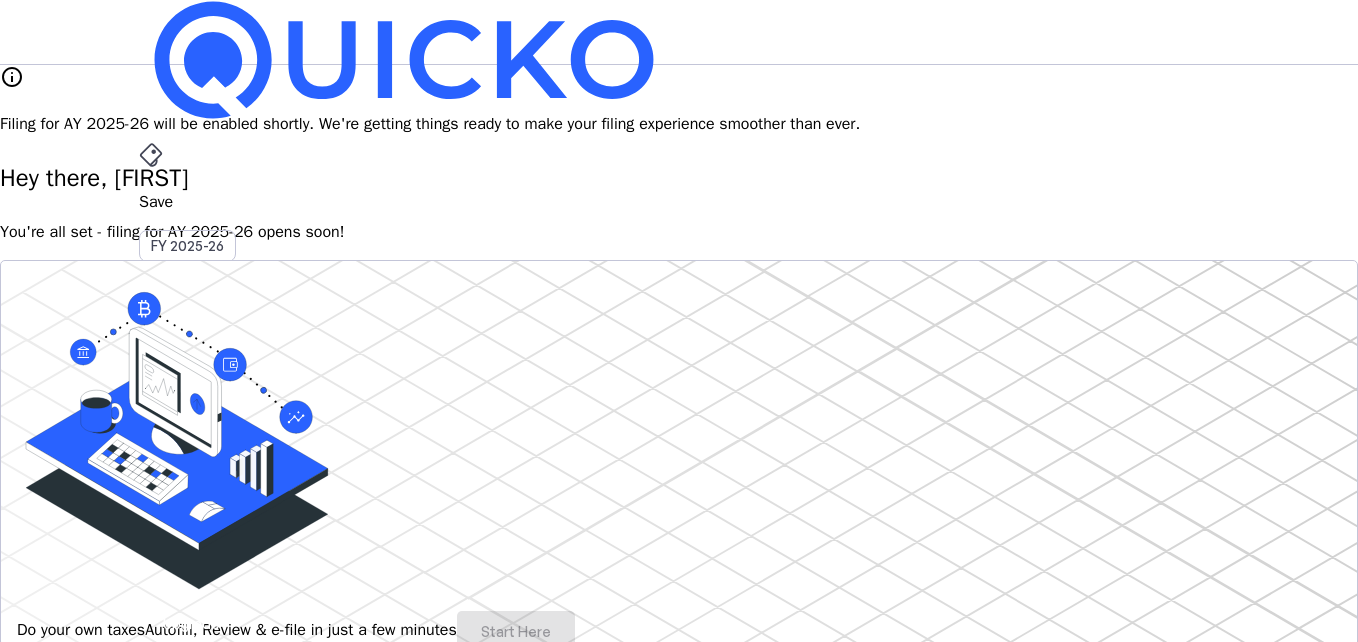 click on "AY 2025-26" at bounding box center [188, 452] 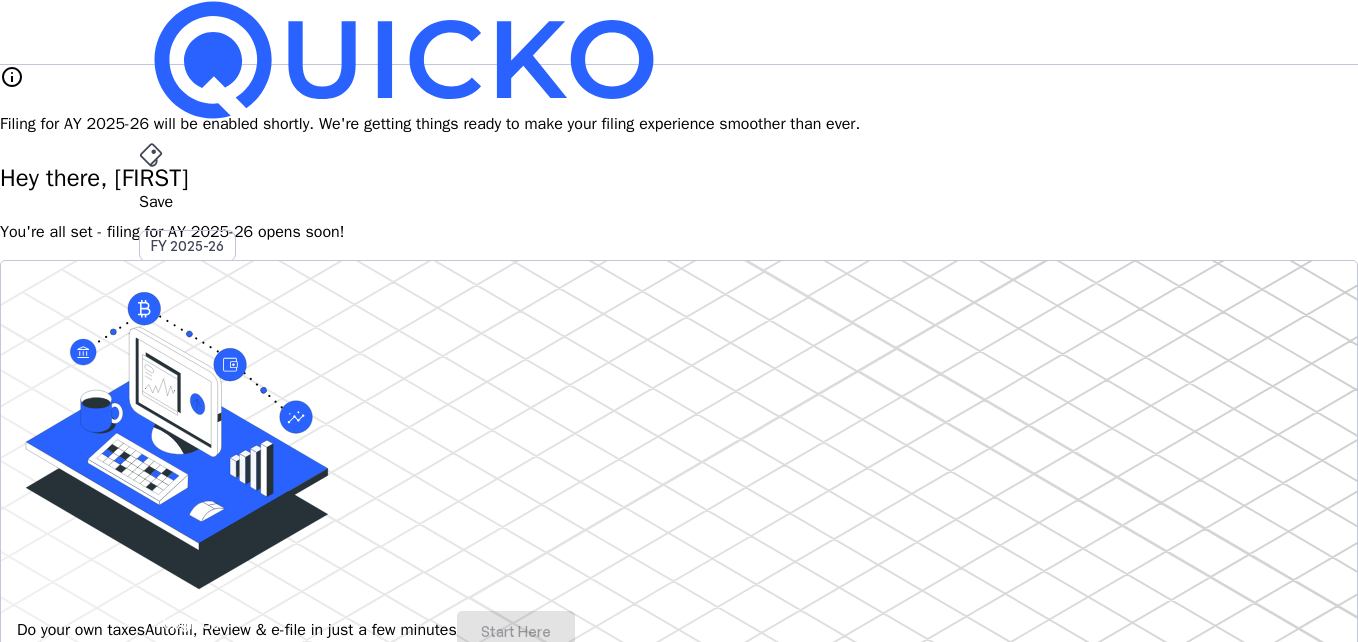 click on "File AY 2025-26" at bounding box center [679, 202] 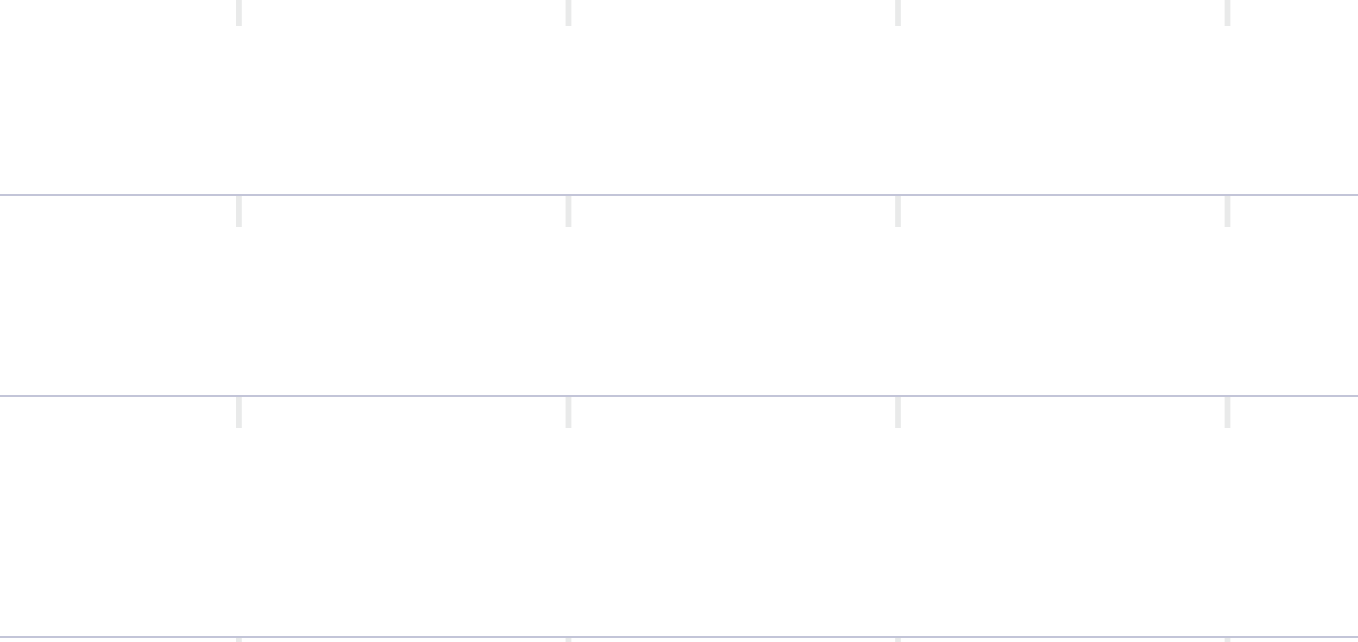 scroll, scrollTop: 300, scrollLeft: 0, axis: vertical 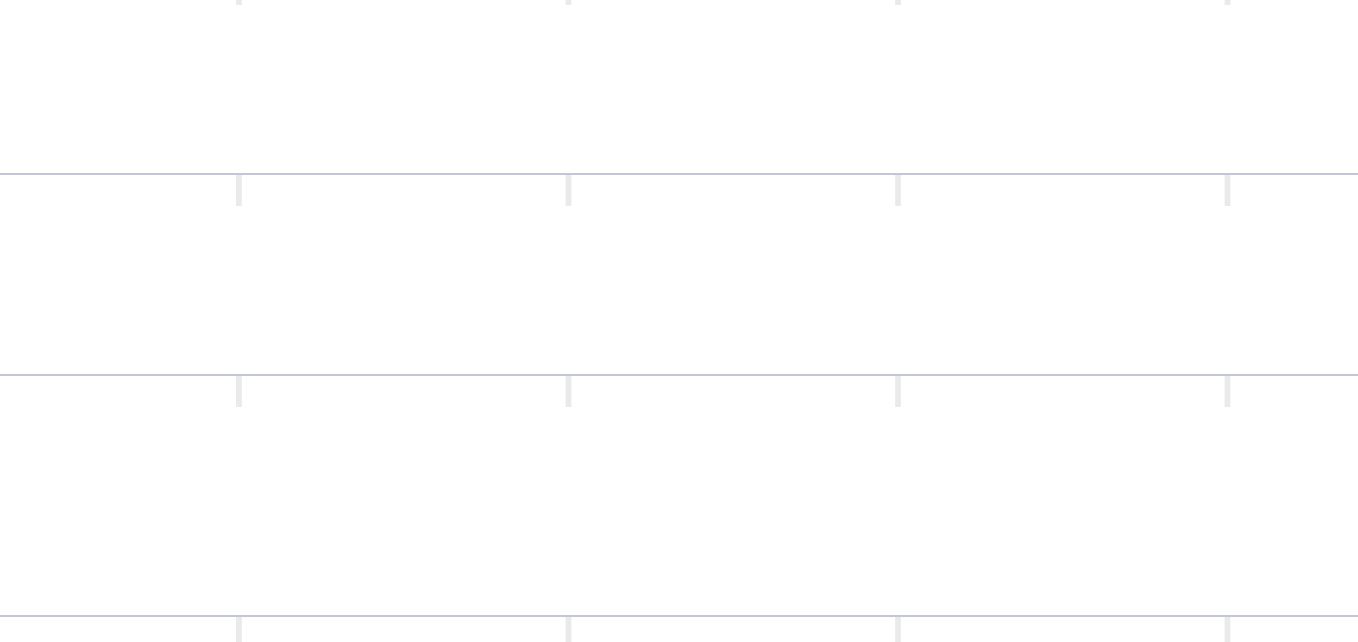 click on "Download as .xlsx & .json  chevron_right" at bounding box center [900, 780] 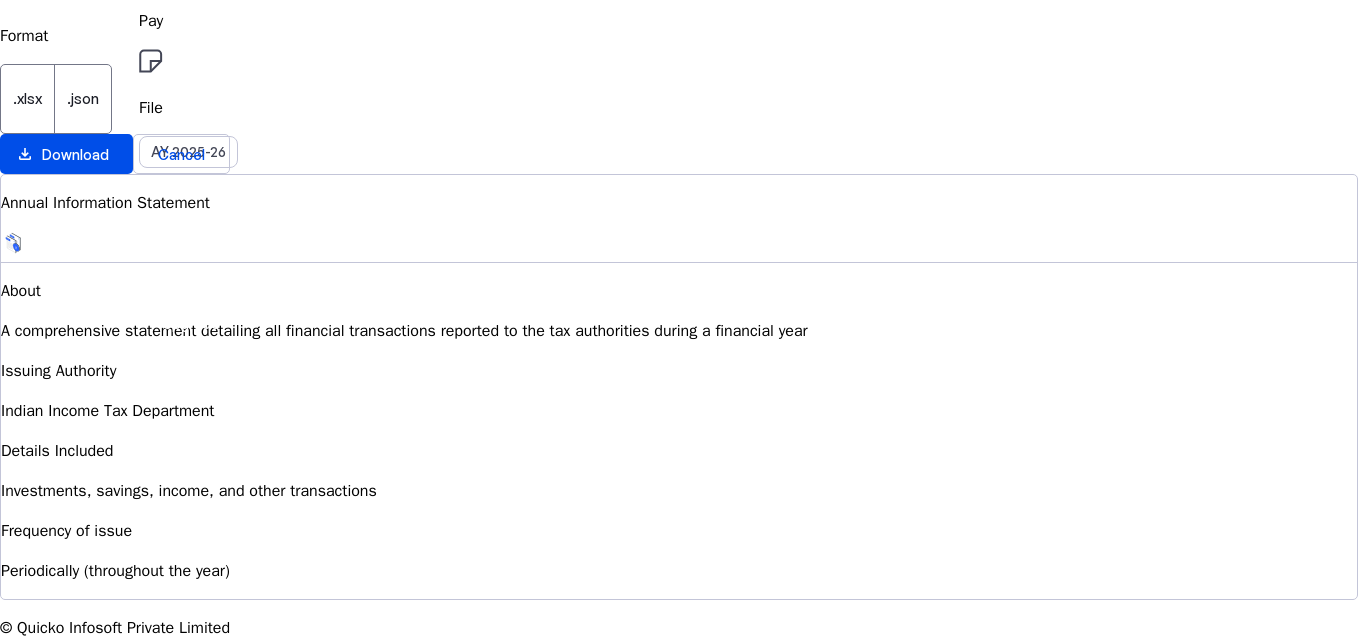 scroll, scrollTop: 0, scrollLeft: 0, axis: both 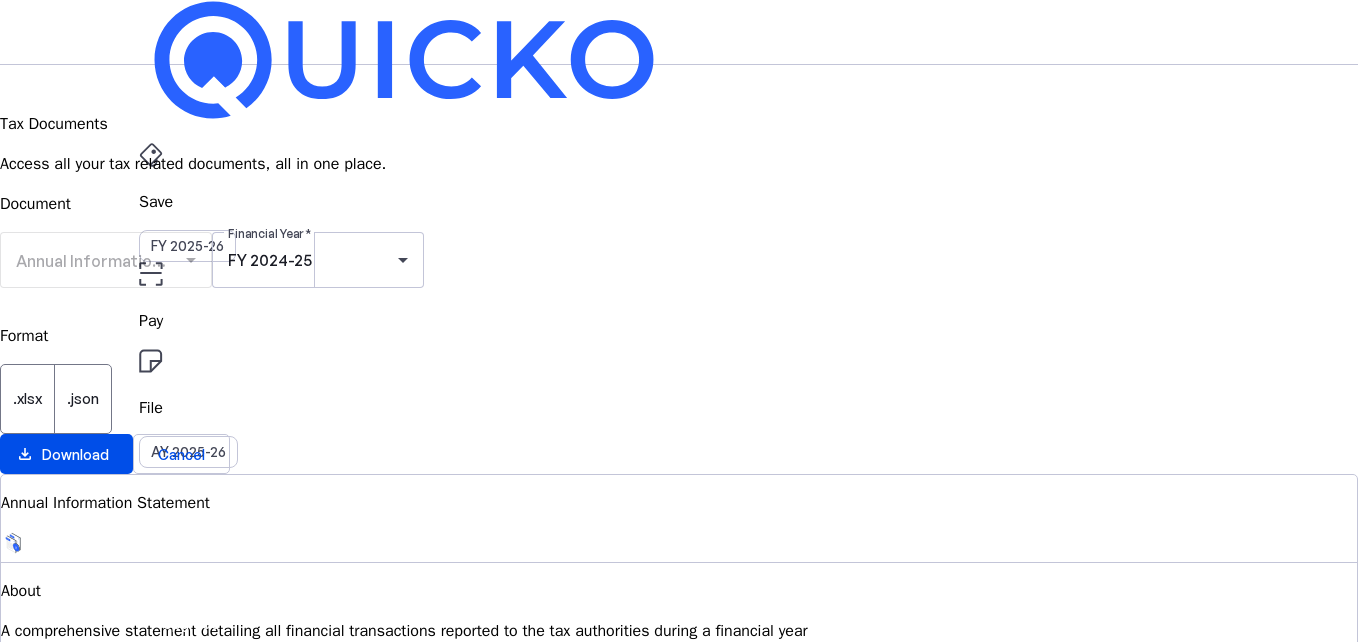click on "Annual Information Statement (AIS)" at bounding box center [149, 261] 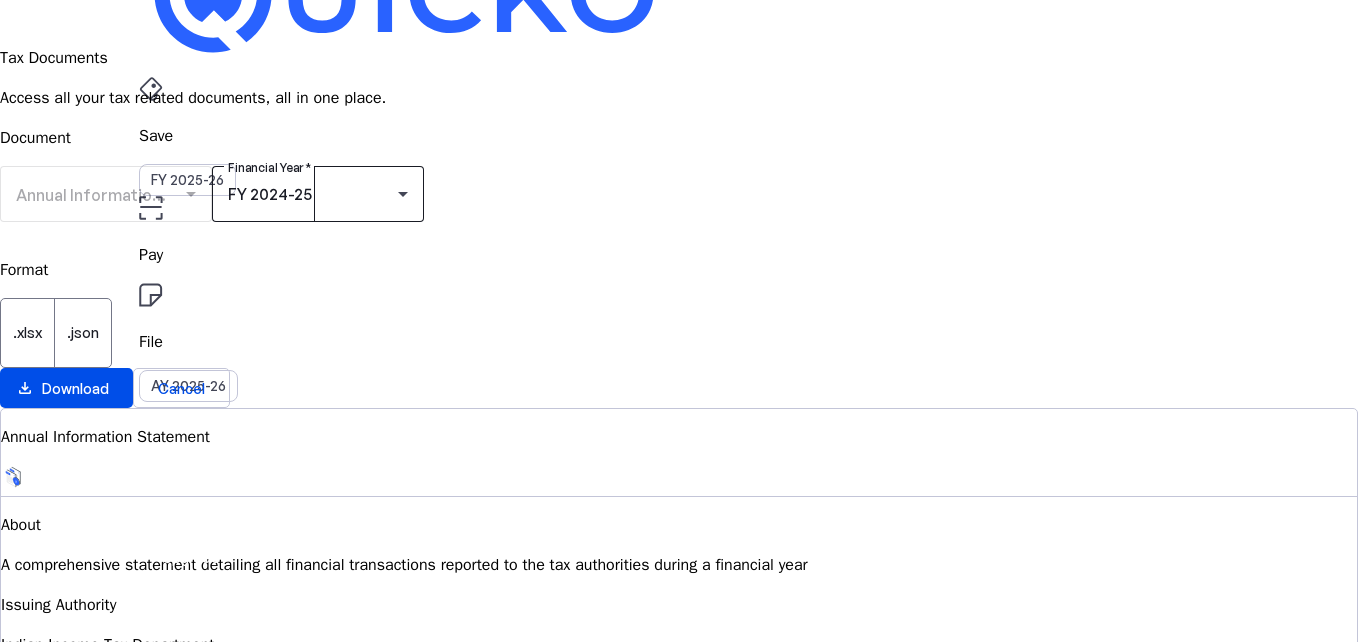 scroll, scrollTop: 200, scrollLeft: 0, axis: vertical 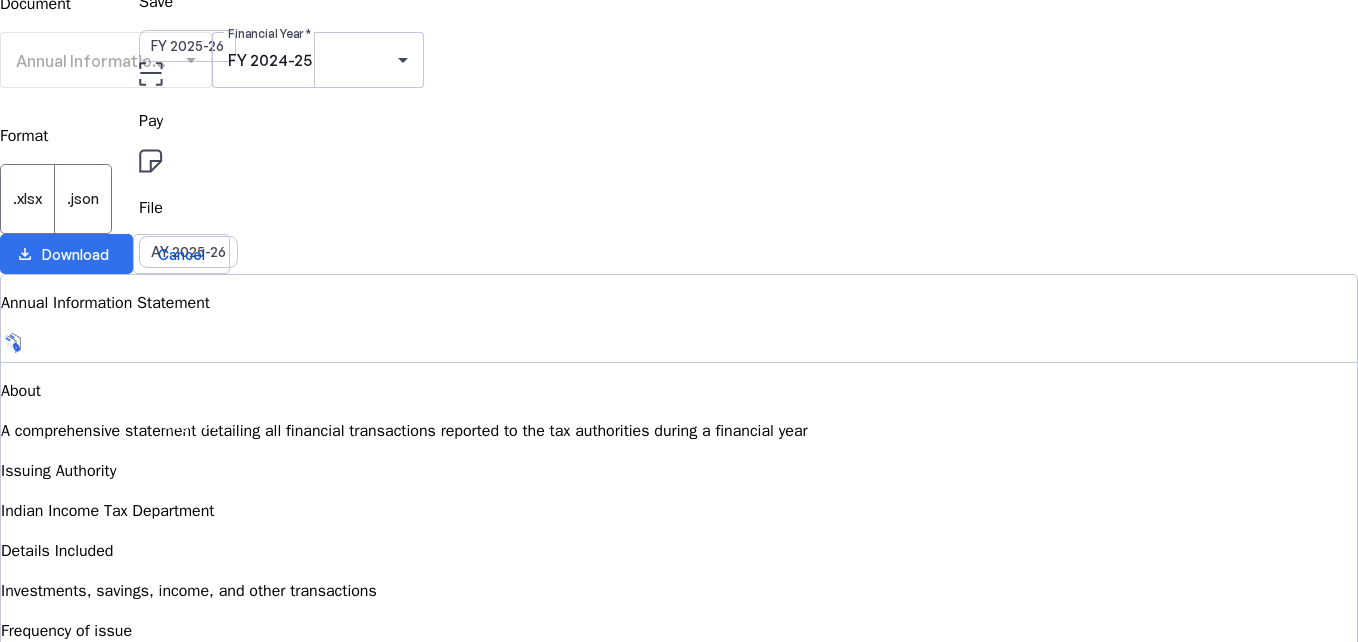 click on "Download" at bounding box center (75, 254) 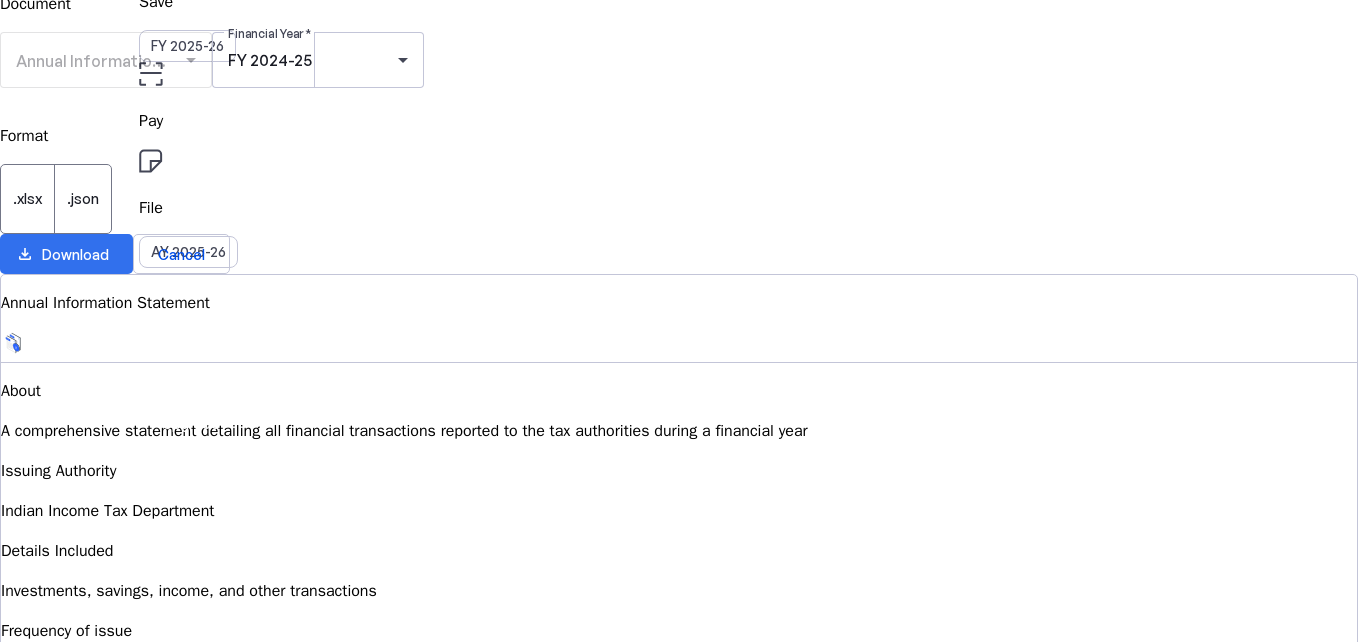 click on "Download" at bounding box center [75, 254] 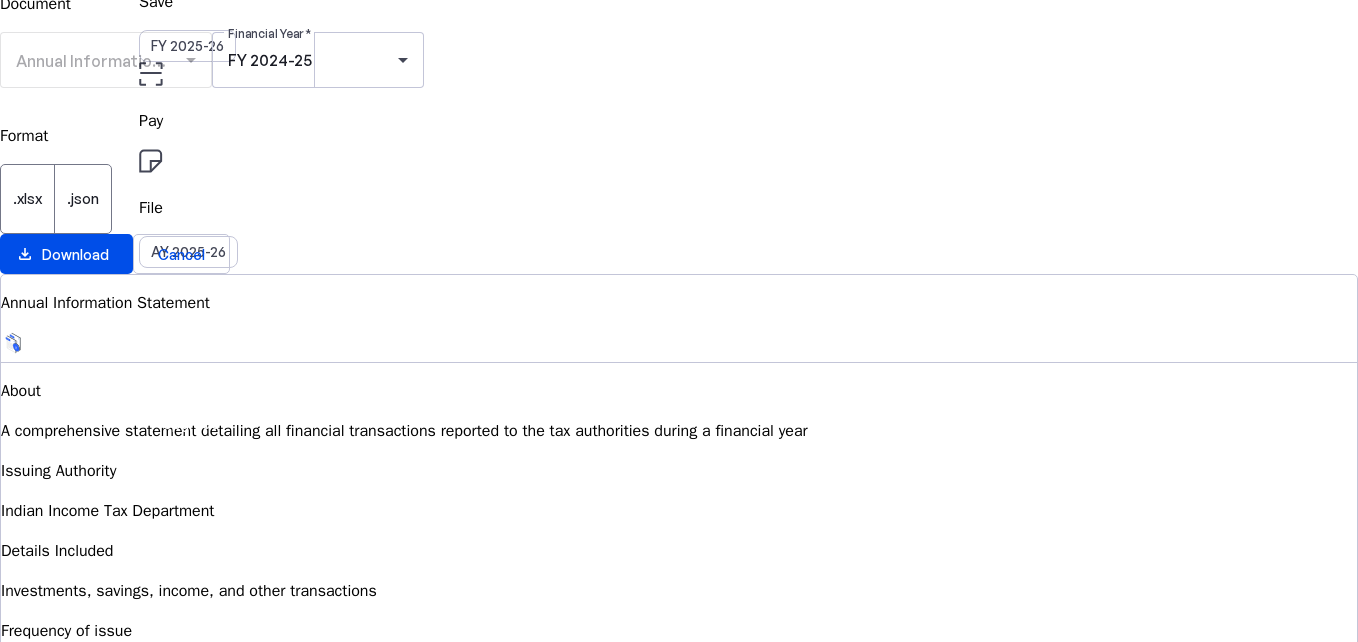 click on ".json" at bounding box center [83, 199] 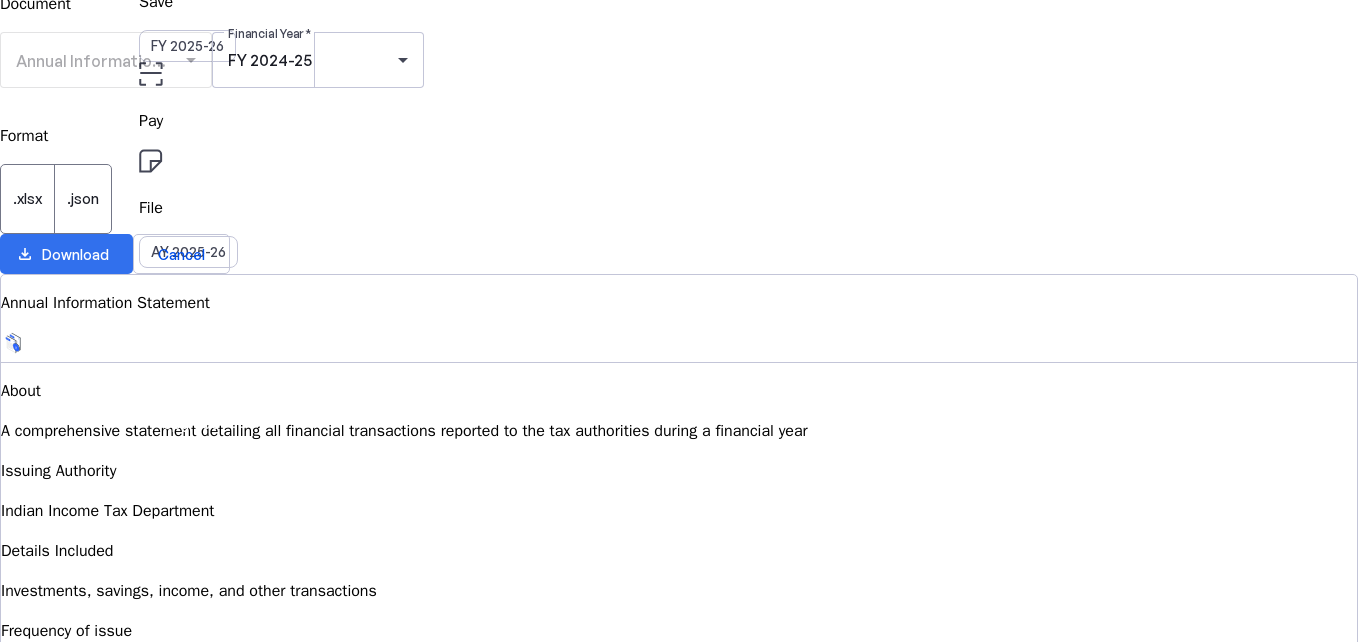 click on "Download" at bounding box center [75, 254] 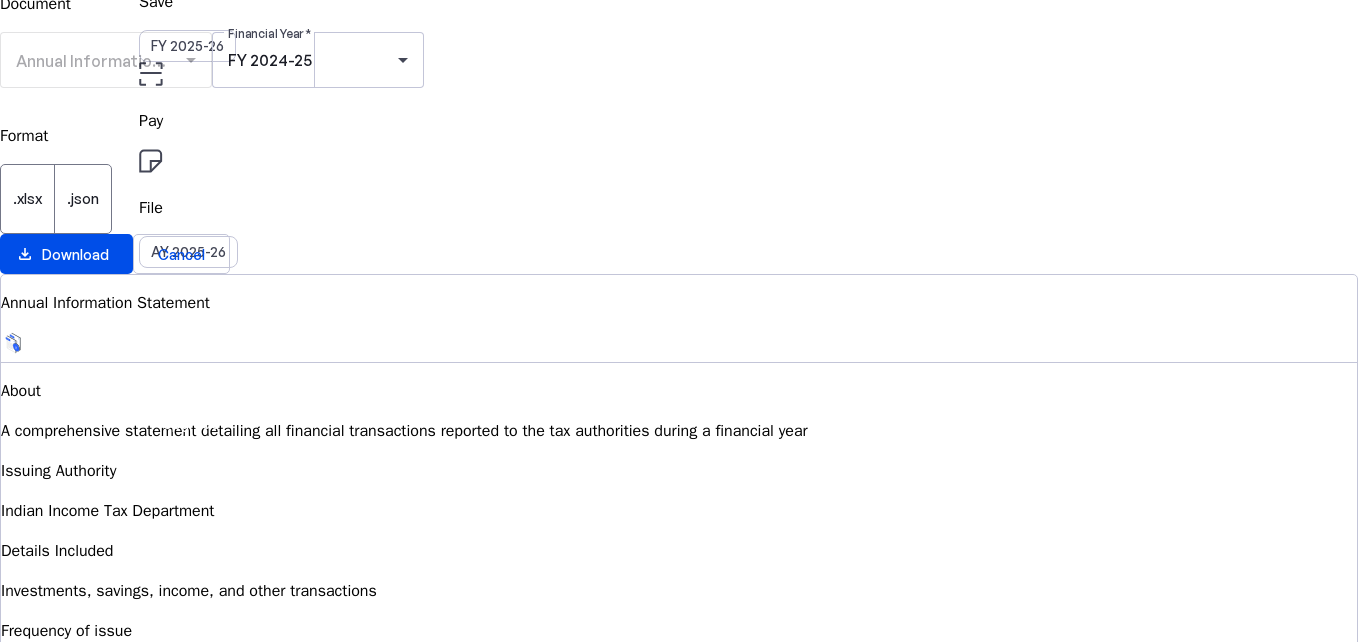 click on ".xlsx" at bounding box center (27, 199) 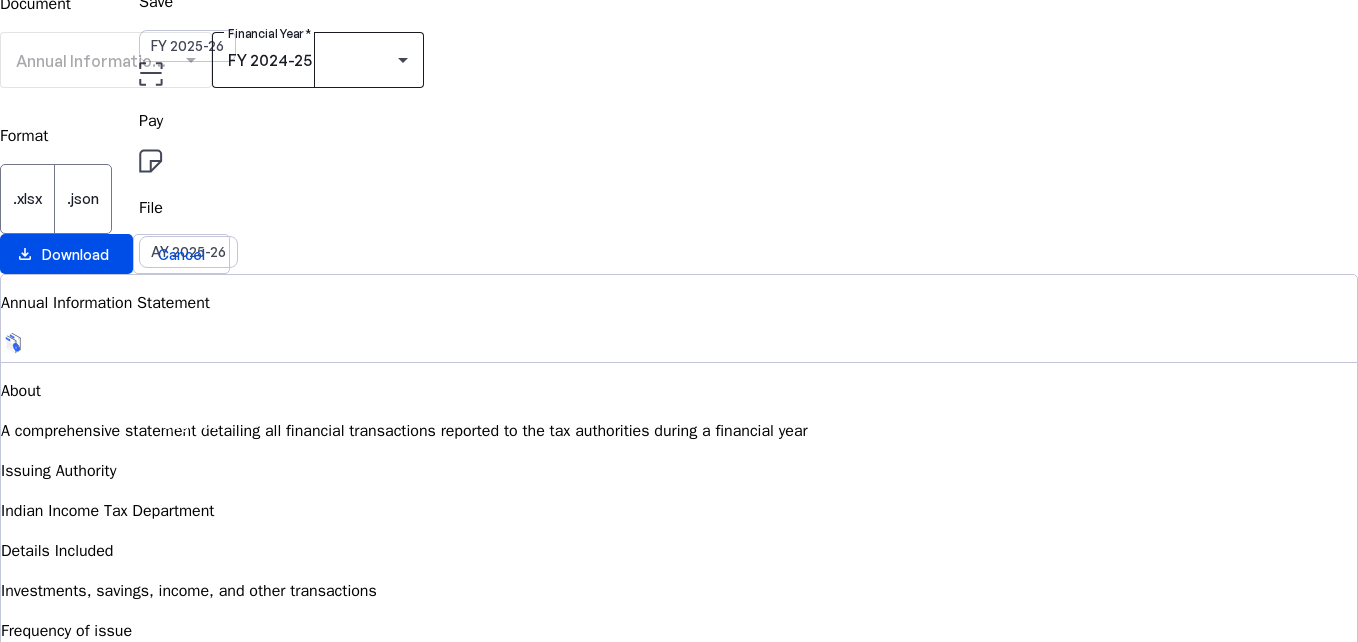 click on "FY 2024-25" at bounding box center (318, 60) 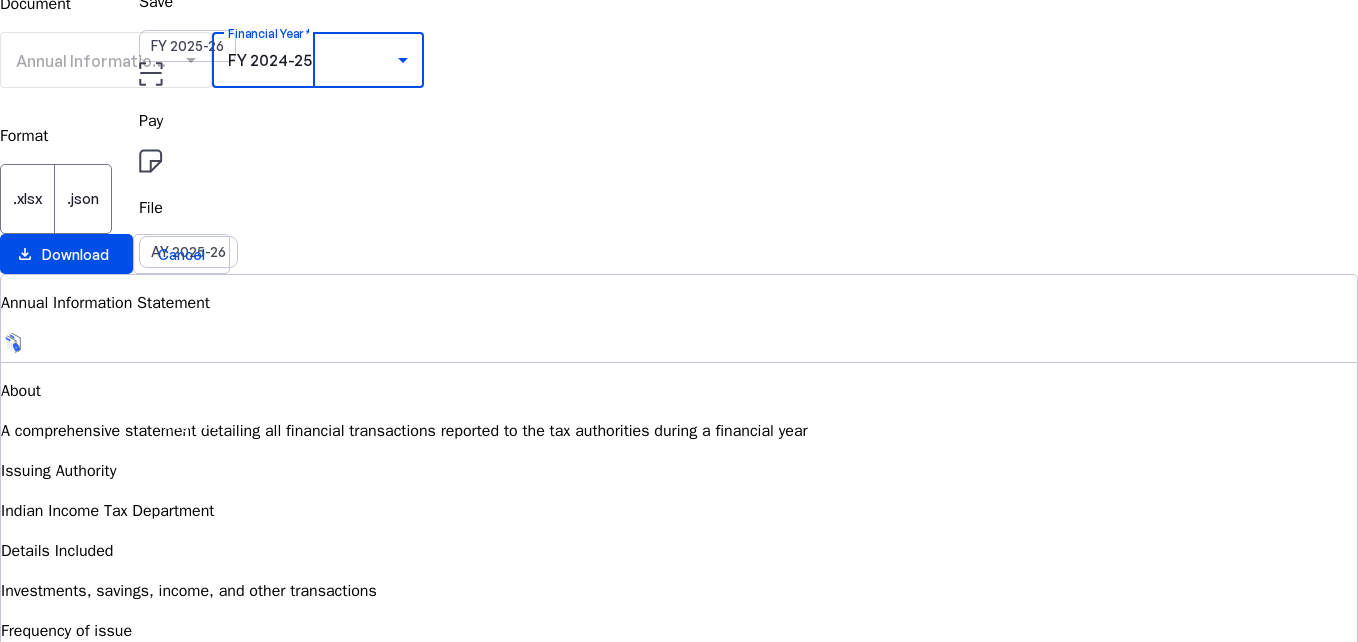 click on "FY 2025-26" at bounding box center (309, 915) 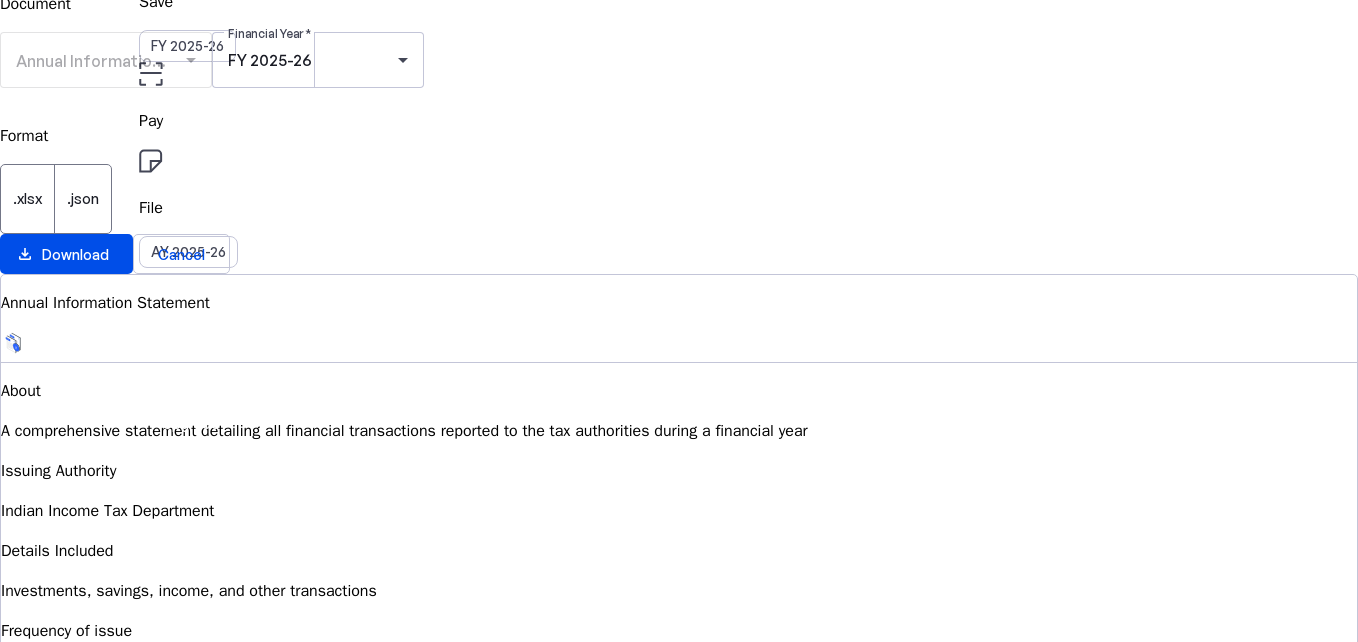 click on ".xlsx" at bounding box center [27, 199] 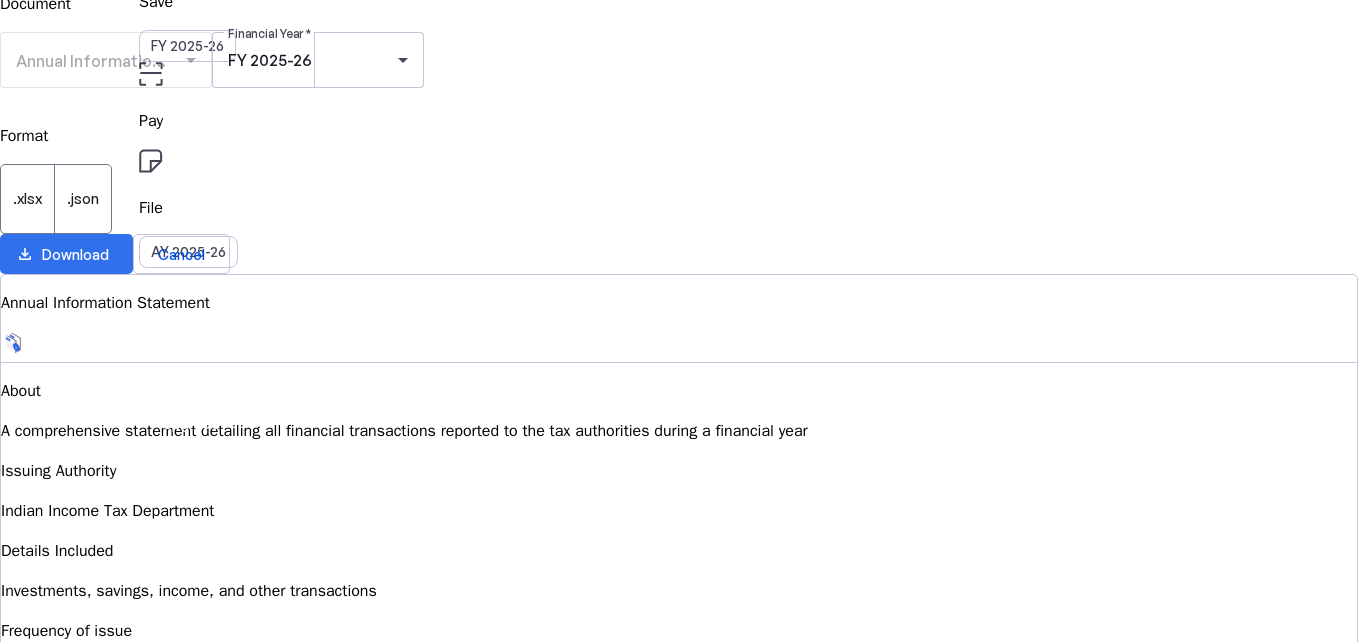 click on "Download" at bounding box center (75, 254) 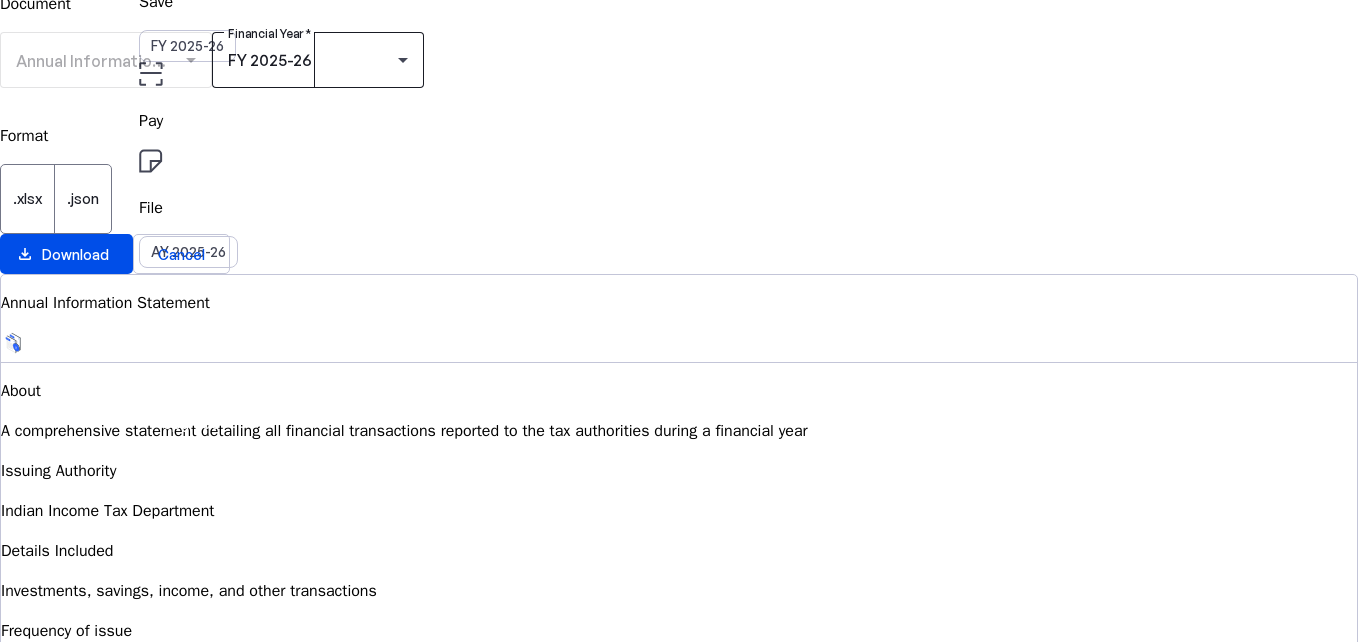 click on "FY 2025-26" at bounding box center (313, 60) 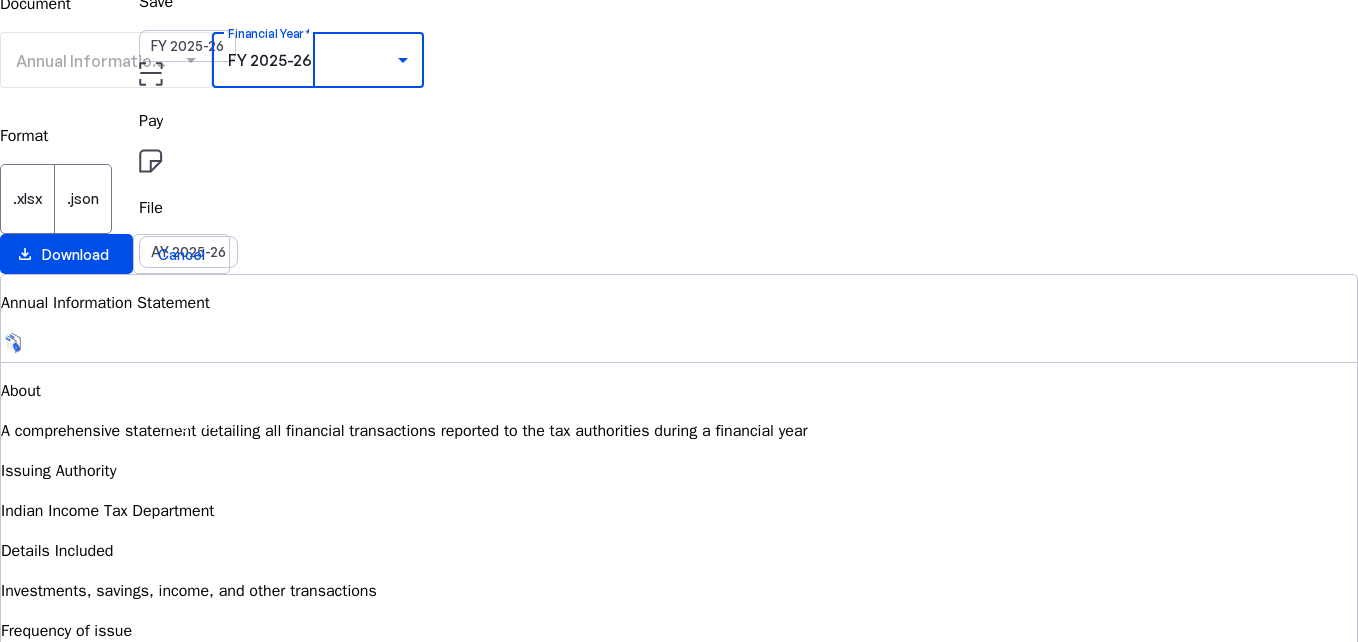 click on "FY 2024-25" at bounding box center (58, 1019) 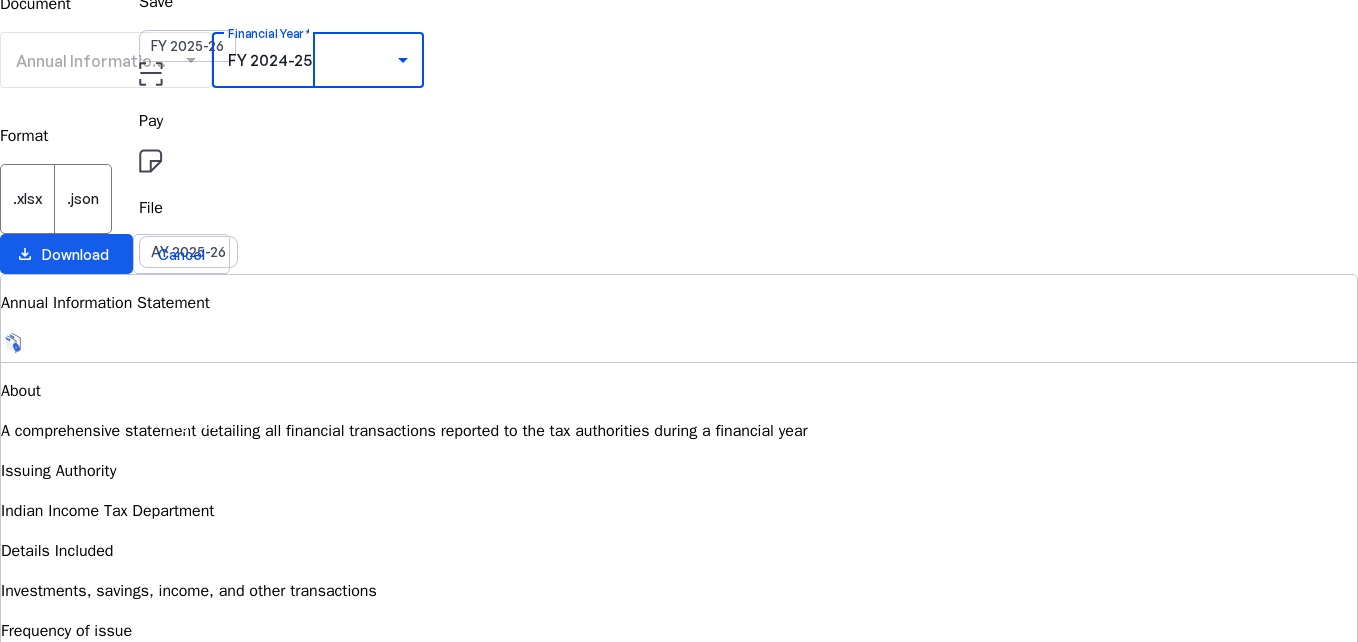 click on "Download" at bounding box center (75, 254) 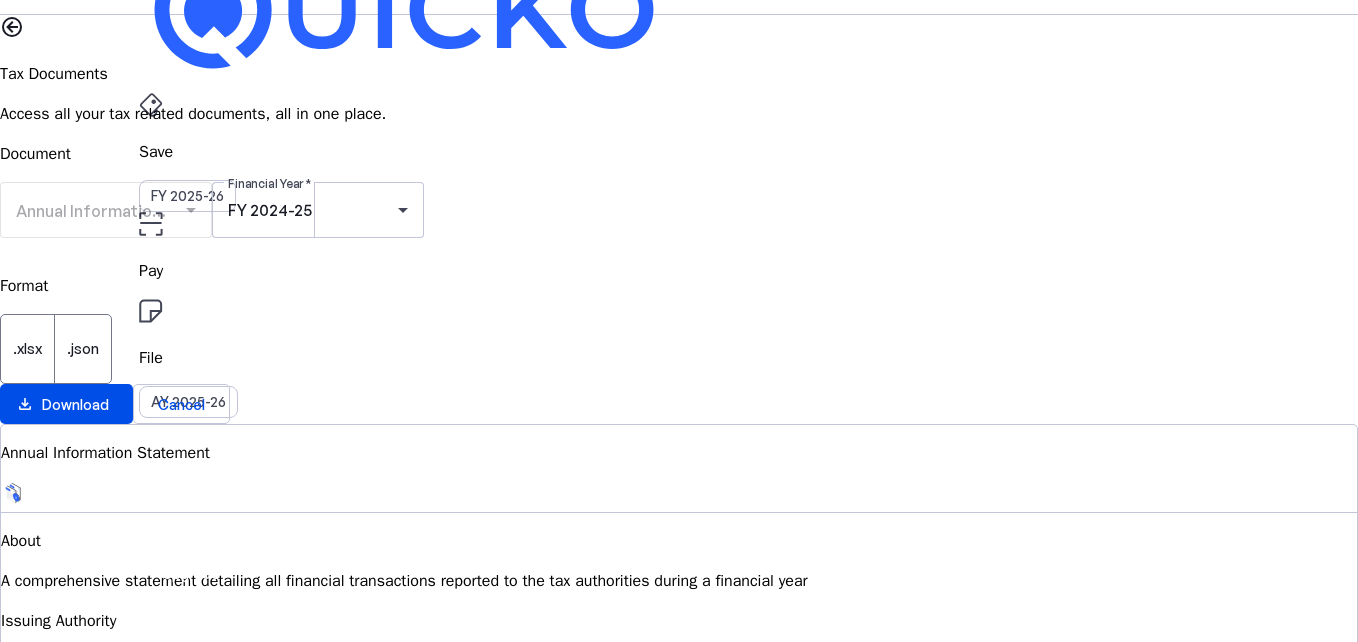 scroll, scrollTop: 0, scrollLeft: 0, axis: both 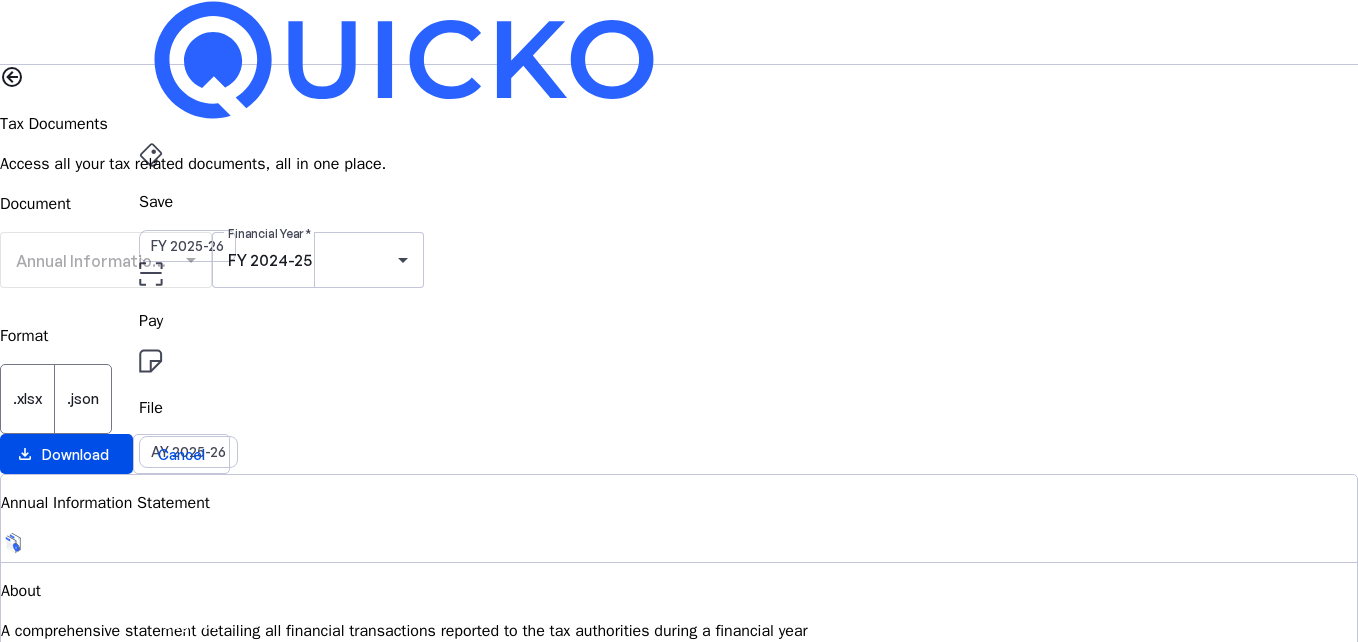 click on "Annual Information Statement (AIS)" at bounding box center [149, 261] 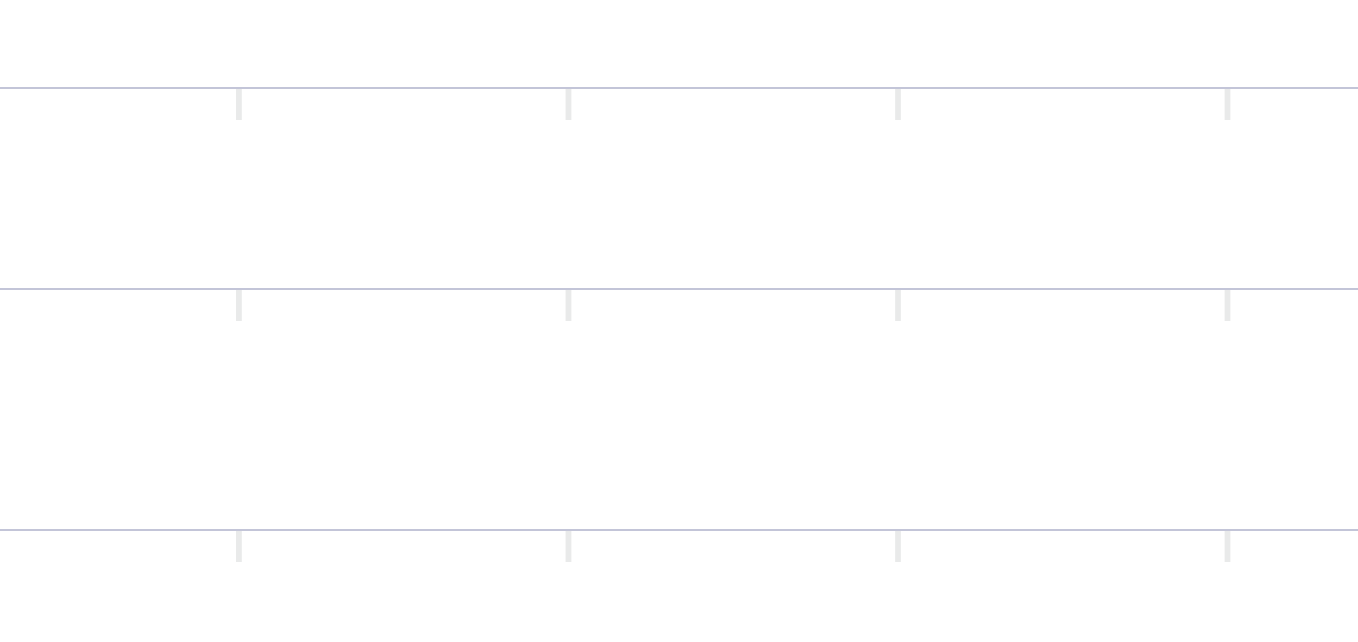 scroll, scrollTop: 0, scrollLeft: 0, axis: both 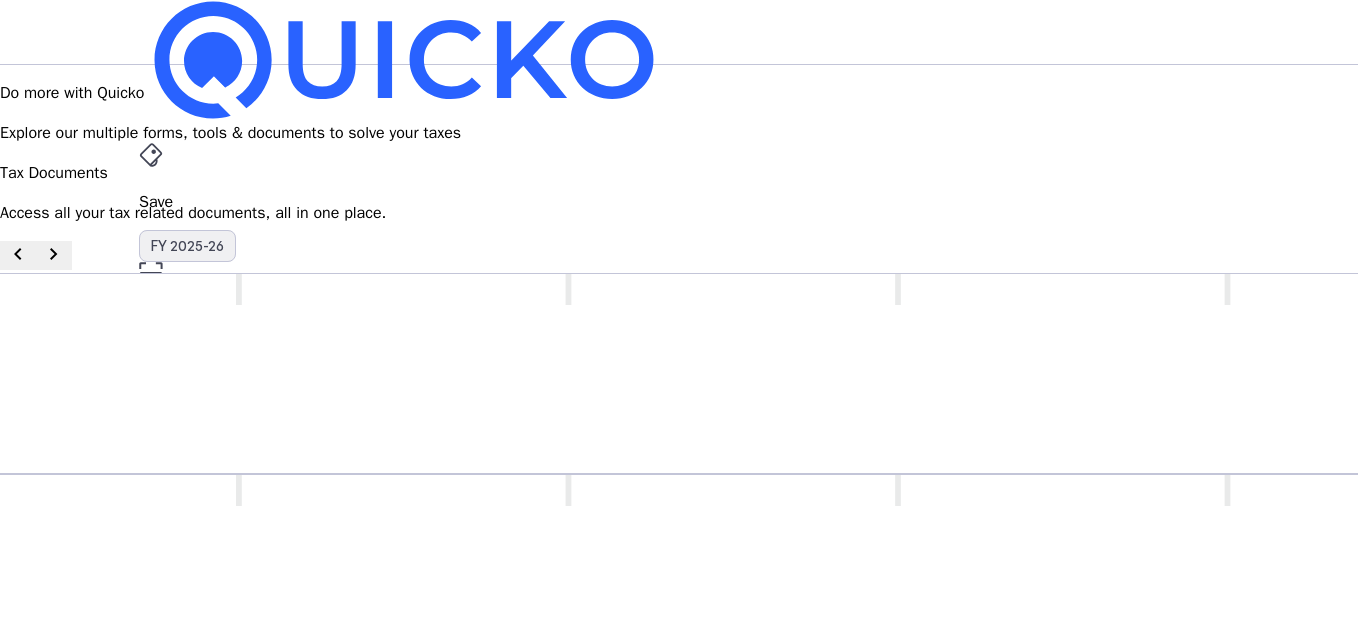 click on "FY 2025-26" at bounding box center (187, 246) 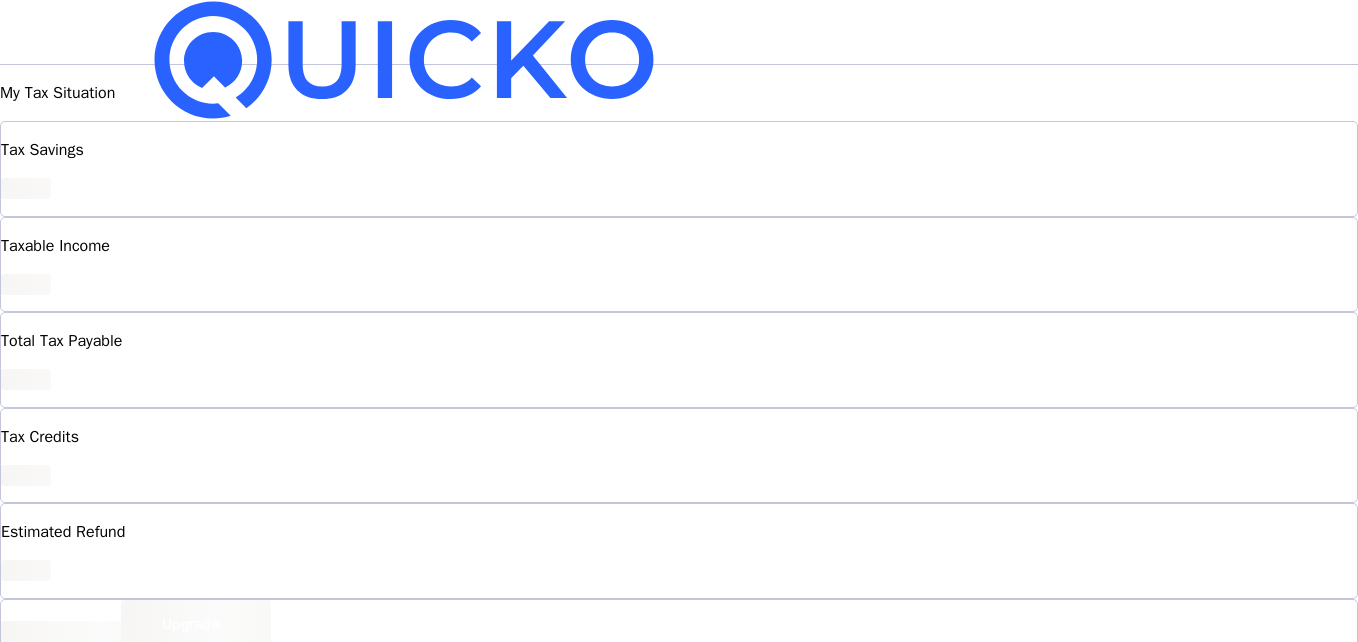 click on "FY 2025-26" at bounding box center (187, 246) 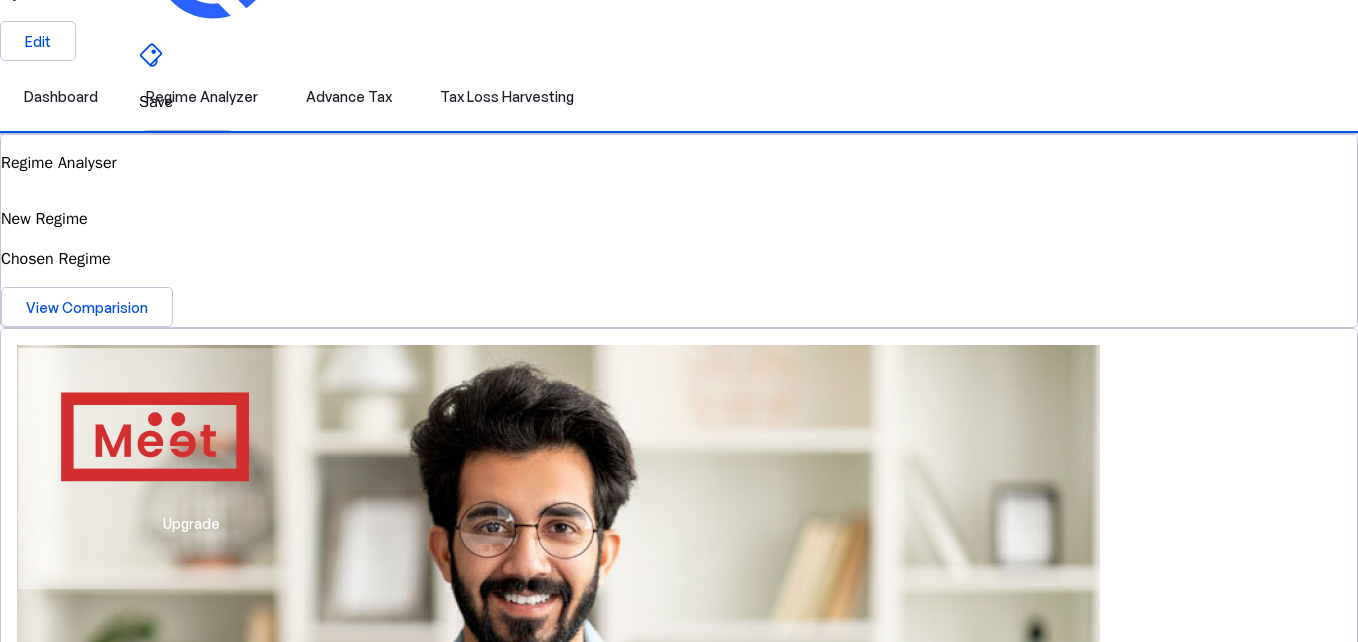 scroll, scrollTop: 0, scrollLeft: 0, axis: both 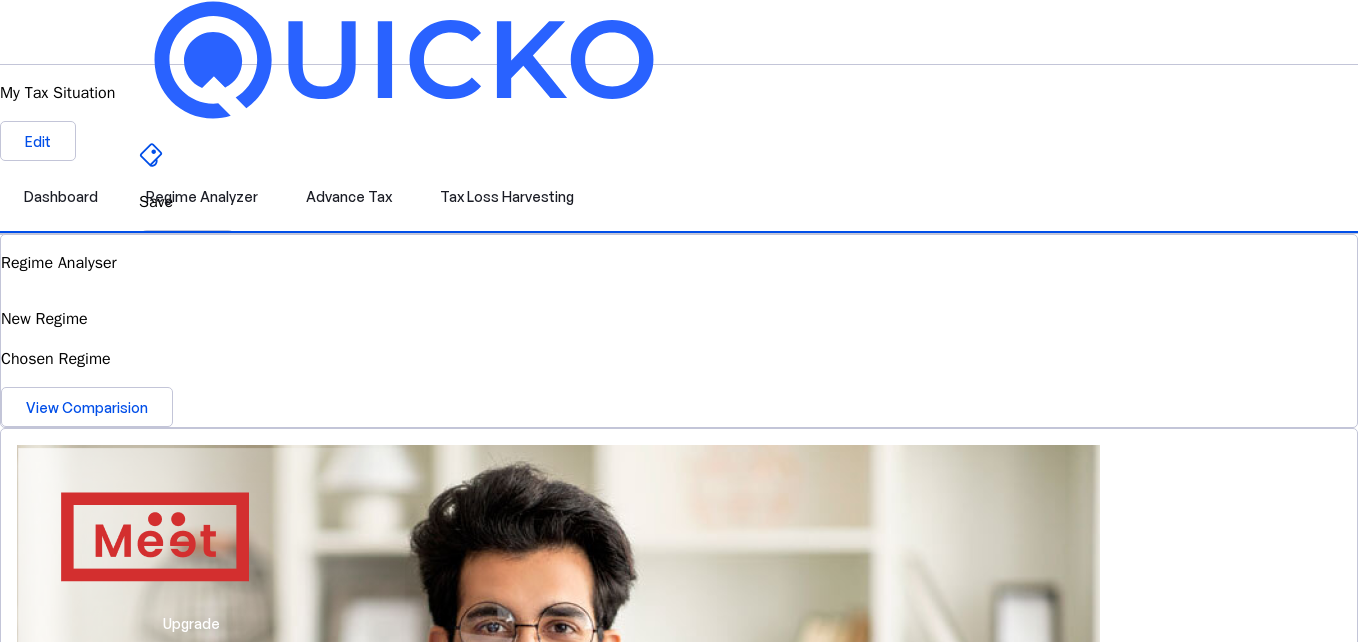 click on "FY 2025-26" at bounding box center (187, 246) 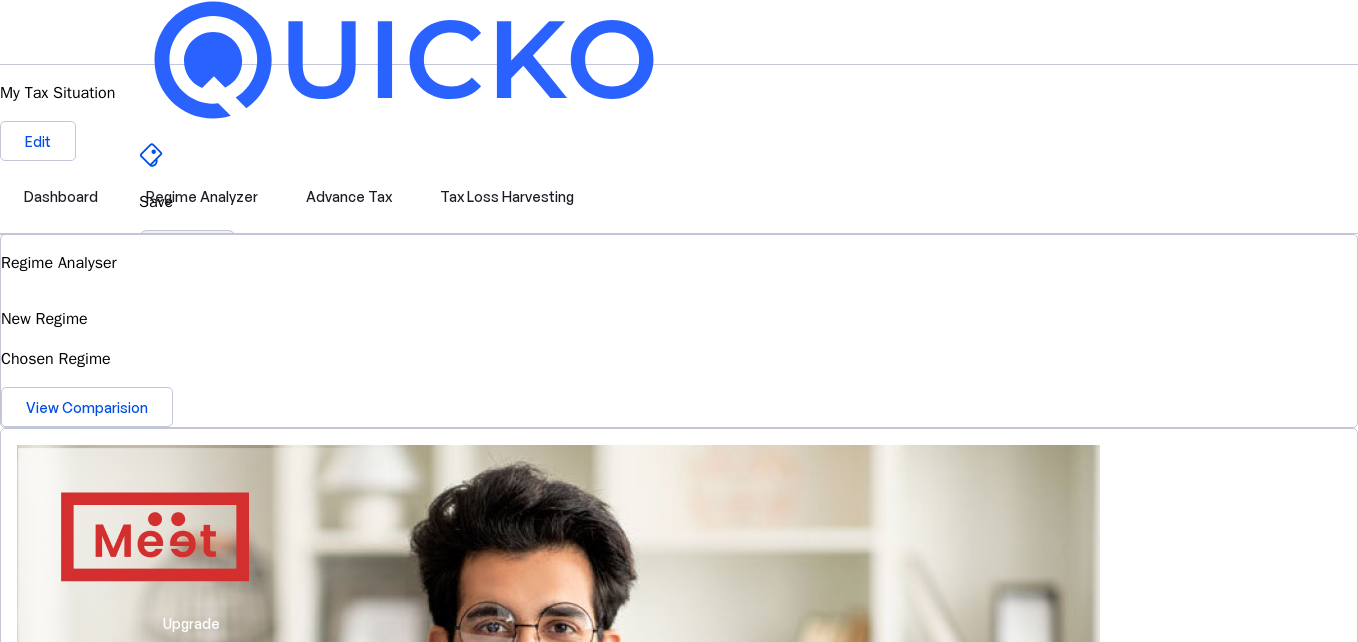 click on "FY 2025-26" at bounding box center (187, 246) 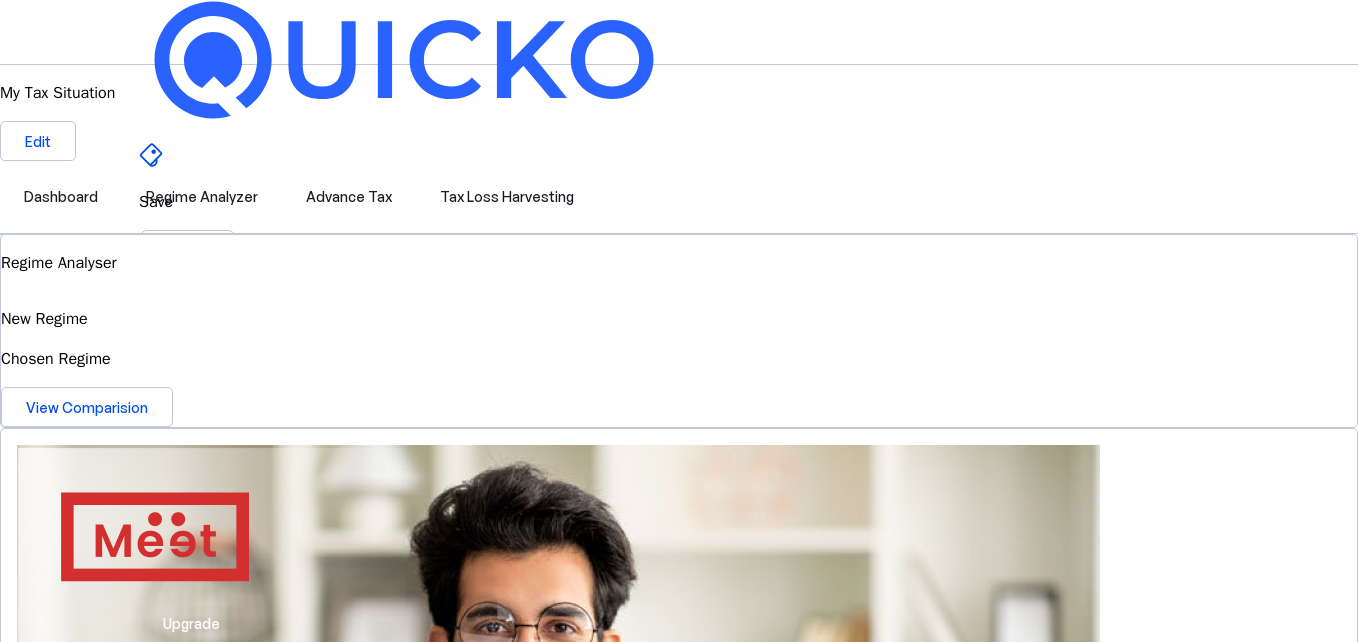click on "Save" at bounding box center [679, 202] 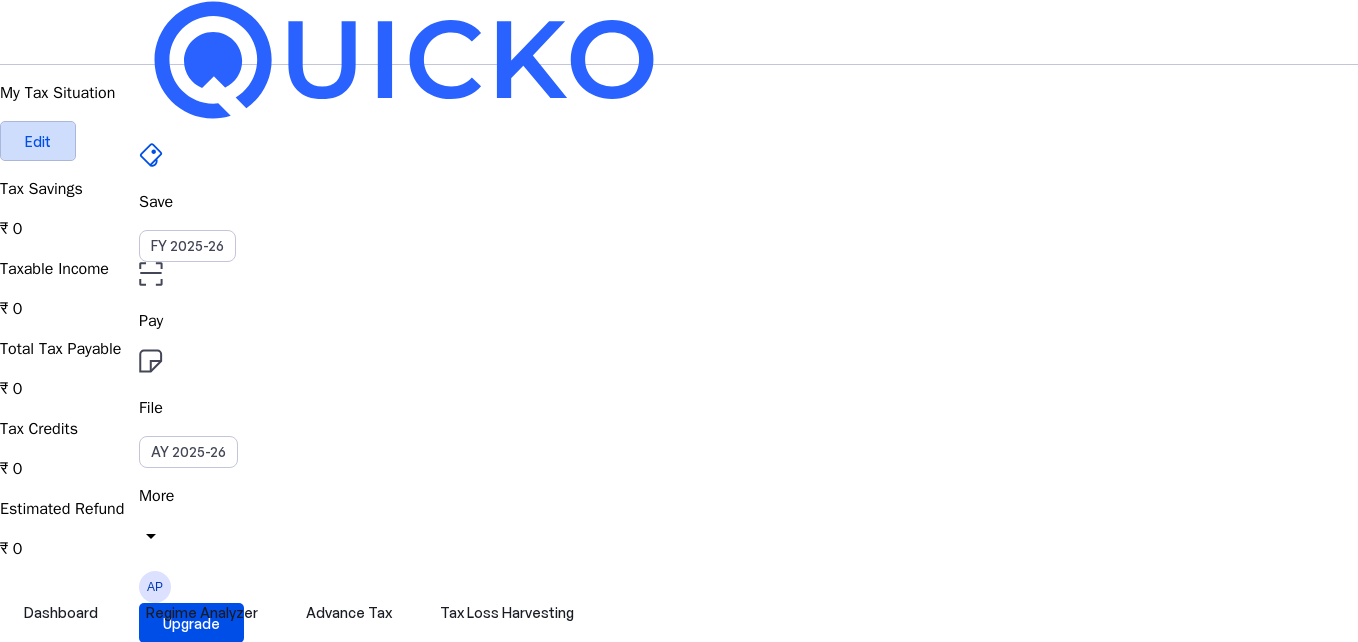 click on "Edit" at bounding box center [38, 141] 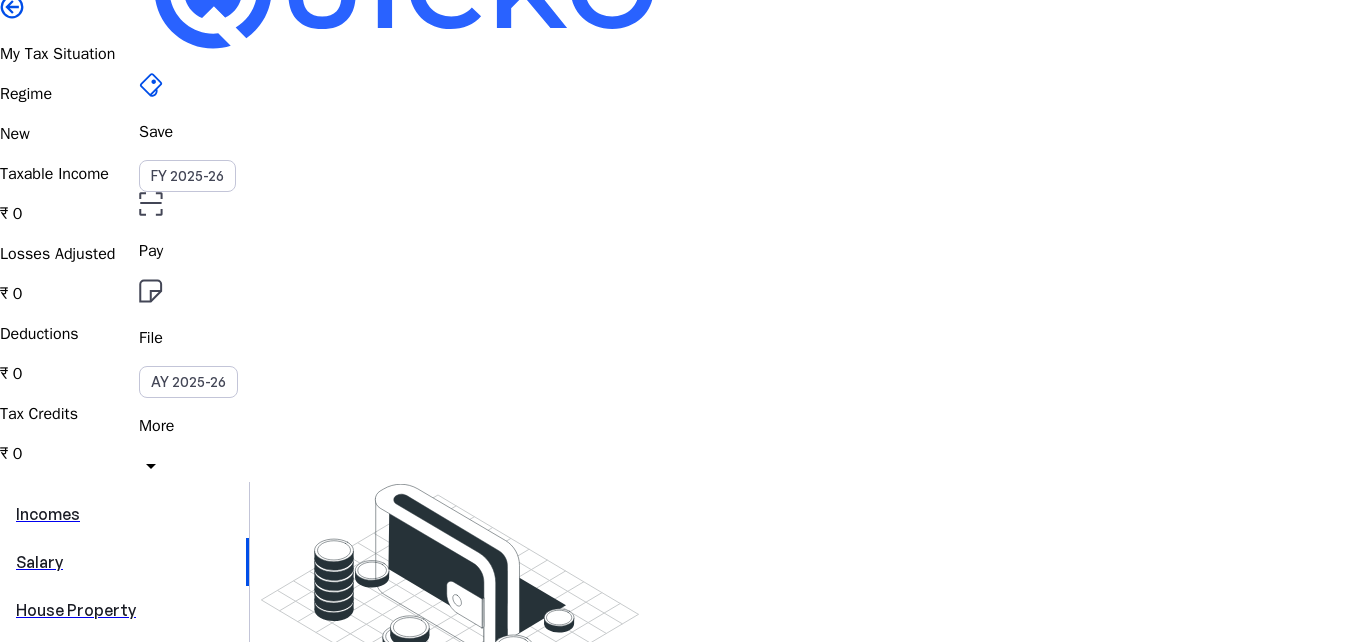 scroll, scrollTop: 100, scrollLeft: 0, axis: vertical 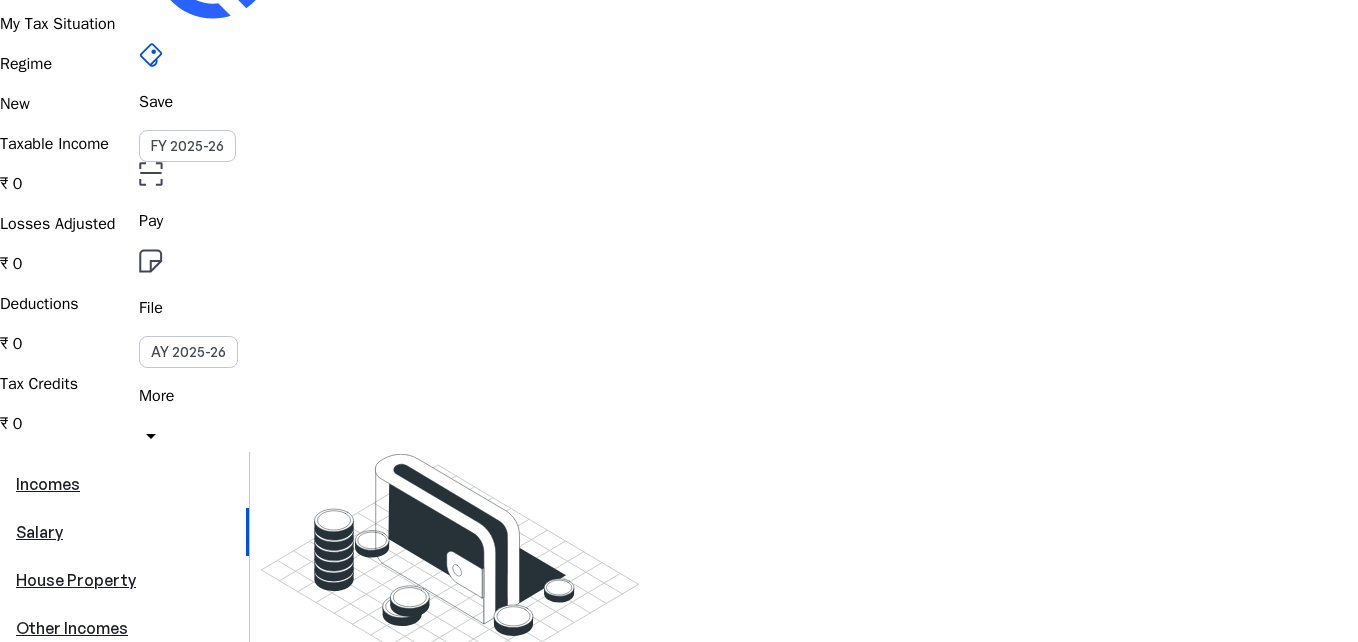 click on "House Property" at bounding box center [124, 580] 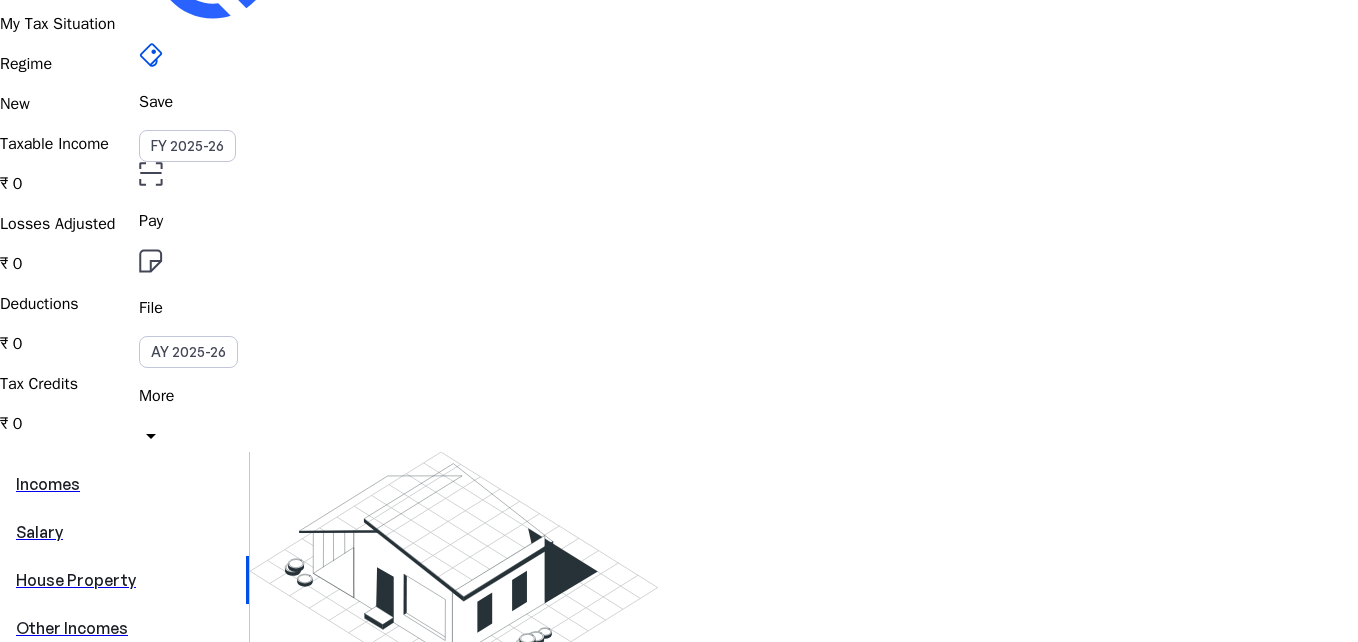 scroll, scrollTop: 0, scrollLeft: 0, axis: both 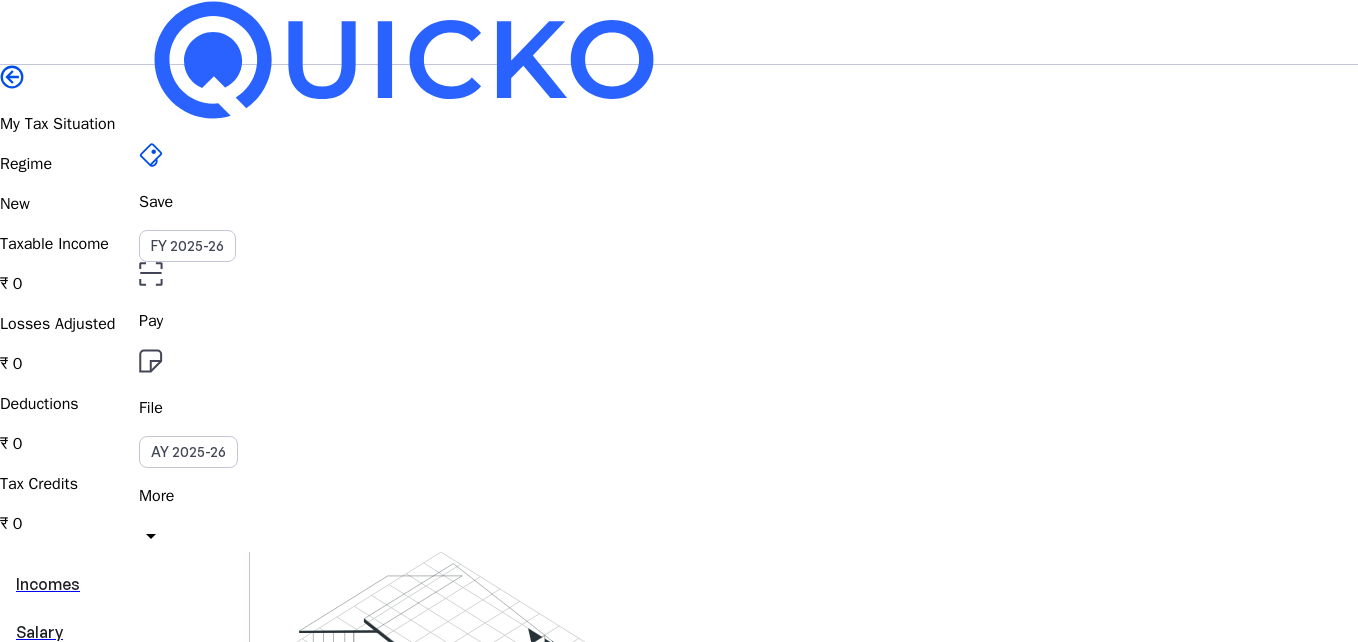 click on "Salary" at bounding box center [124, 632] 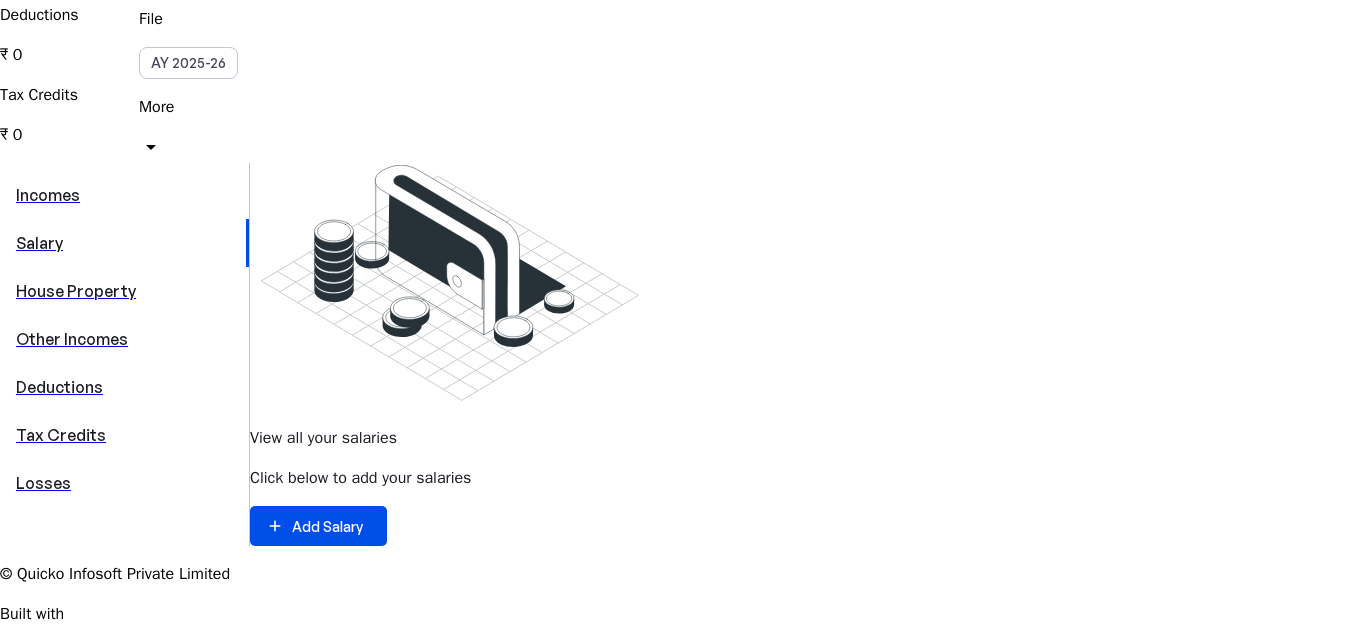 scroll, scrollTop: 400, scrollLeft: 0, axis: vertical 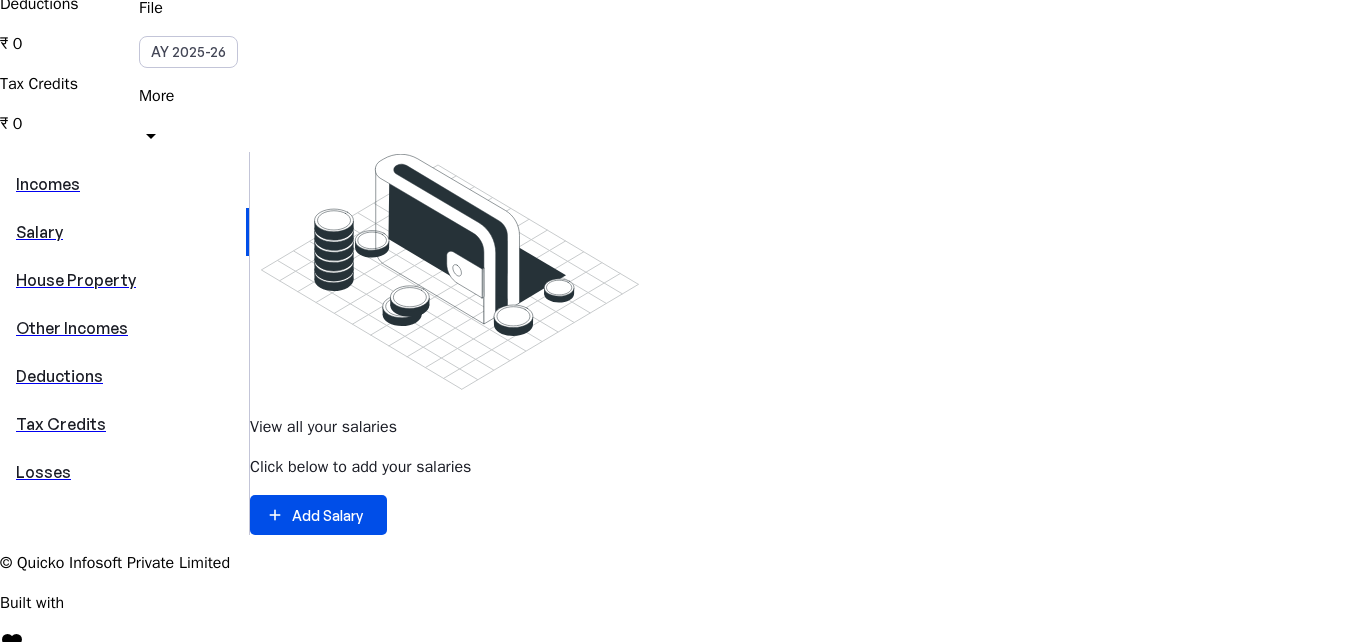 click on "Click below to add your salaries" at bounding box center (804, 467) 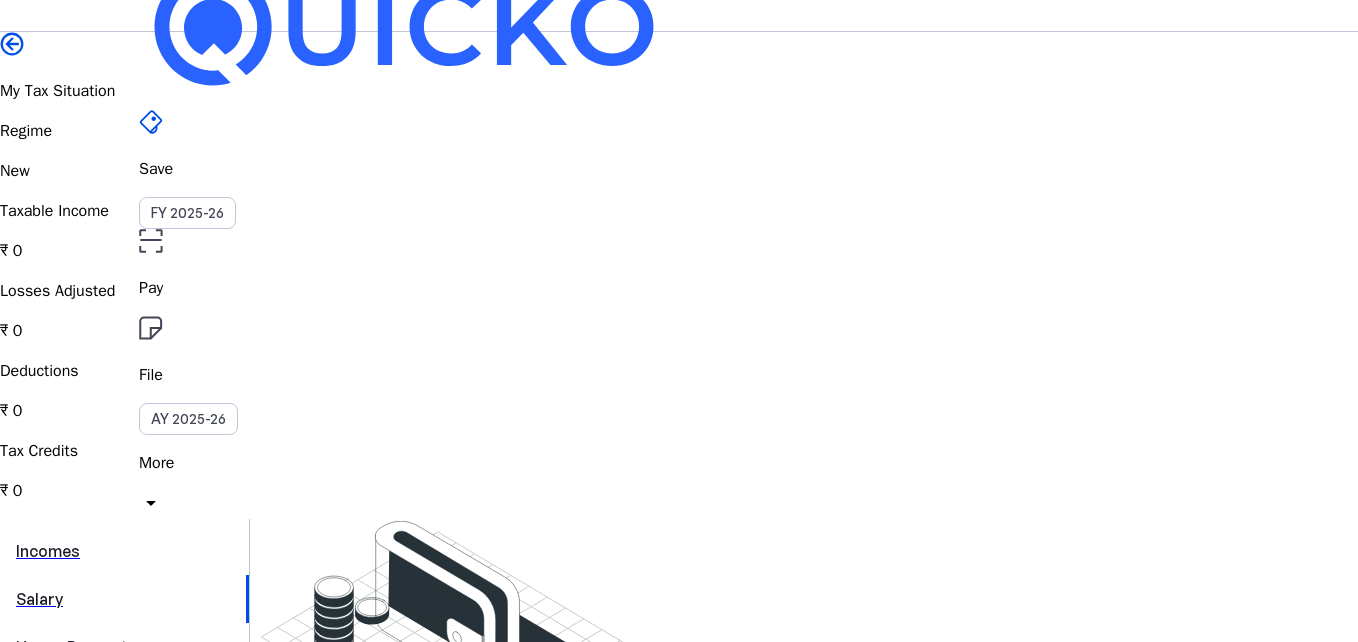 scroll, scrollTop: 0, scrollLeft: 0, axis: both 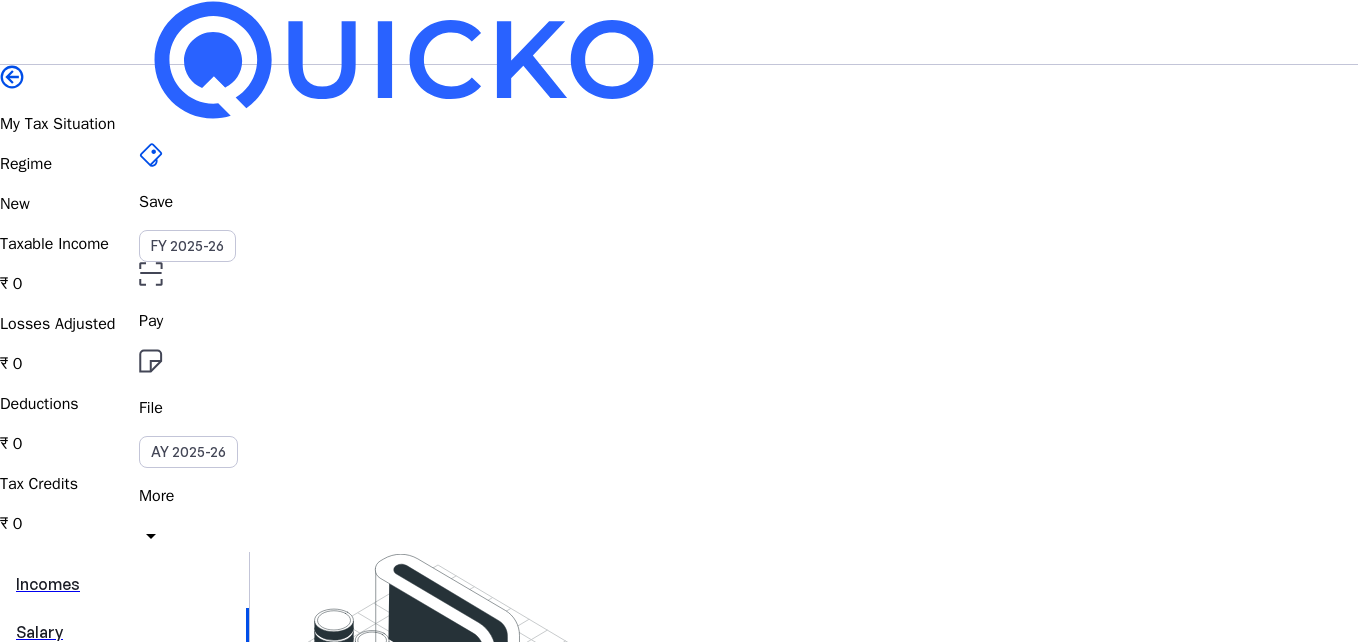 click on "House Property" at bounding box center [124, 680] 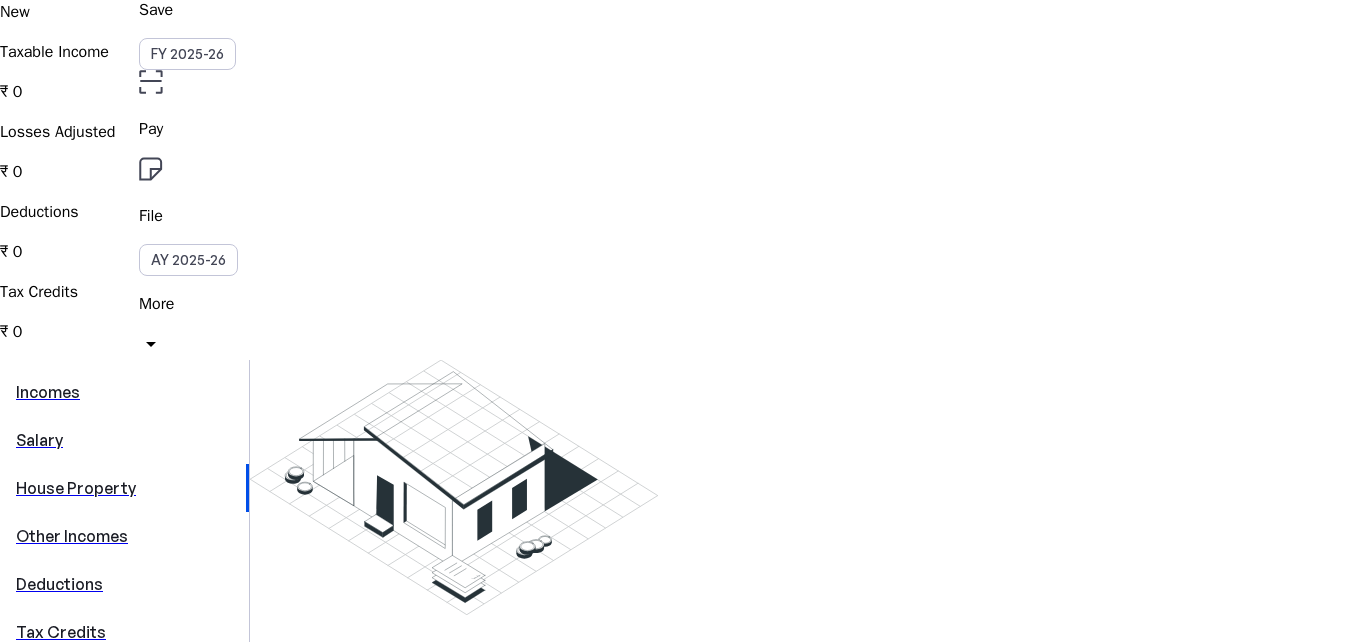 scroll, scrollTop: 200, scrollLeft: 0, axis: vertical 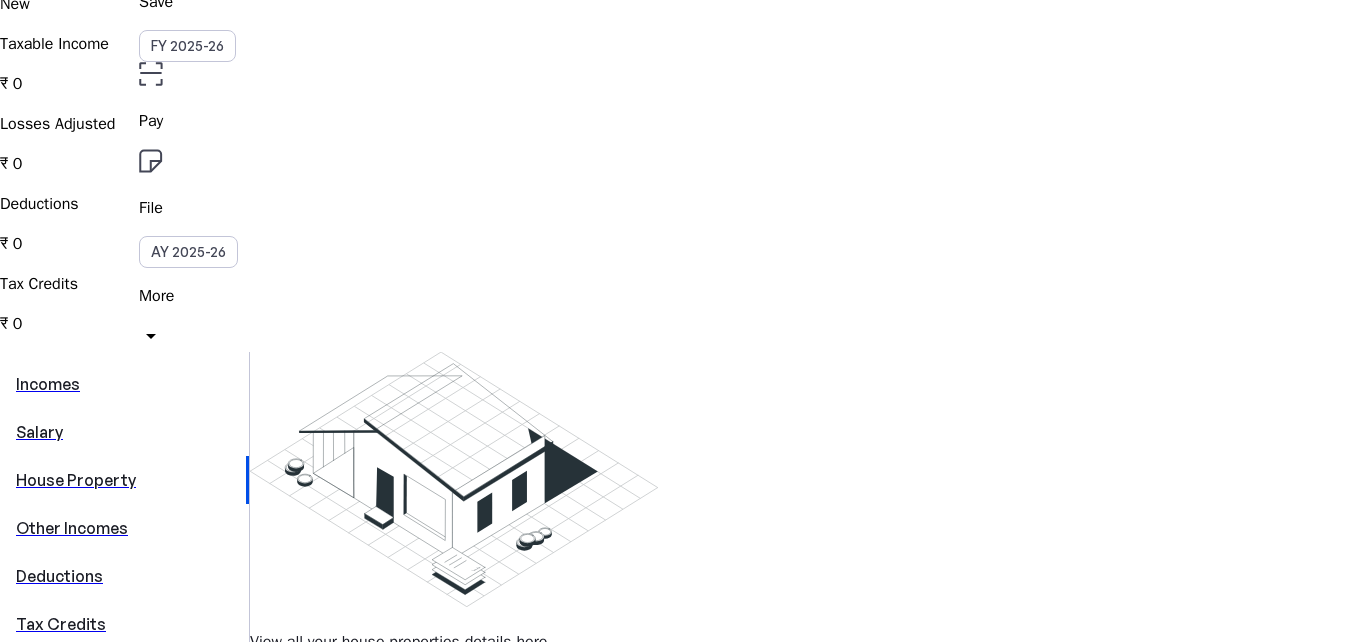 click on "Other Incomes" at bounding box center (124, 528) 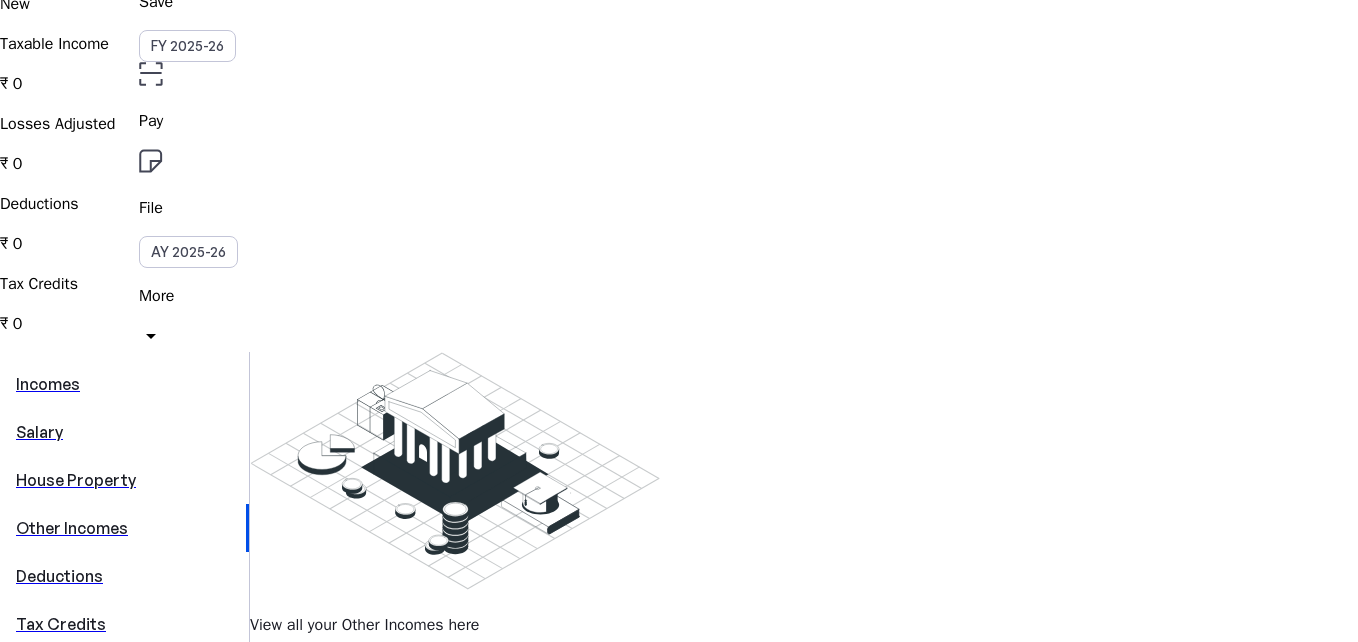 scroll, scrollTop: 0, scrollLeft: 0, axis: both 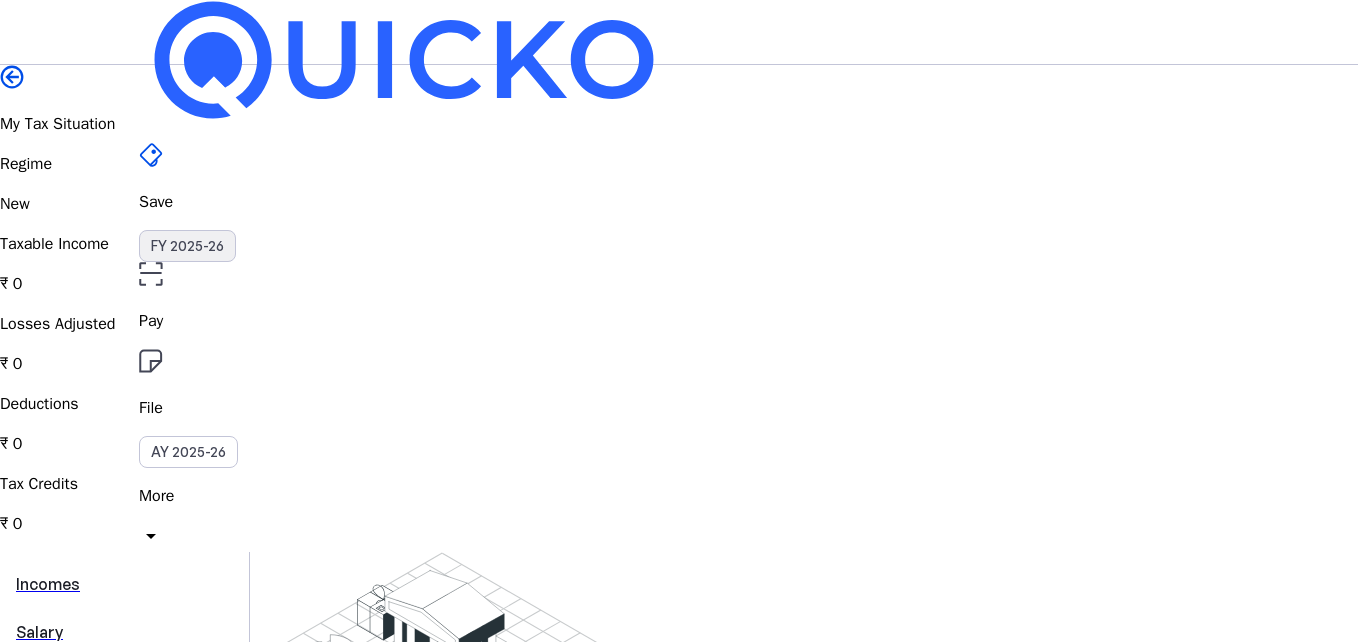 click on "FY 2025-26" at bounding box center (187, 246) 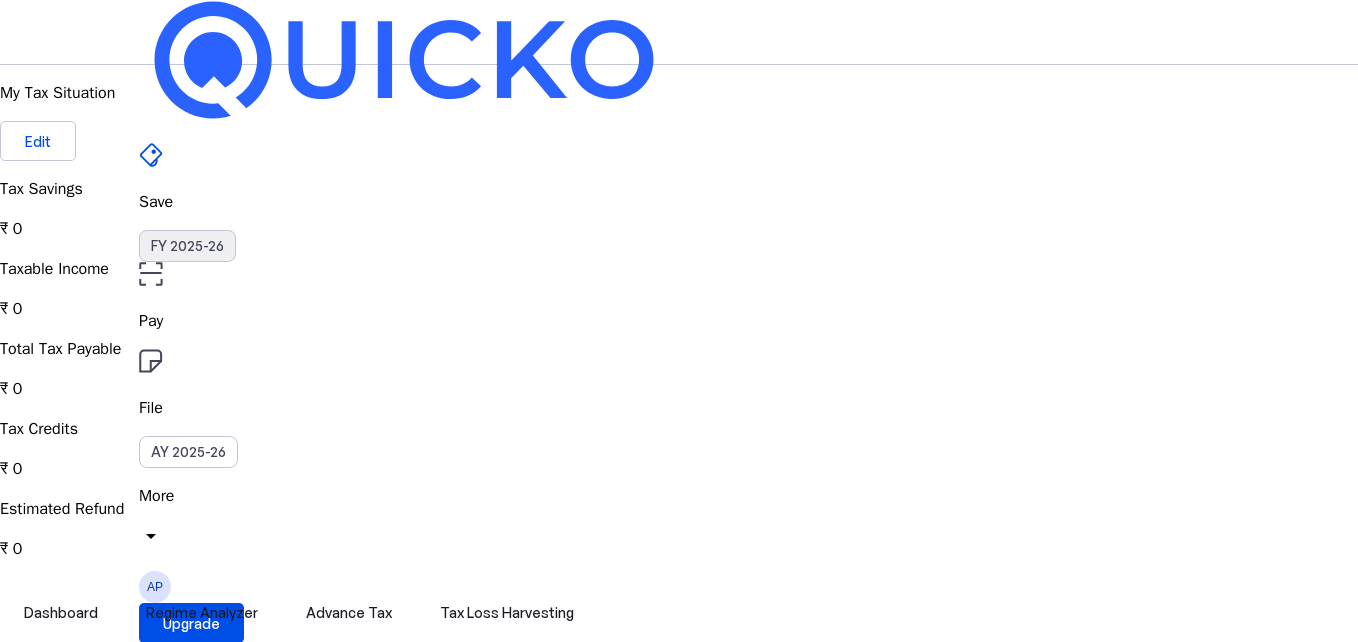 click on "FY 2025-26" at bounding box center (187, 246) 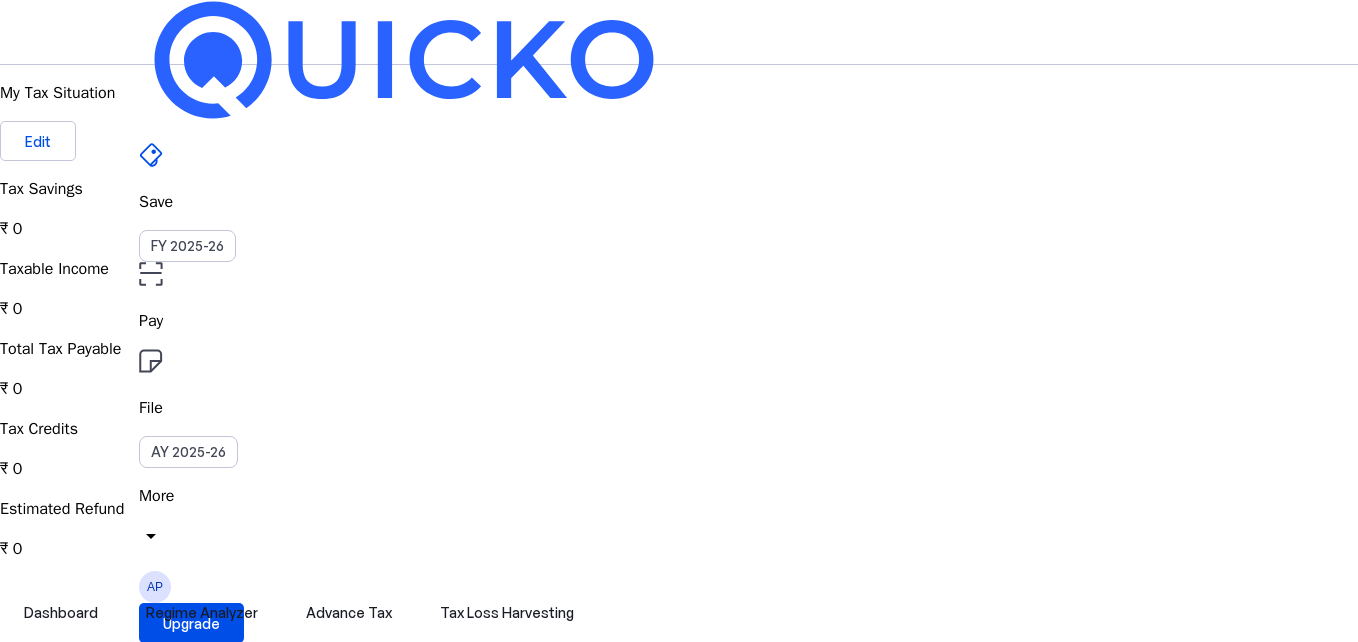 click on "File" at bounding box center (679, 321) 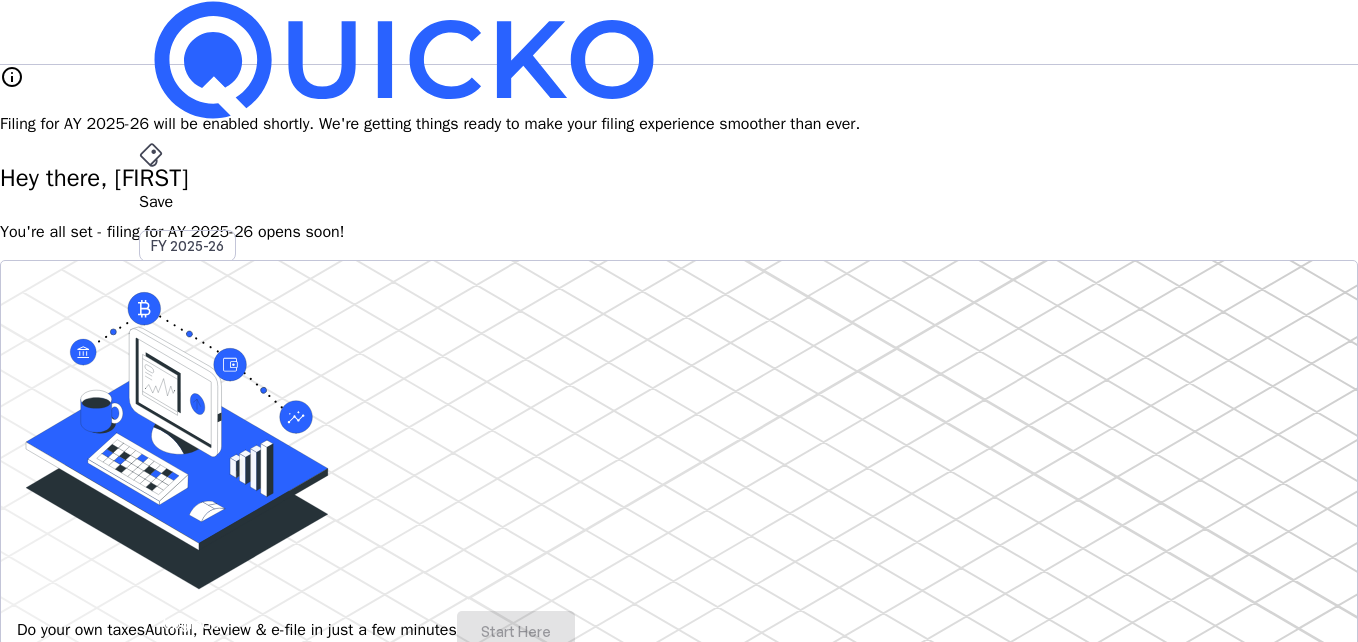 click on "You're all set - filing for AY 2025-26 opens soon!" at bounding box center [679, 232] 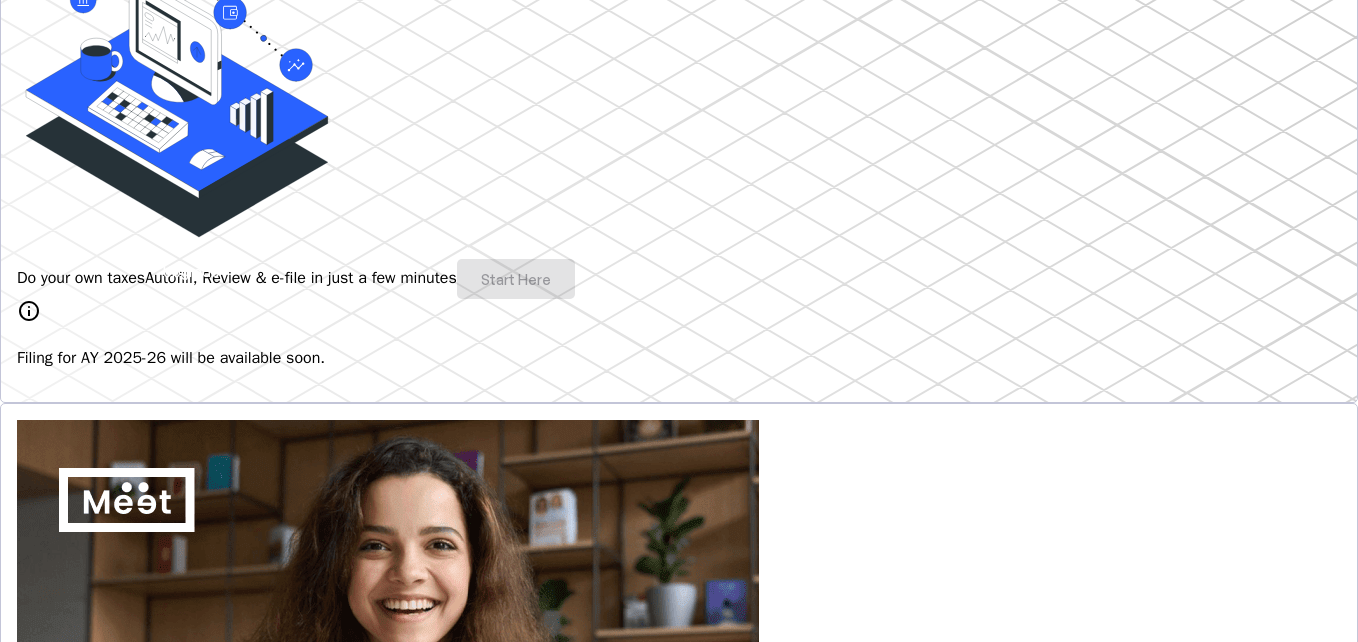 scroll, scrollTop: 400, scrollLeft: 0, axis: vertical 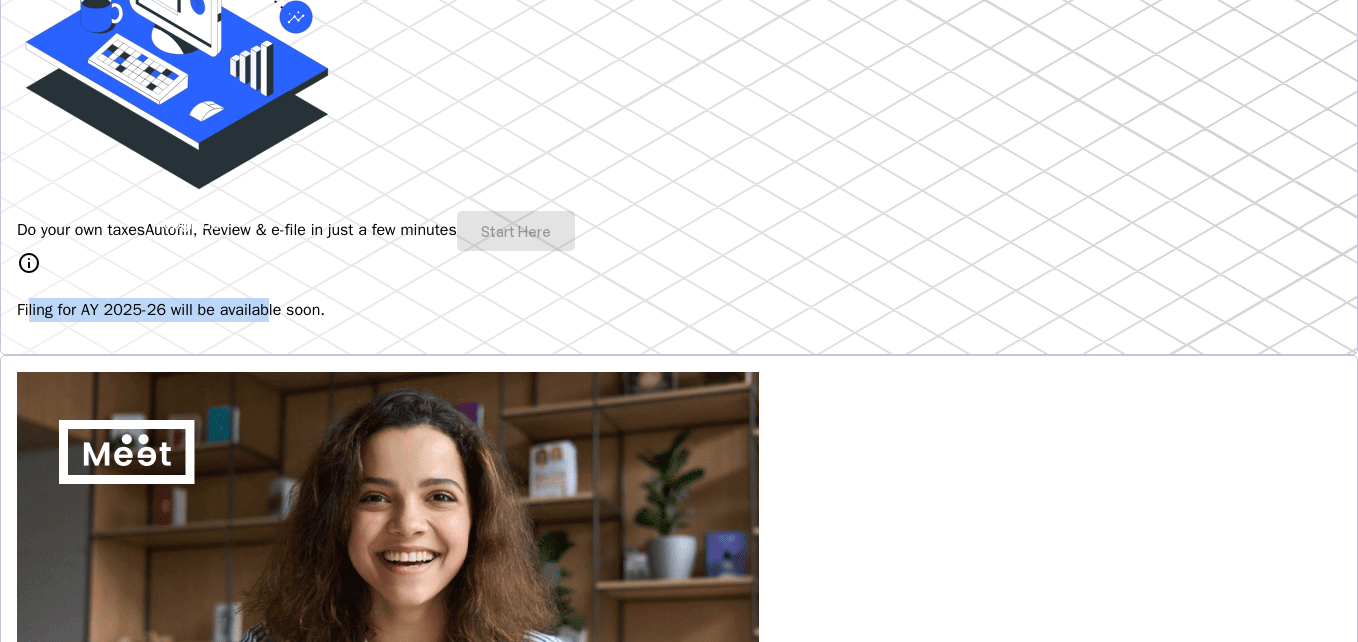 drag, startPoint x: 192, startPoint y: 321, endPoint x: 371, endPoint y: 318, distance: 179.02513 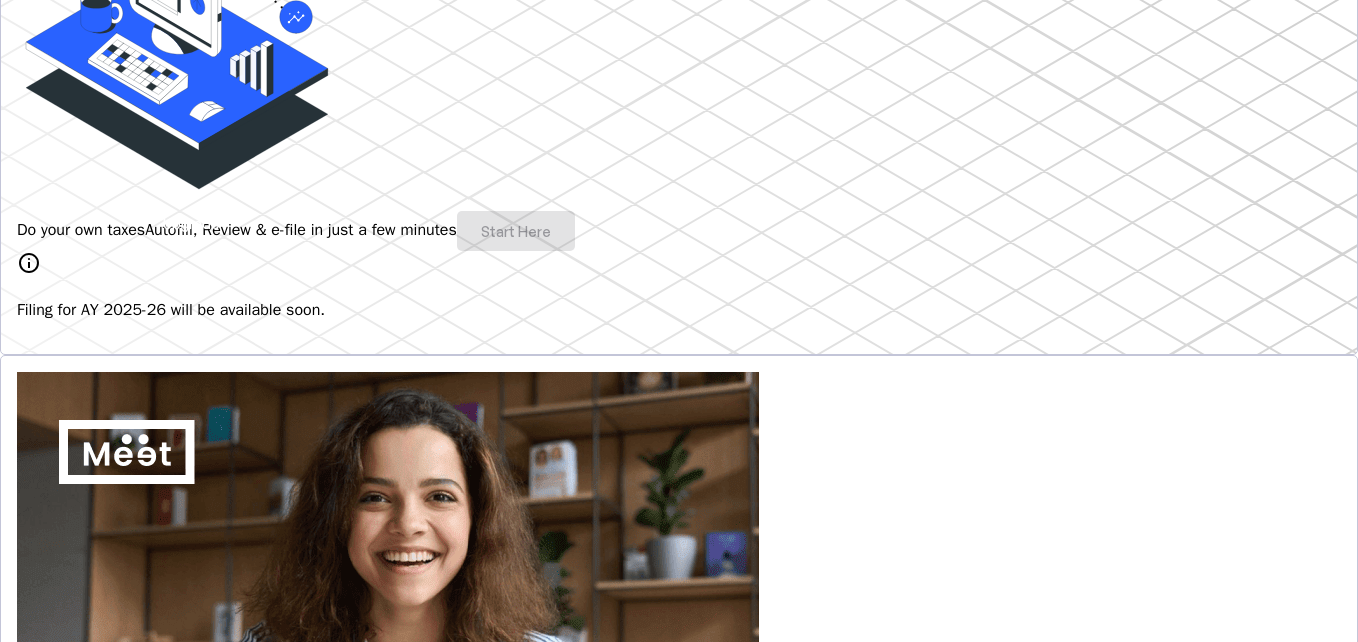 drag, startPoint x: 371, startPoint y: 318, endPoint x: 489, endPoint y: 313, distance: 118.10589 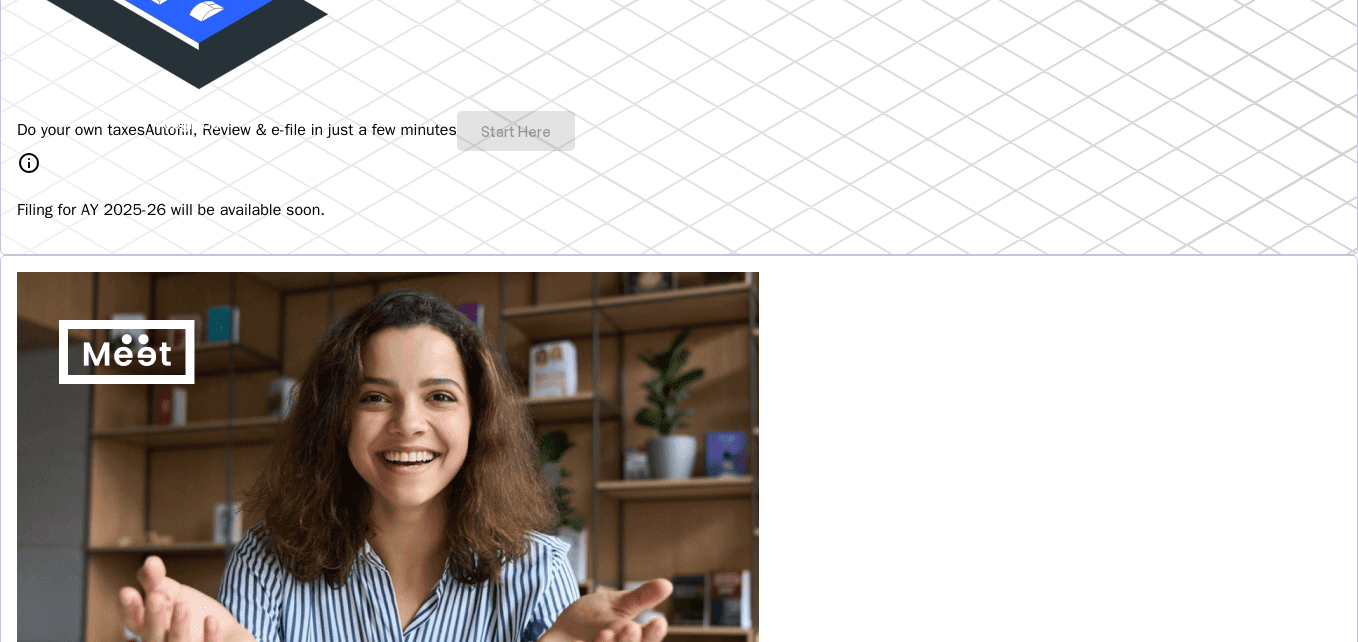 scroll, scrollTop: 0, scrollLeft: 0, axis: both 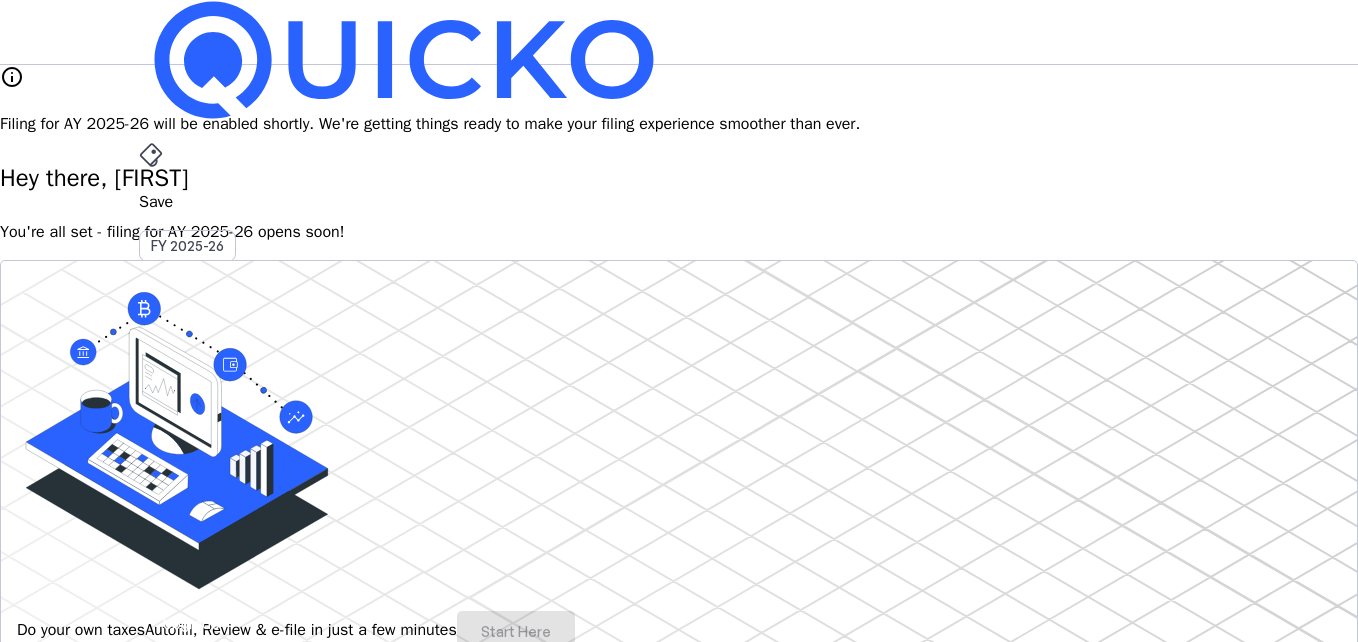 click on "AP" at bounding box center [155, 587] 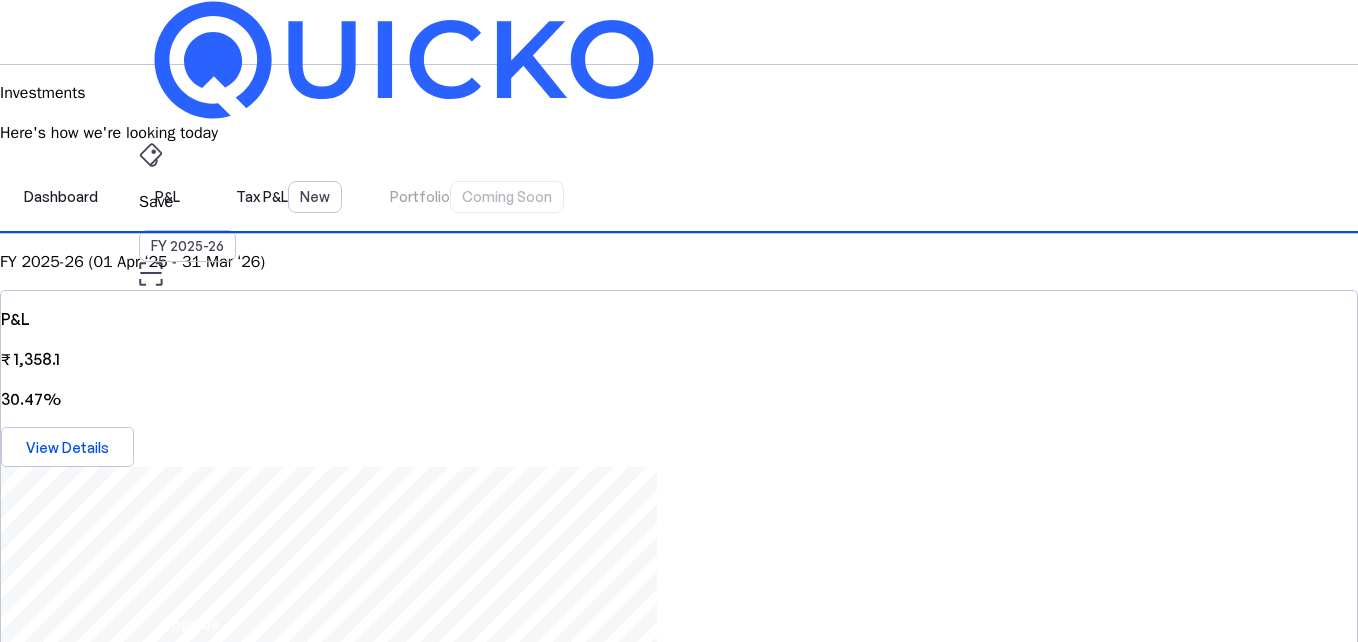 click on "AY 2025-26" at bounding box center (188, 452) 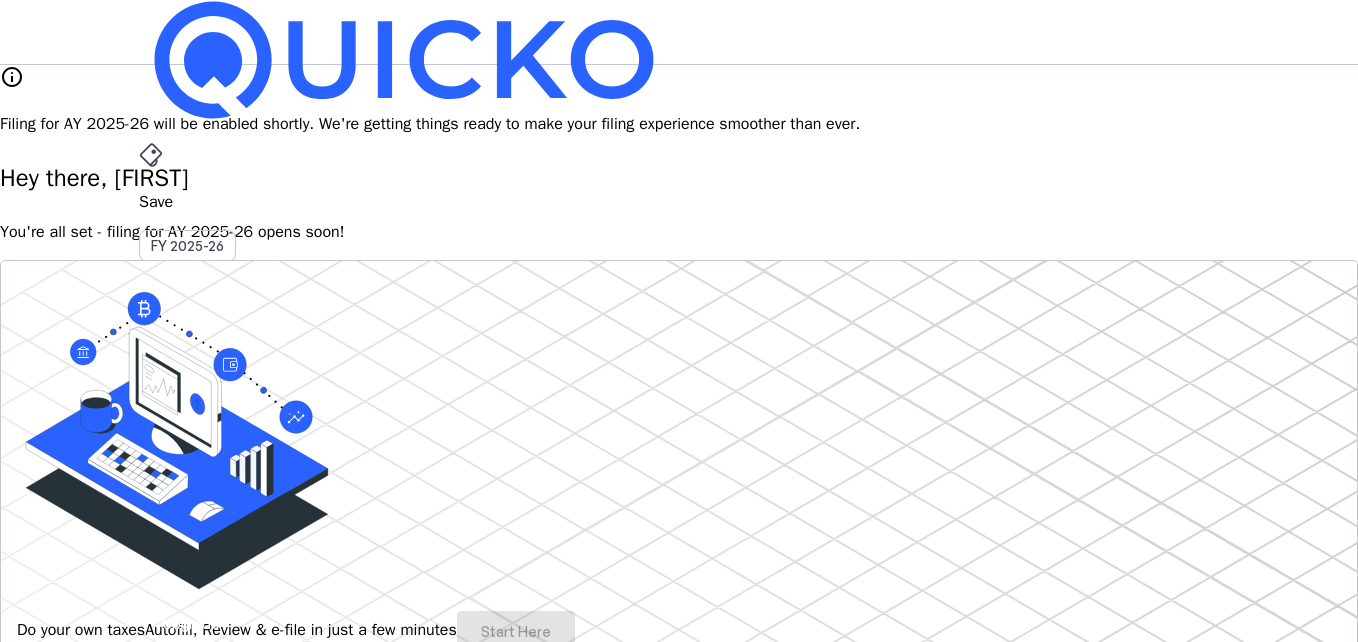 click on "File AY 2025-26" at bounding box center [679, 202] 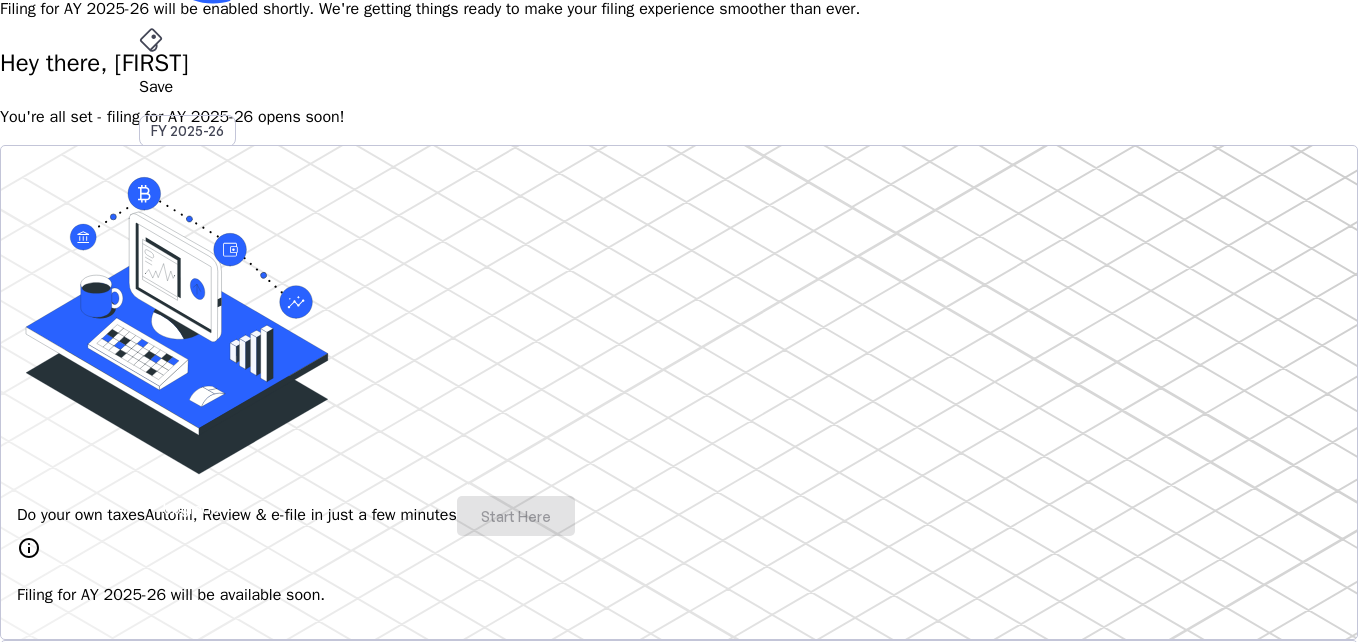 scroll, scrollTop: 200, scrollLeft: 0, axis: vertical 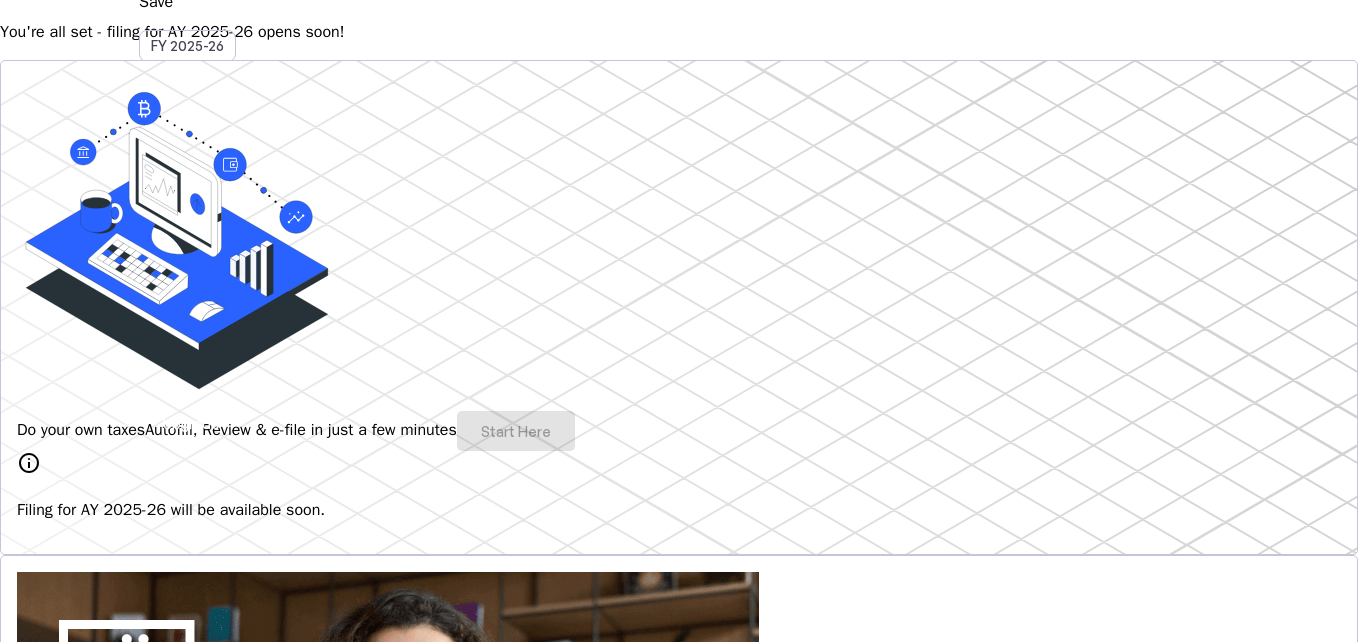 click on "Do your own taxes   Autofill, Review & e-file in just a few minutes   Start Here" at bounding box center [679, 431] 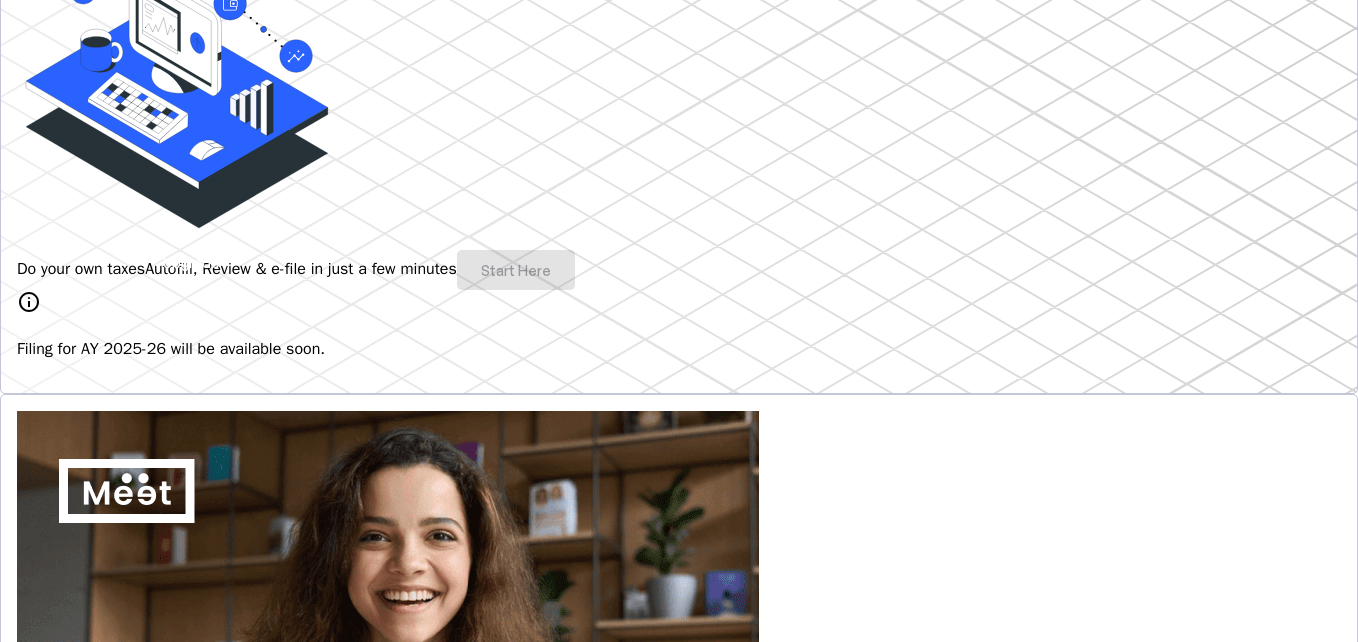 scroll, scrollTop: 700, scrollLeft: 0, axis: vertical 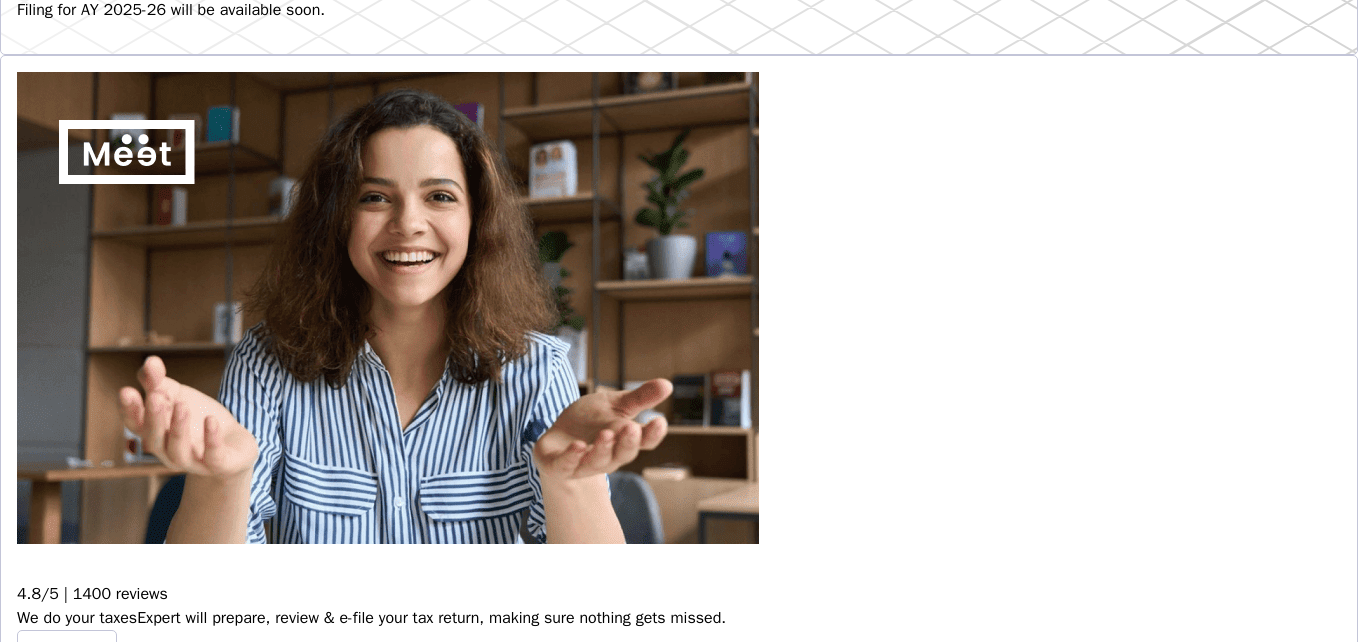 click on "Fetch everything using Autofill Automatically retrieve your income, deductions, tax credits & losses directly from ITD. No need of any forms!" at bounding box center (679, 848) 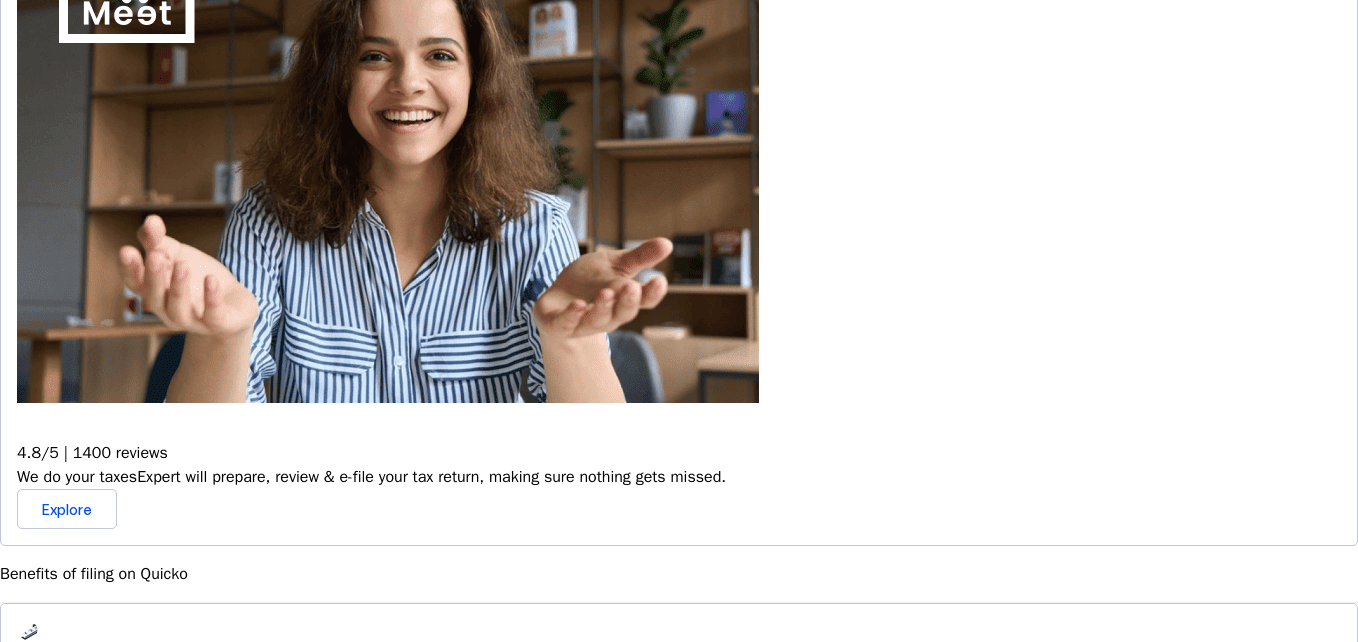 scroll, scrollTop: 900, scrollLeft: 0, axis: vertical 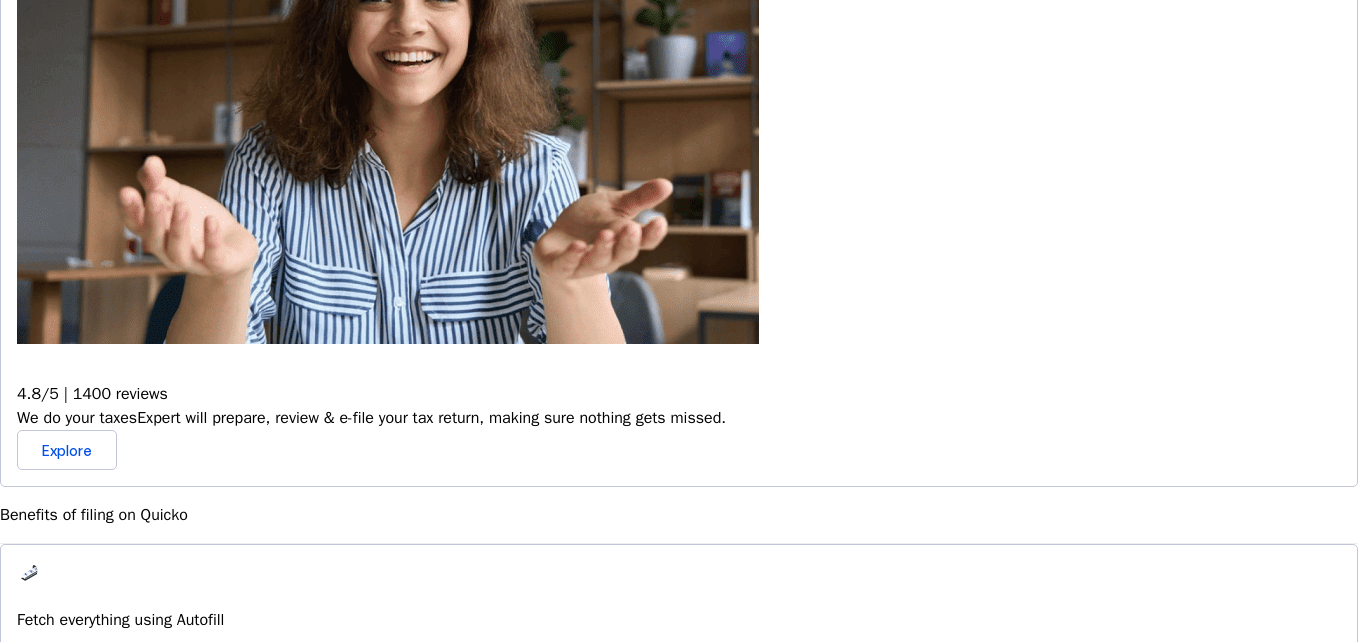 drag, startPoint x: 692, startPoint y: 290, endPoint x: 719, endPoint y: 284, distance: 27.658634 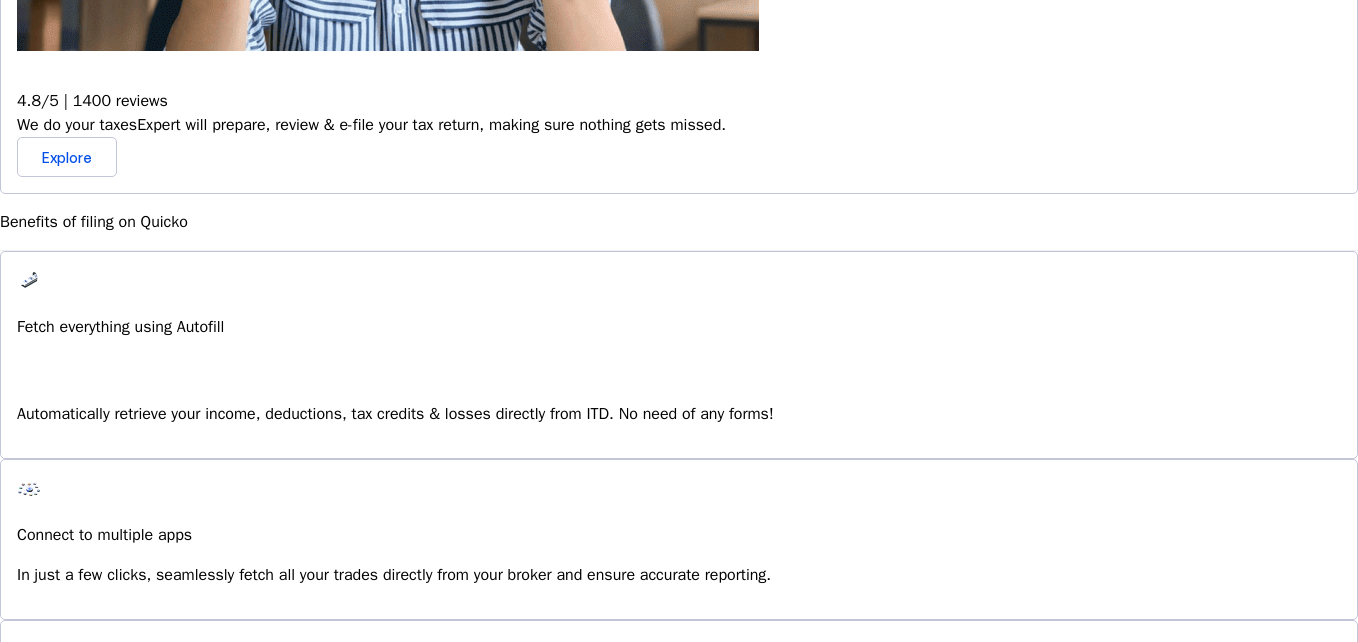 scroll, scrollTop: 1200, scrollLeft: 0, axis: vertical 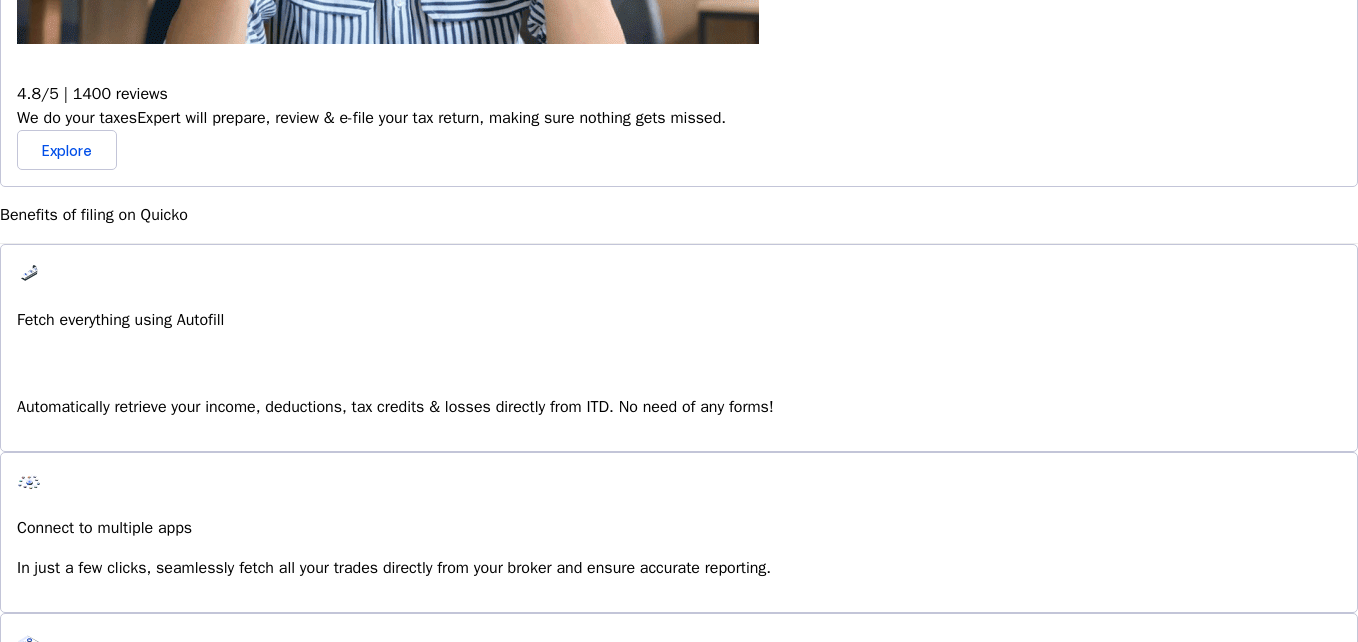 drag, startPoint x: 236, startPoint y: 284, endPoint x: 249, endPoint y: 286, distance: 13.152946 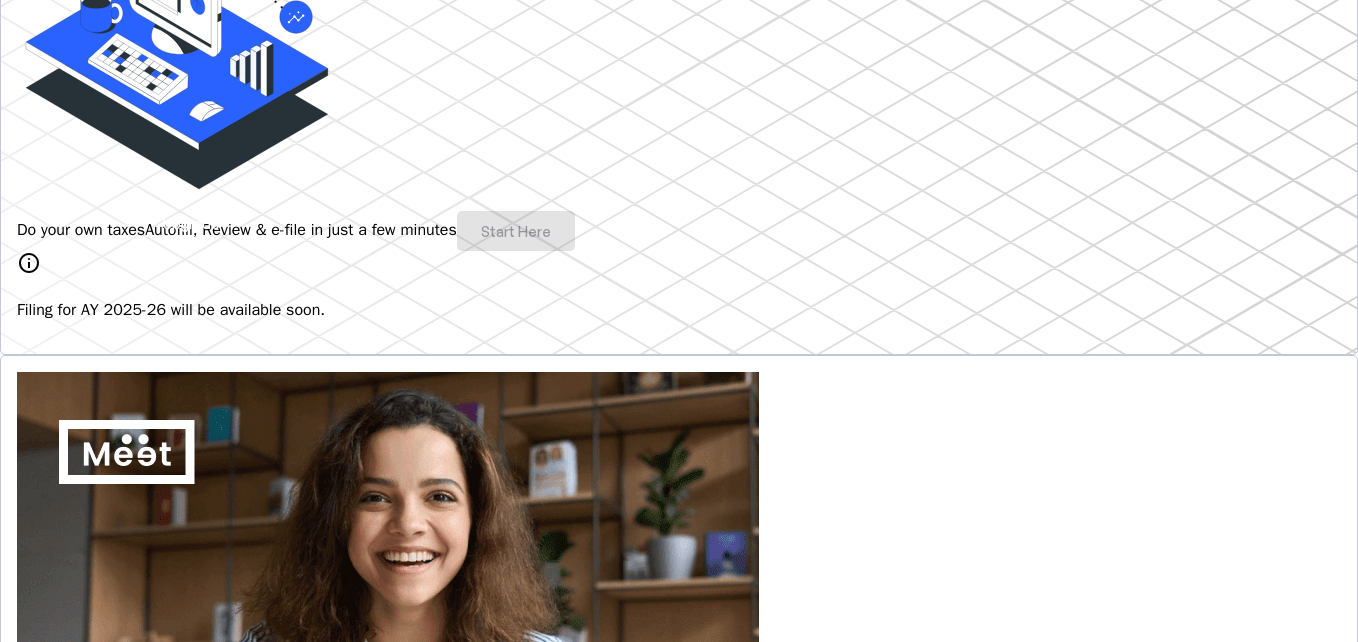 scroll, scrollTop: 0, scrollLeft: 0, axis: both 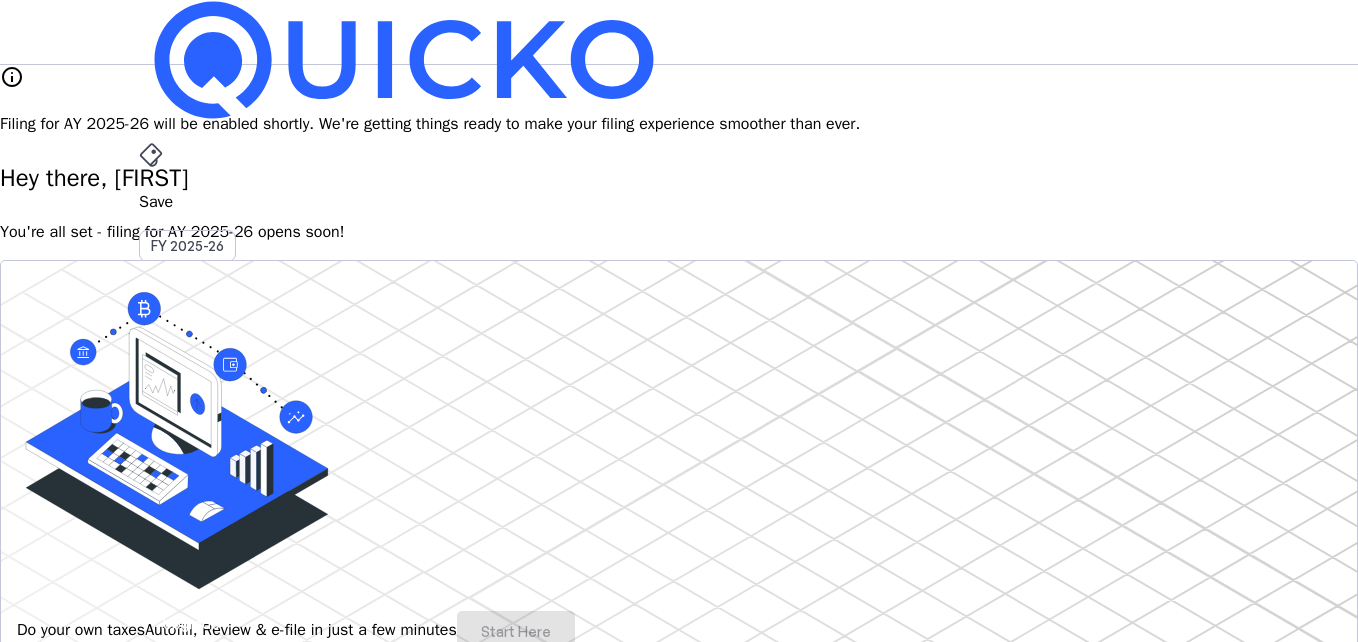 click on "AP" at bounding box center [155, 587] 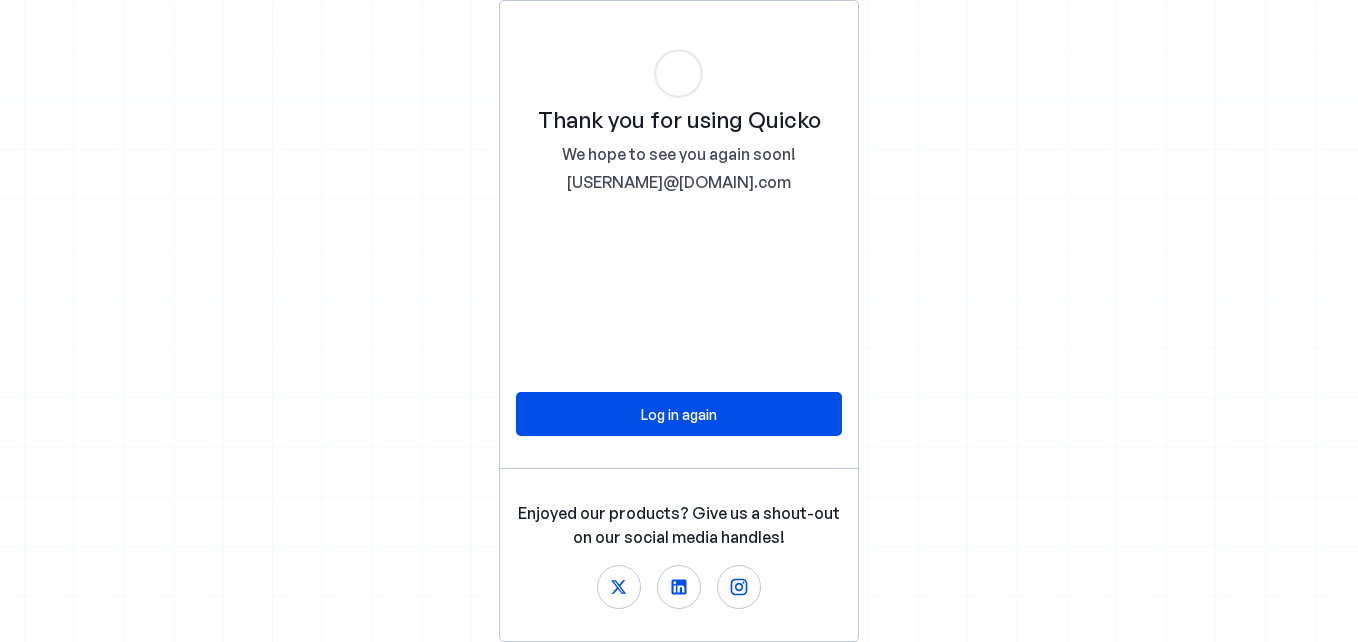 scroll, scrollTop: 0, scrollLeft: 0, axis: both 